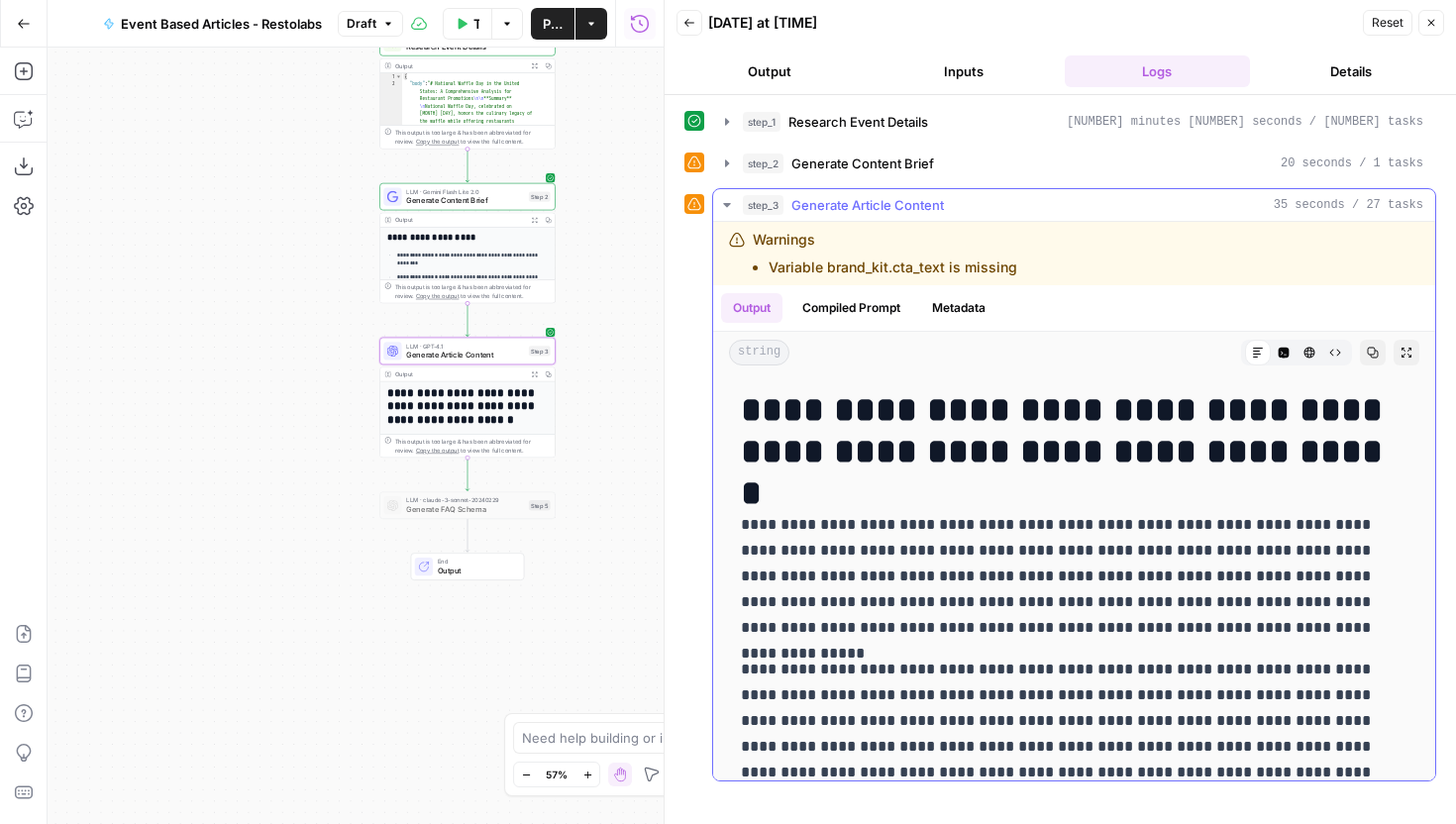 scroll, scrollTop: 0, scrollLeft: 0, axis: both 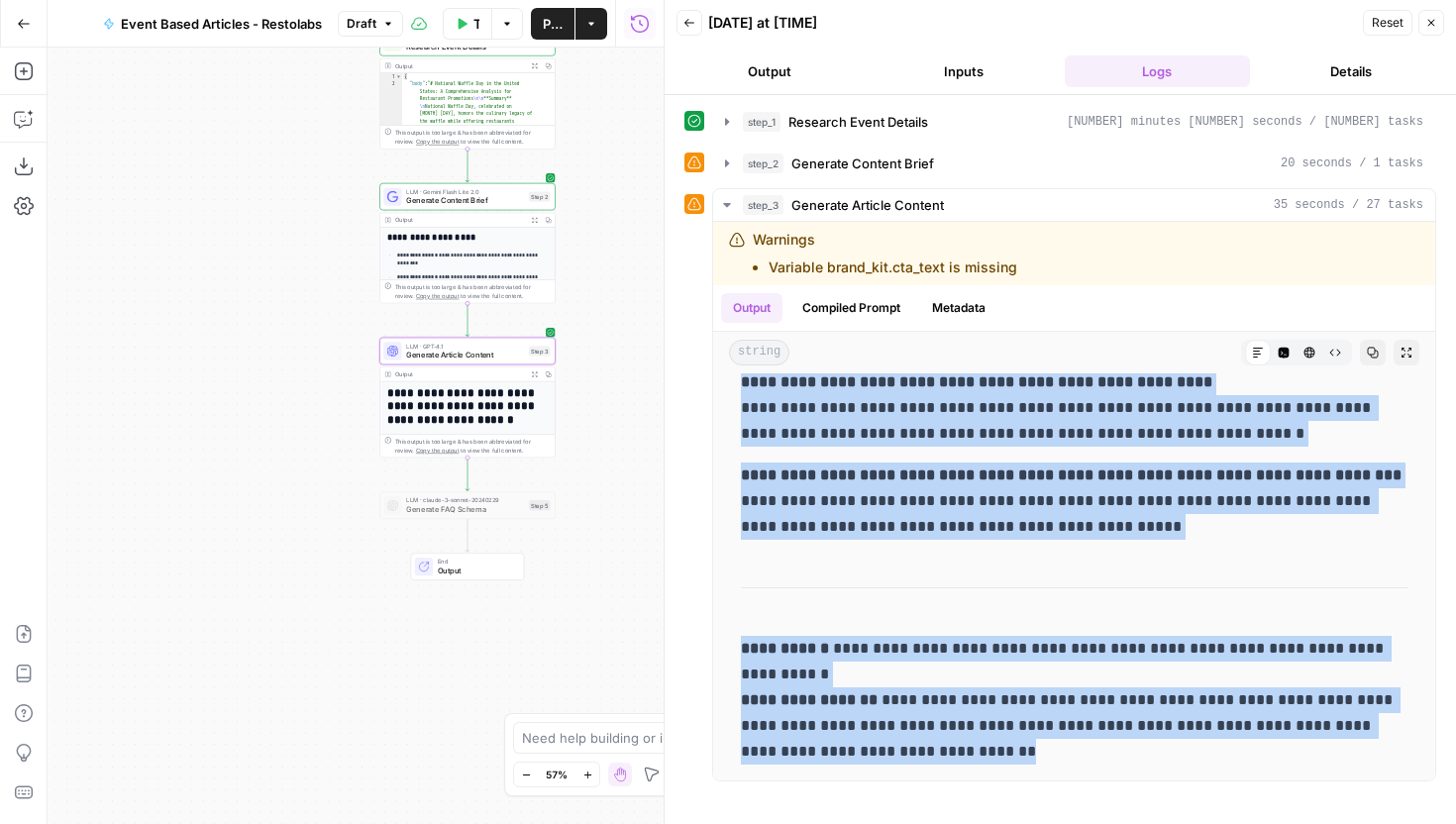 click on "Generate Article Content" at bounding box center [465, 355] 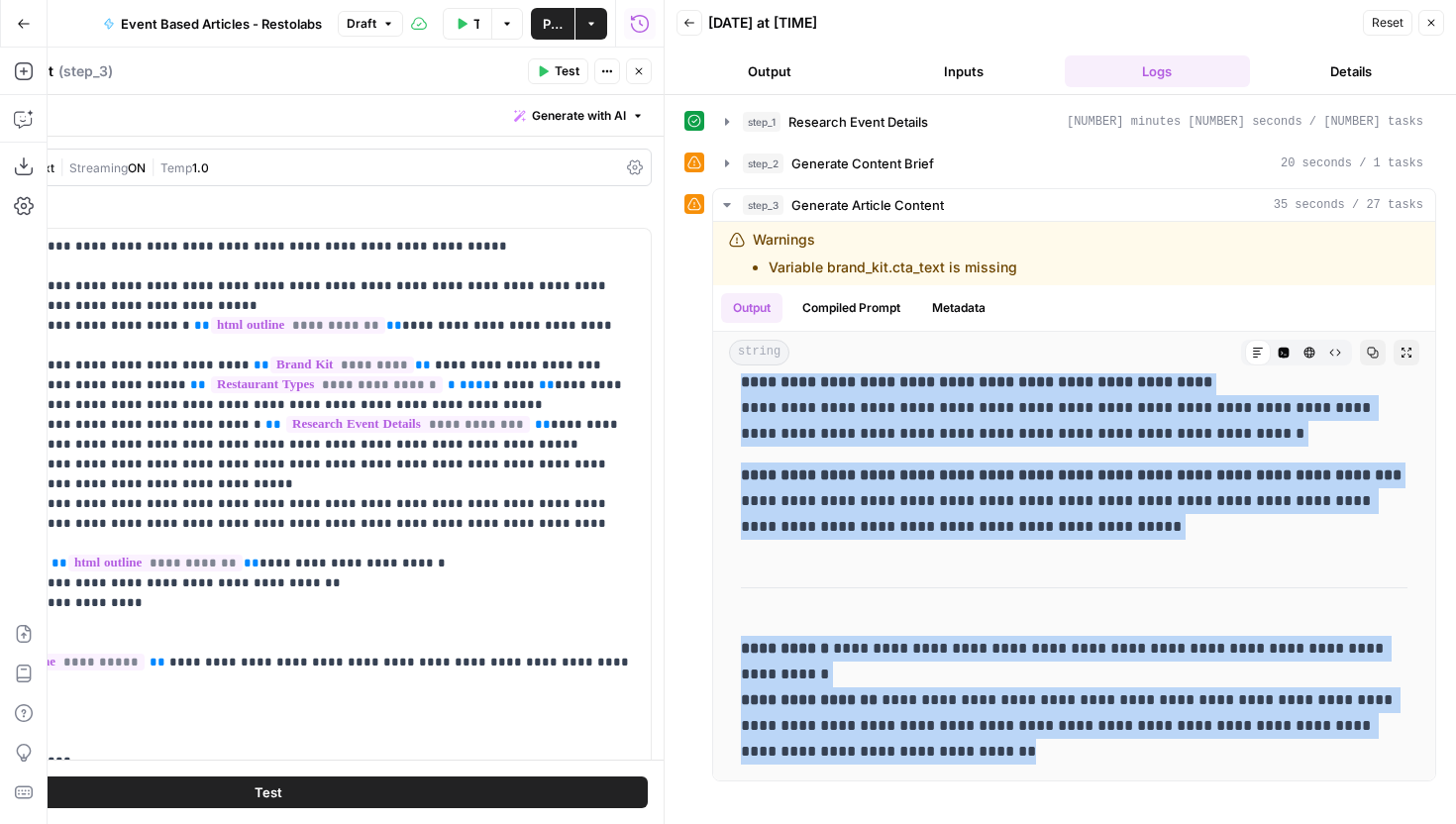 click 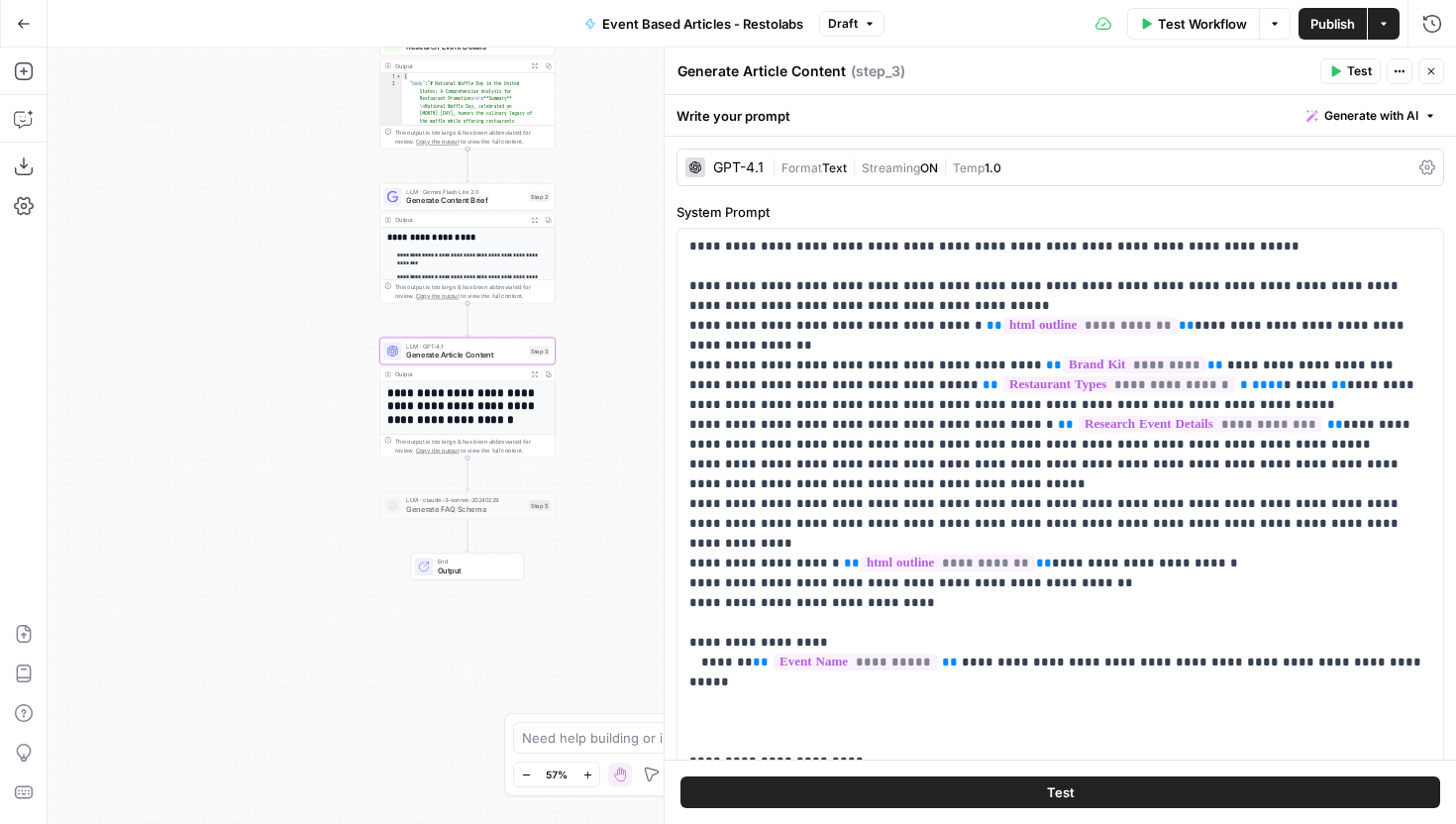 click 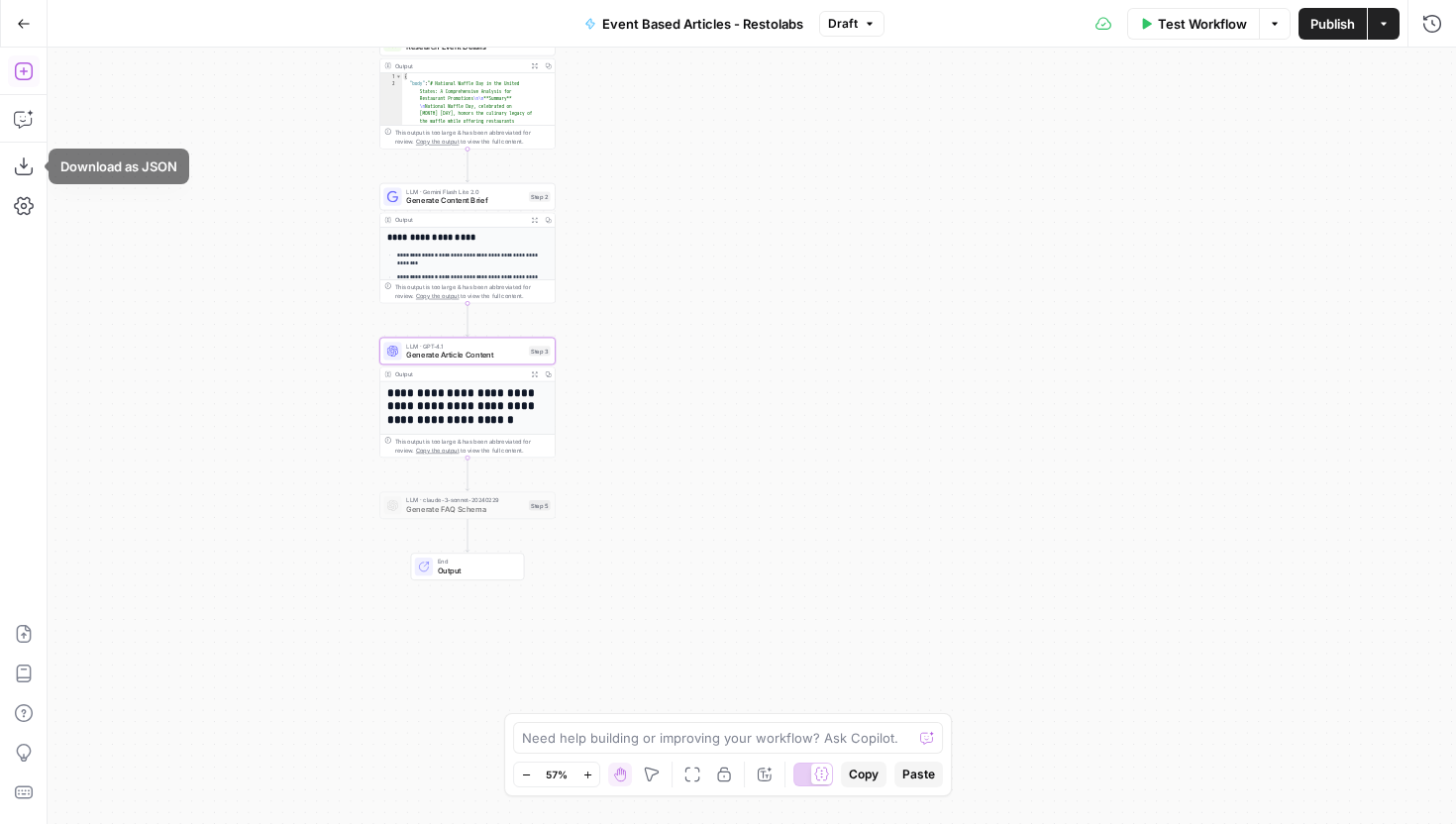 click 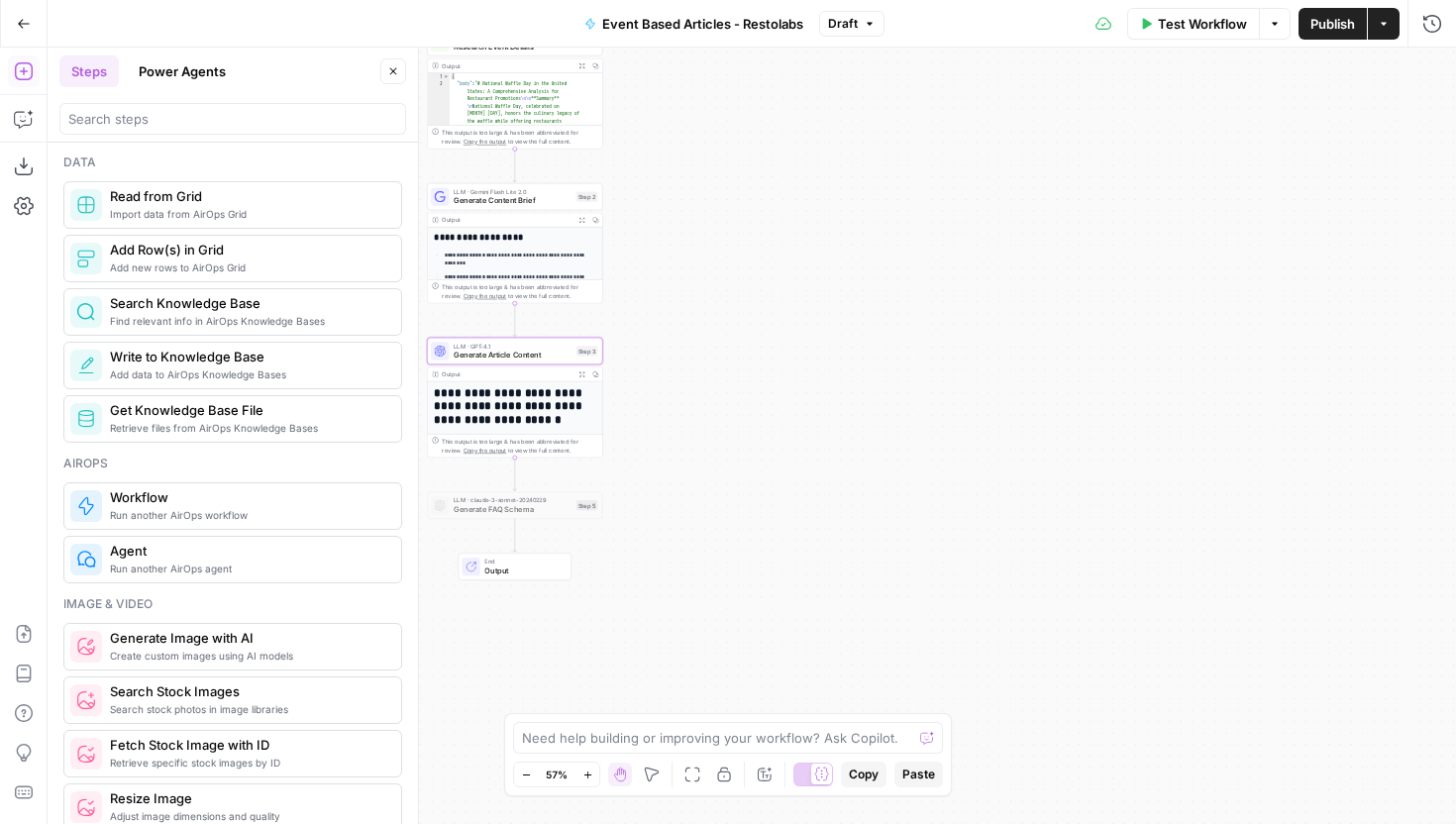 scroll, scrollTop: 972, scrollLeft: 0, axis: vertical 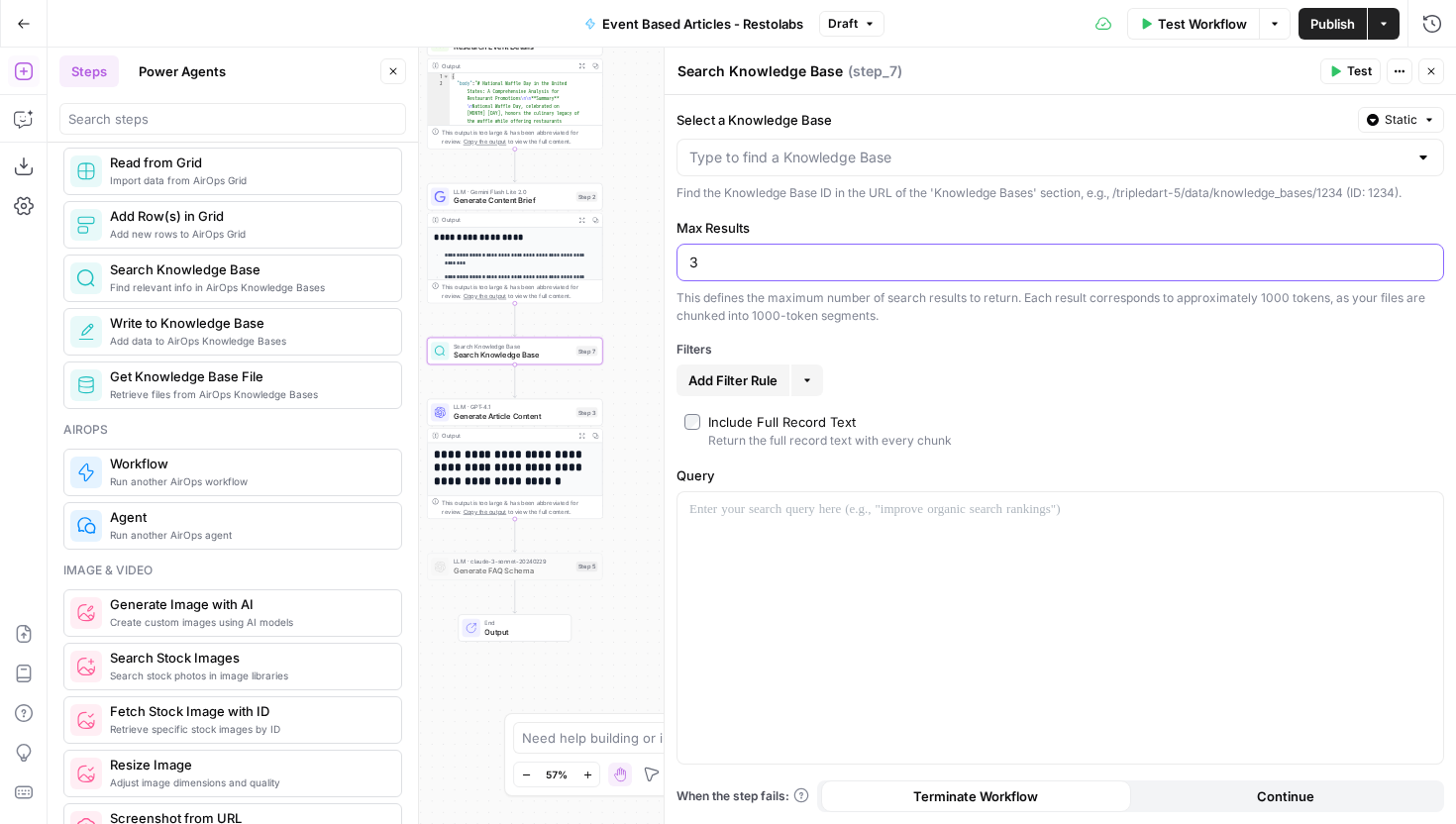 click on "3" at bounding box center (1060, 262) 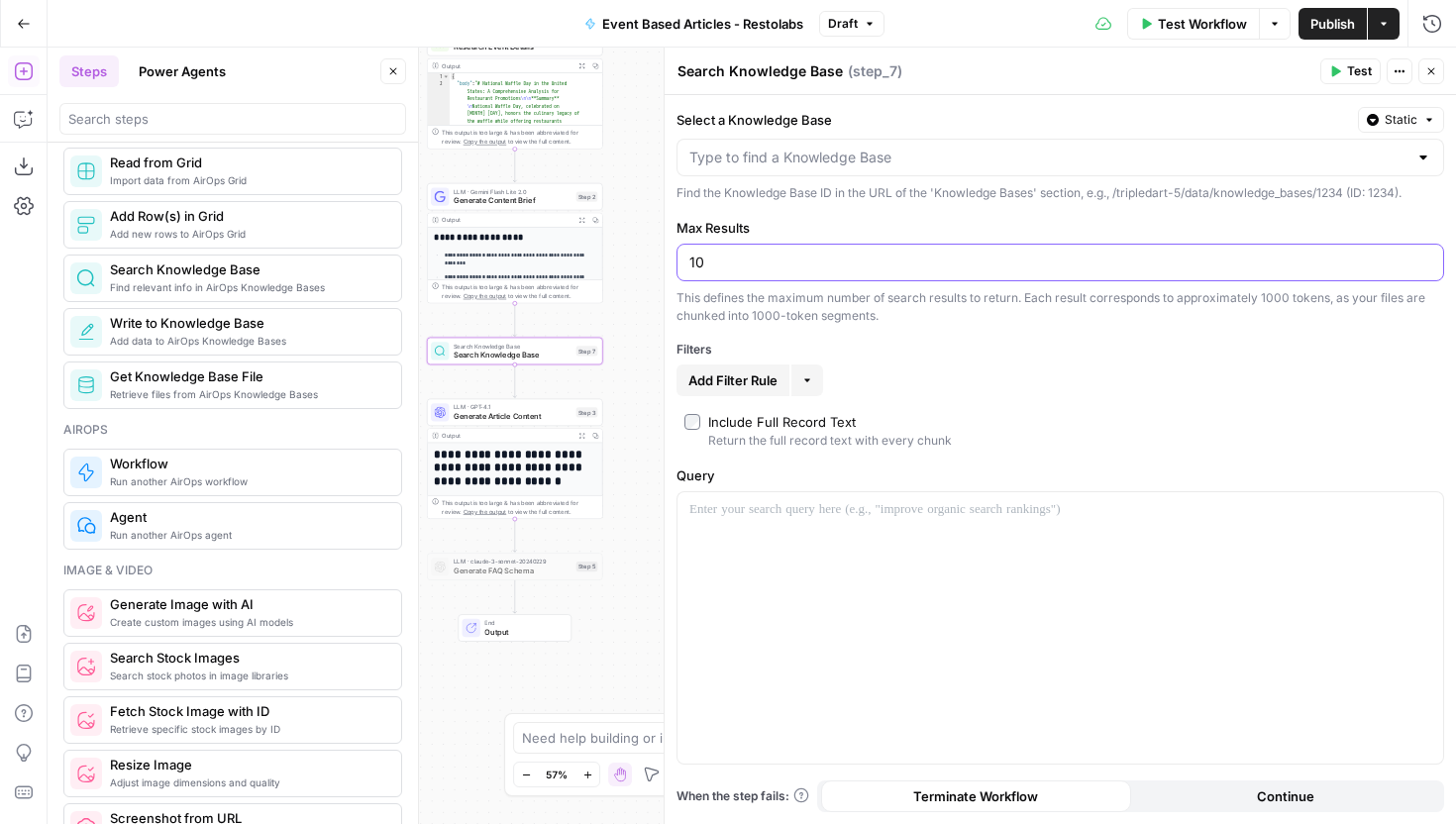 type on "1" 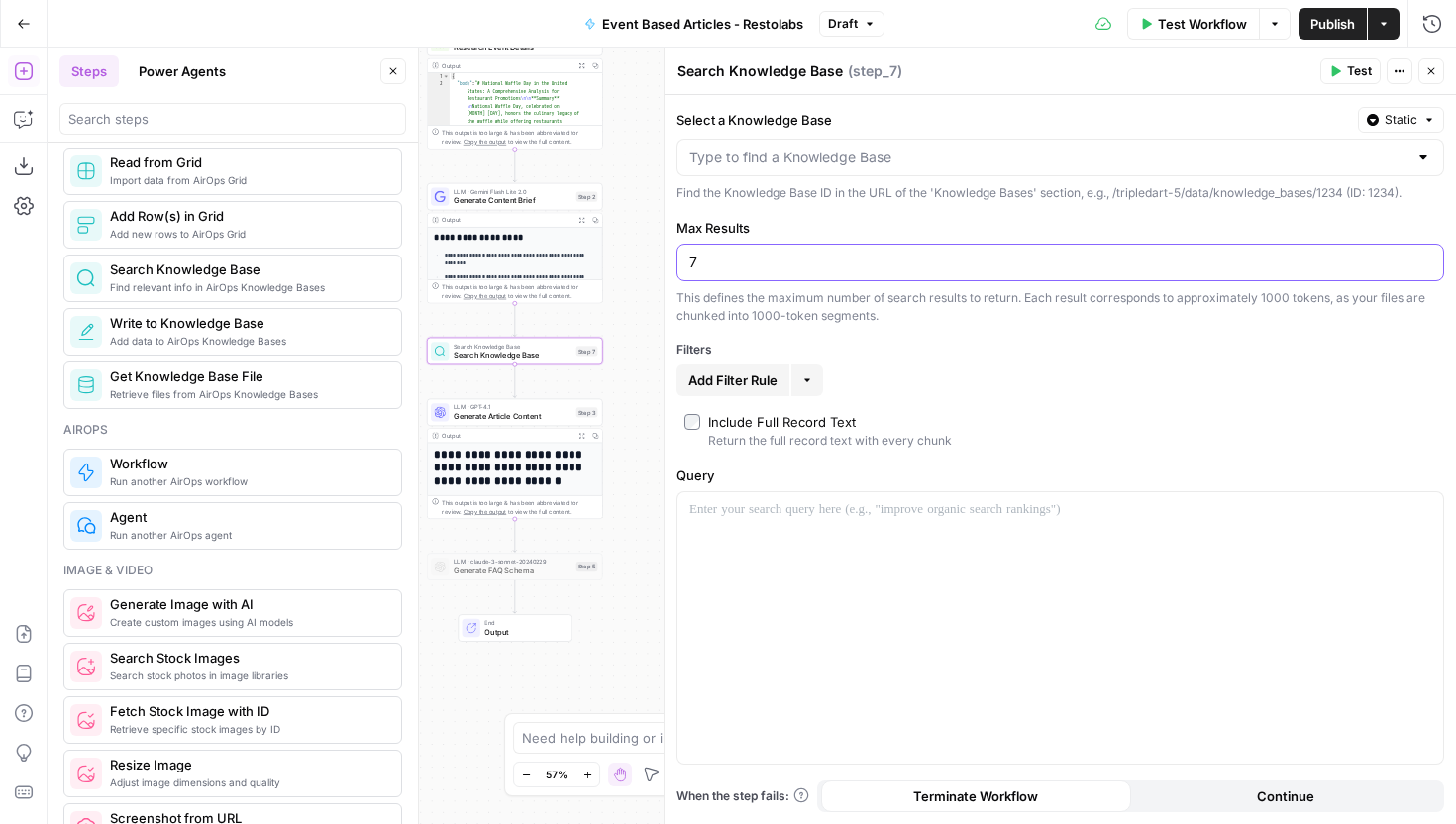 type on "7" 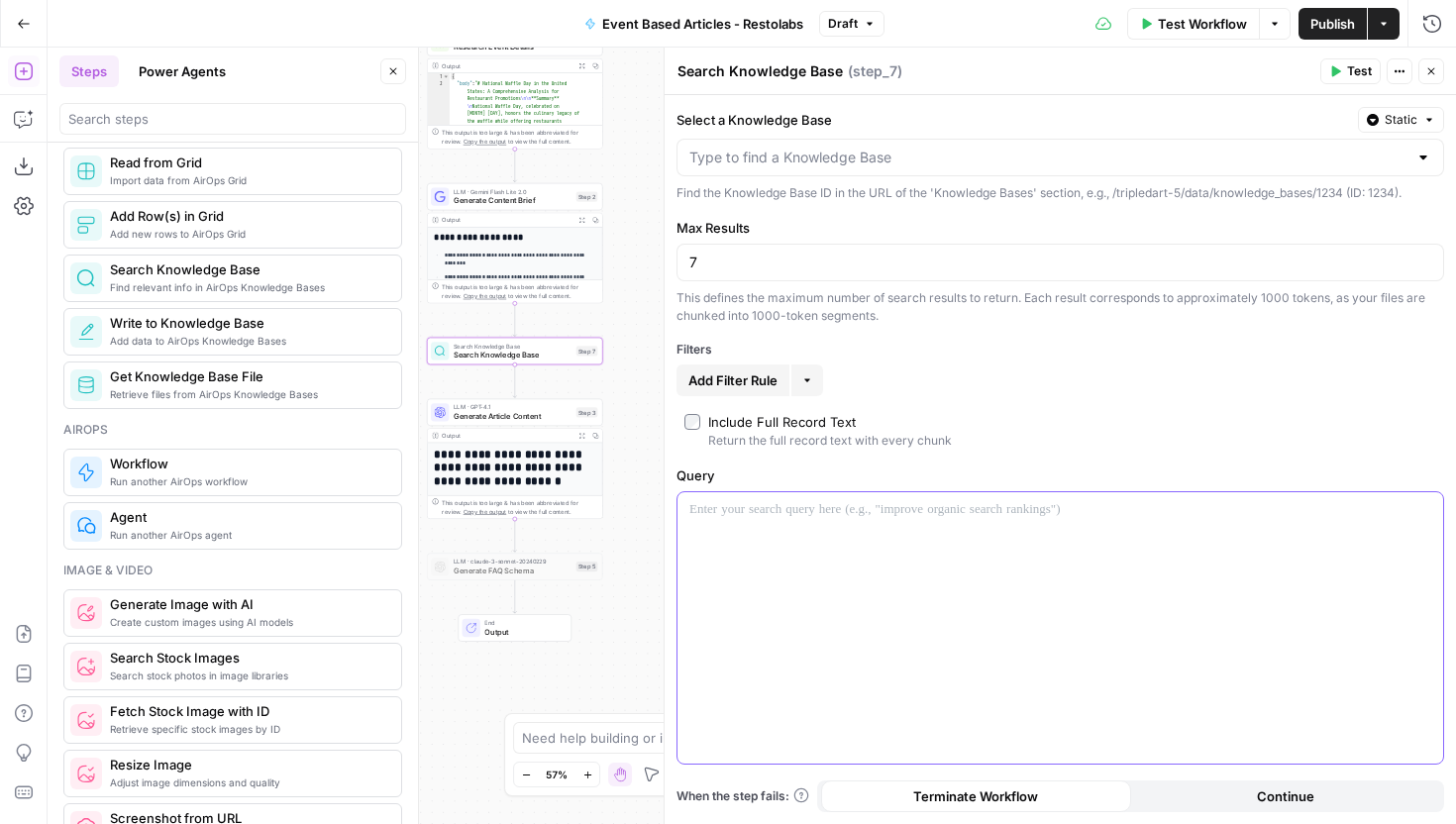 click at bounding box center [1060, 628] 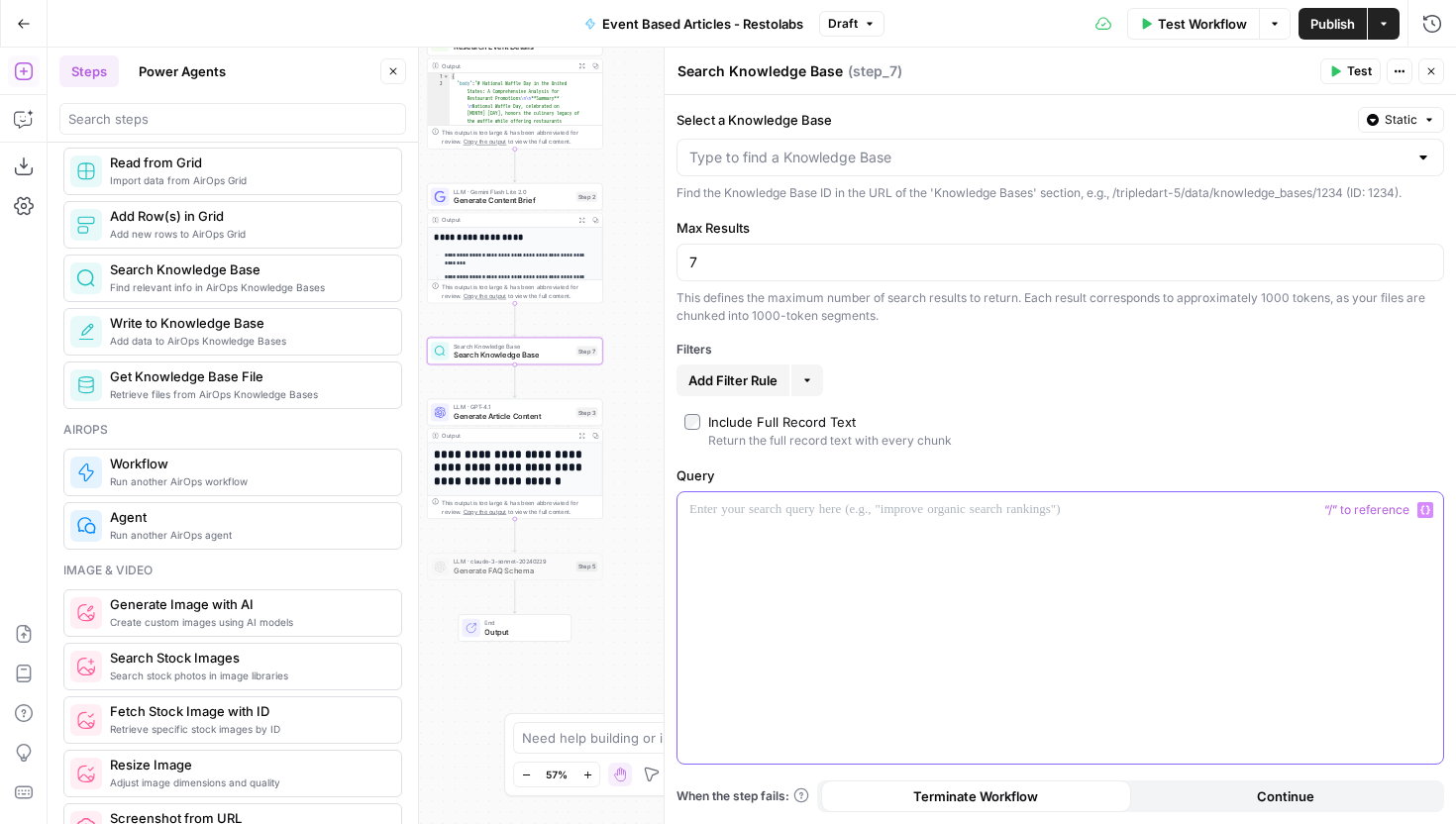 type 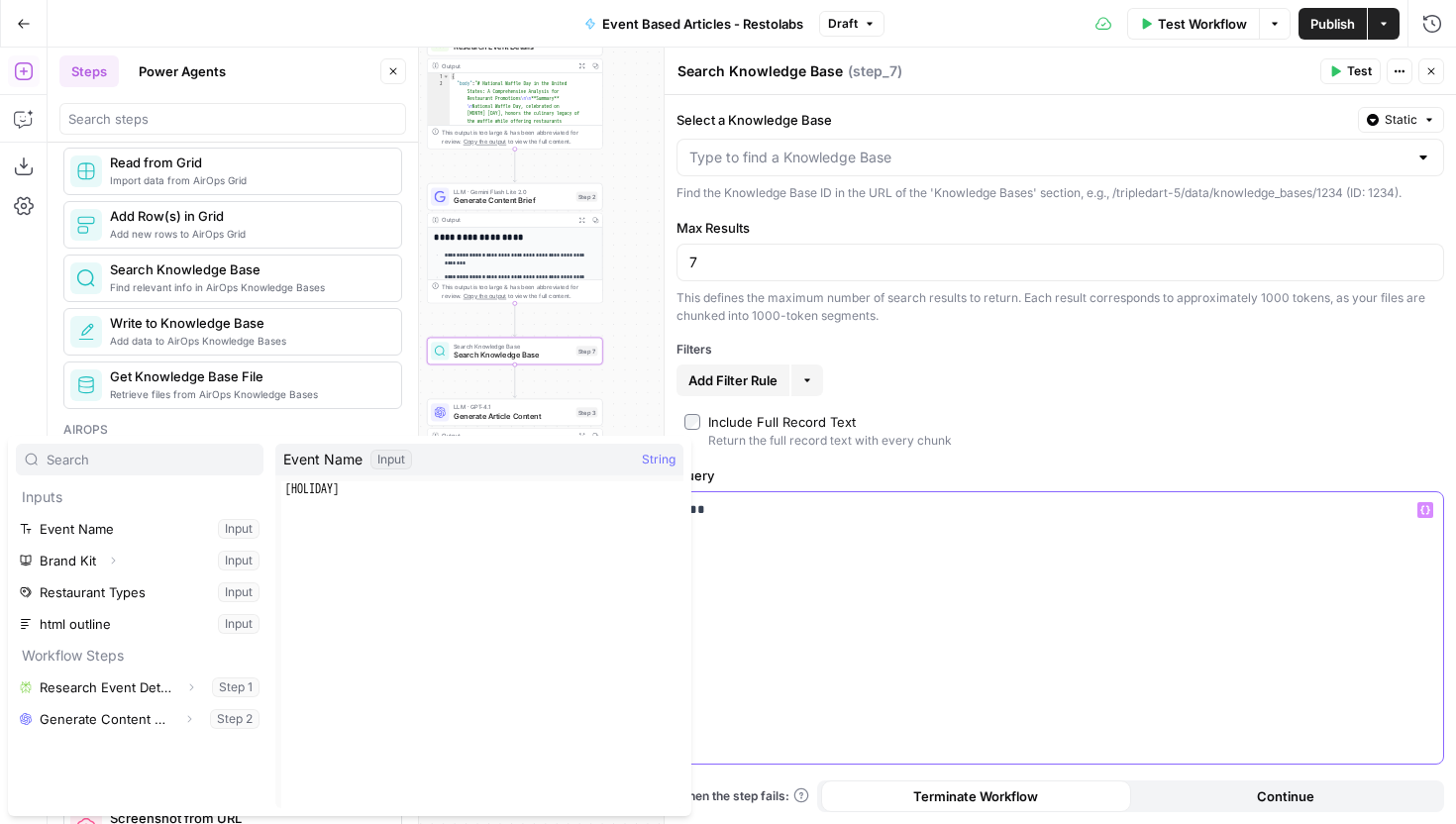 click on "**" at bounding box center [1060, 628] 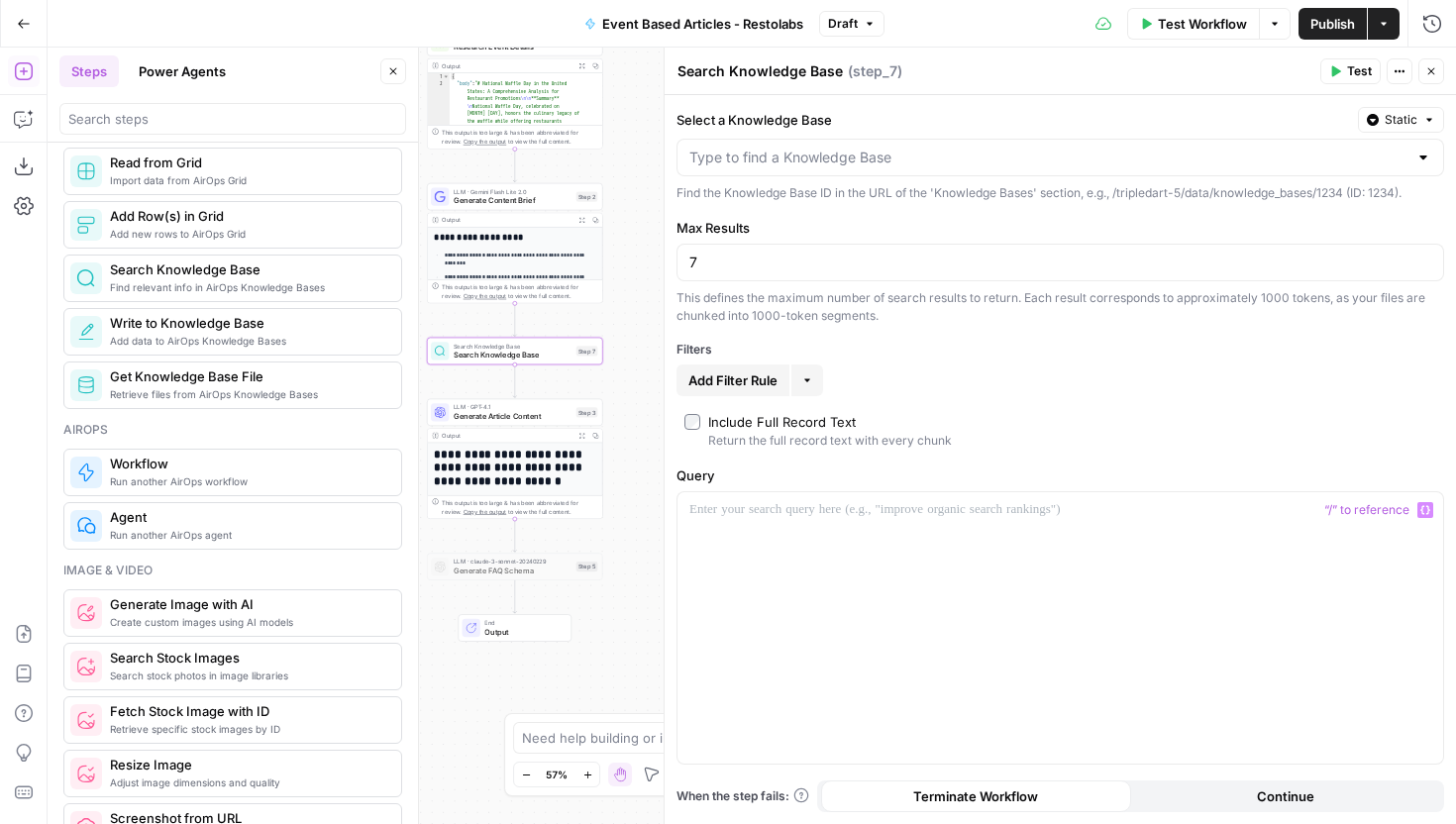 click at bounding box center (1060, 157) 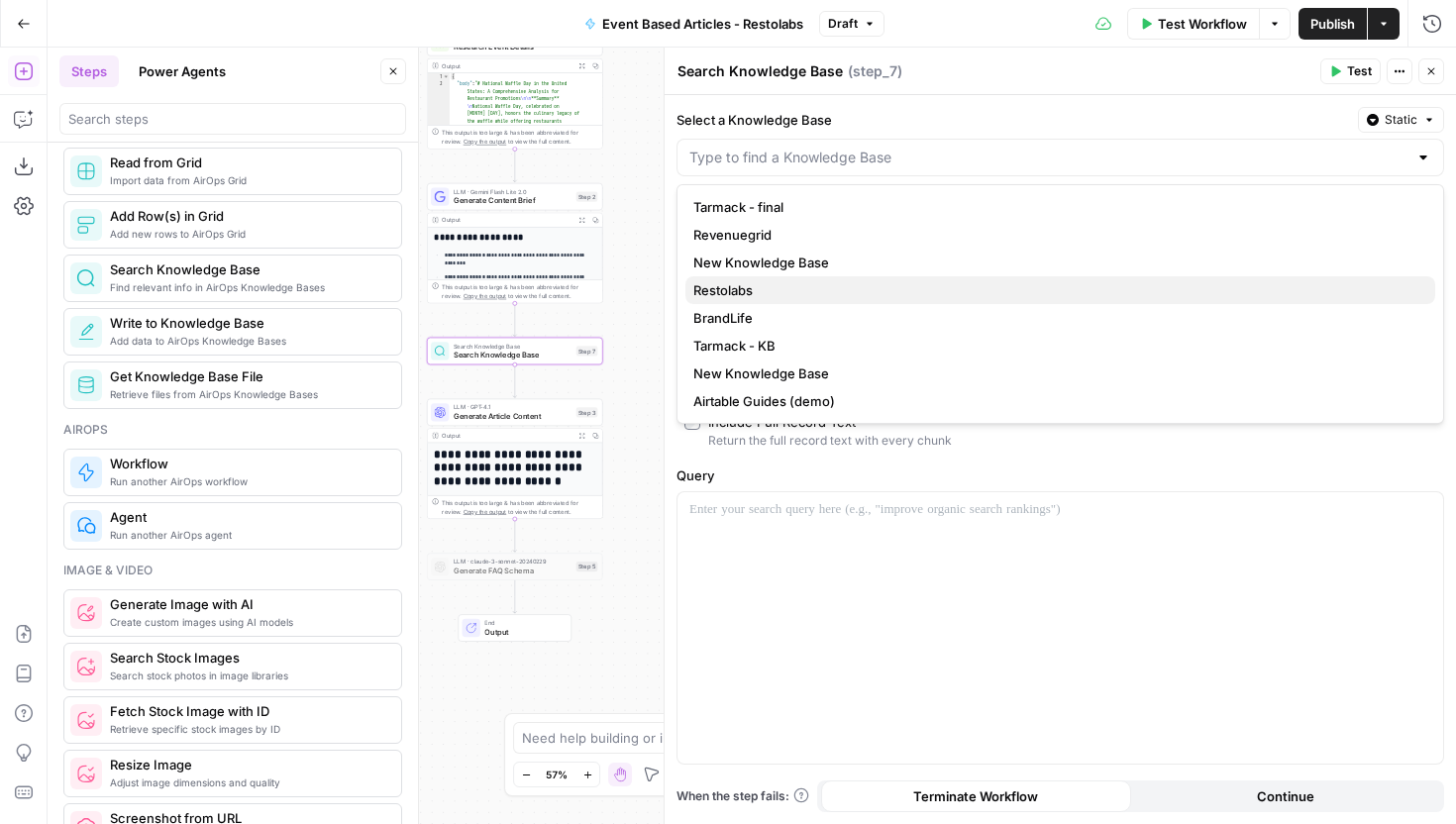 click on "Restolabs" at bounding box center (1056, 290) 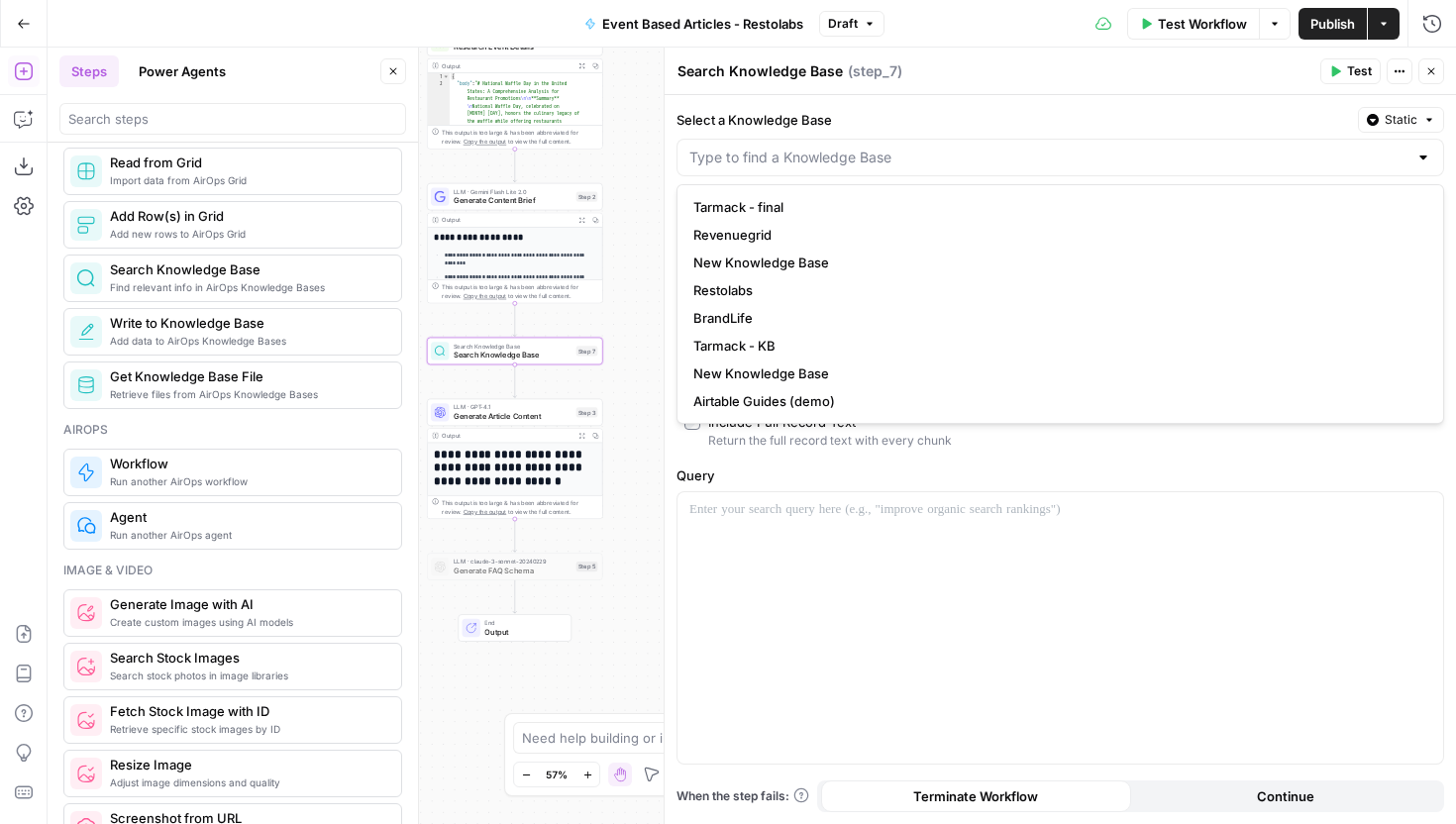type on "Restolabs" 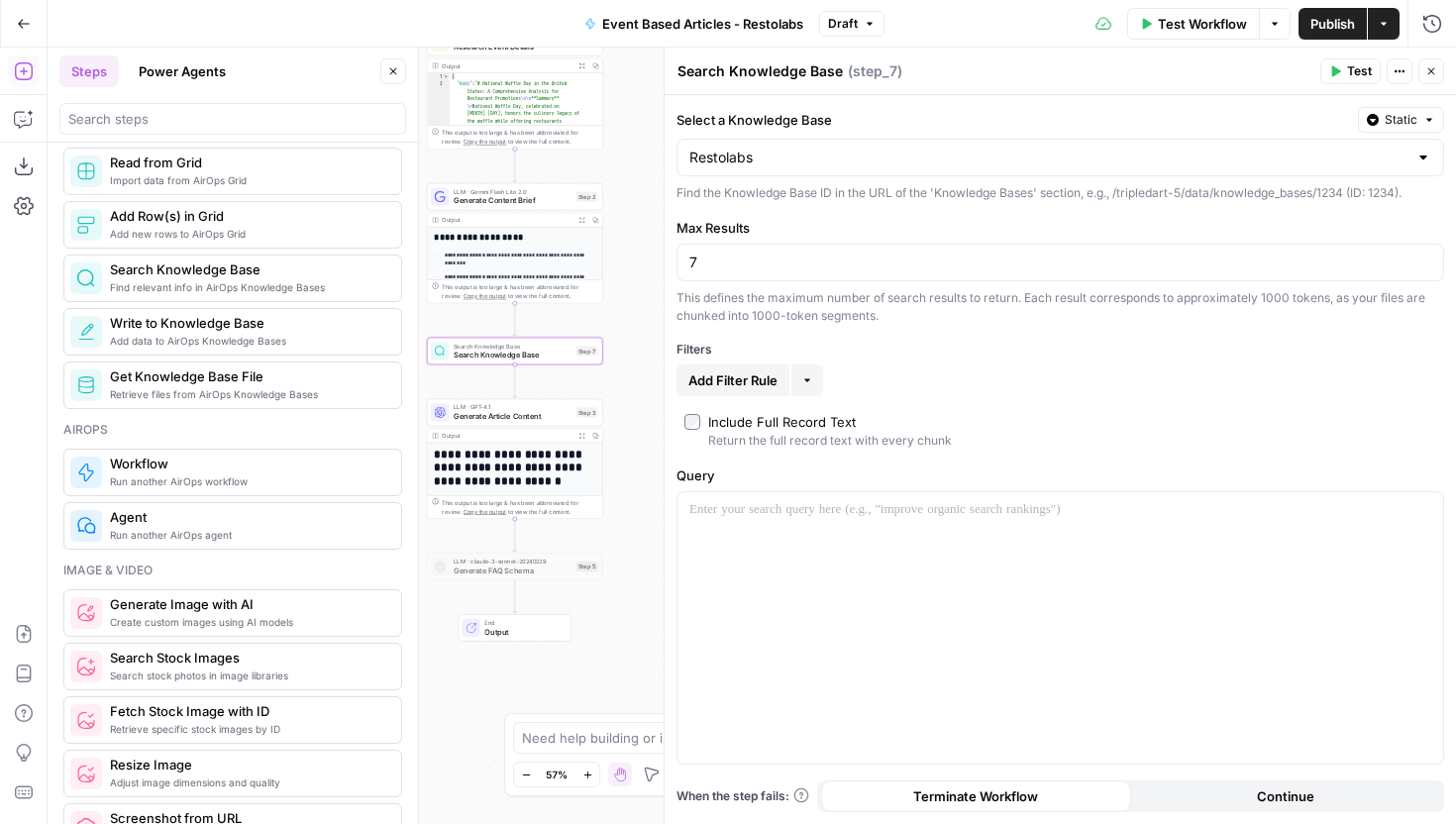 click on "Add Filter Rule" at bounding box center (733, 380) 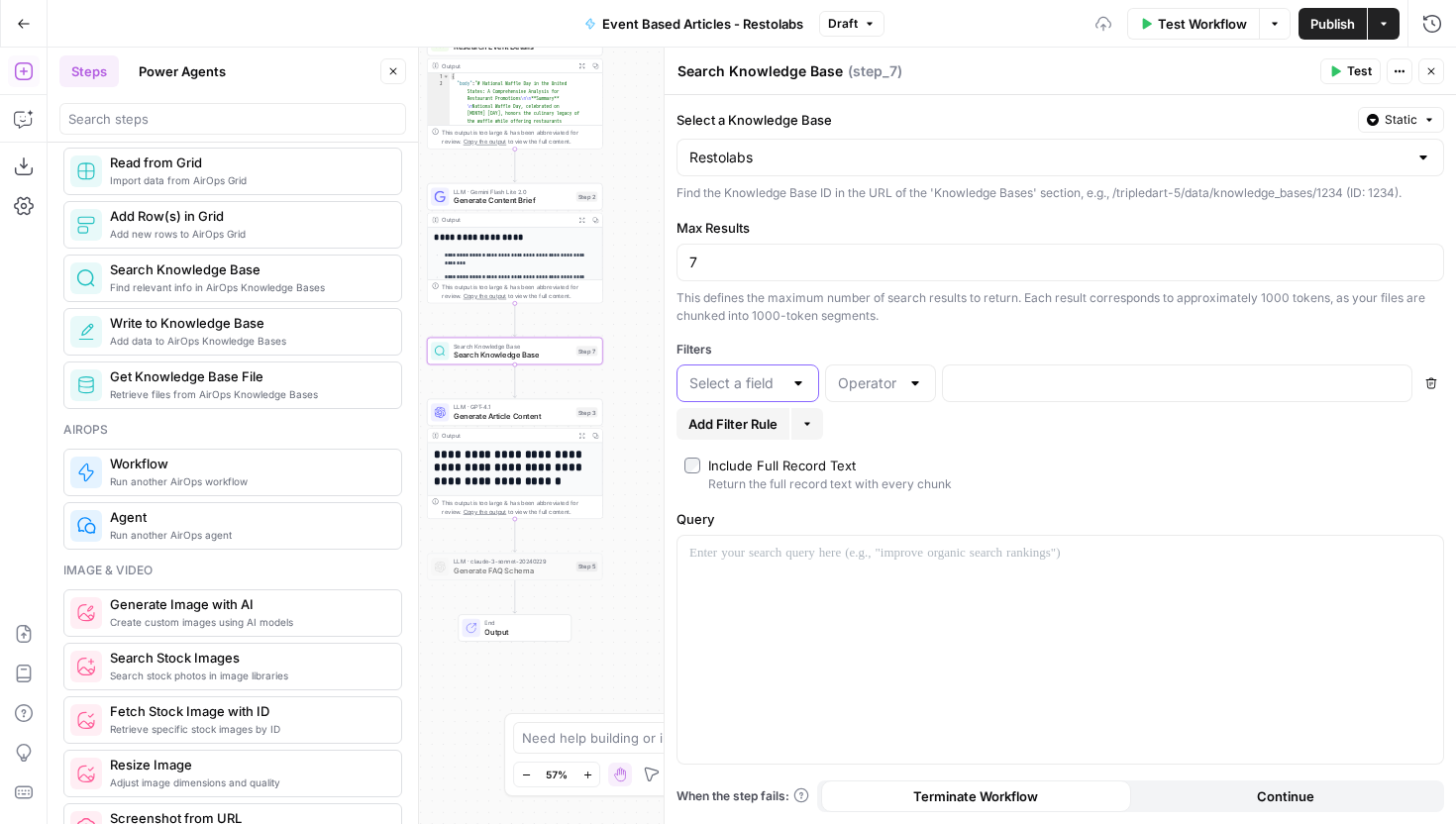 click at bounding box center (736, 383) 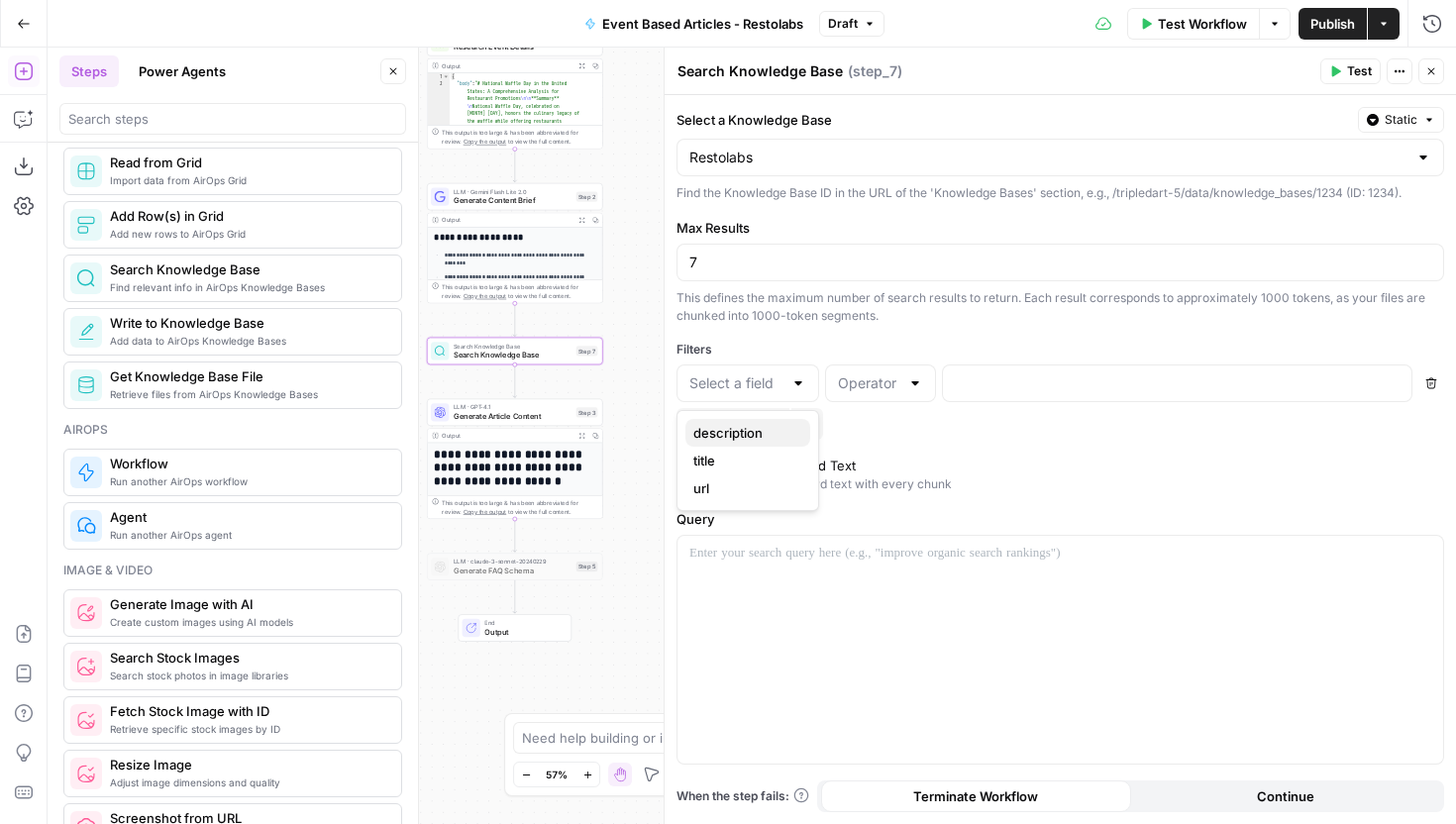 click on "description" at bounding box center [744, 433] 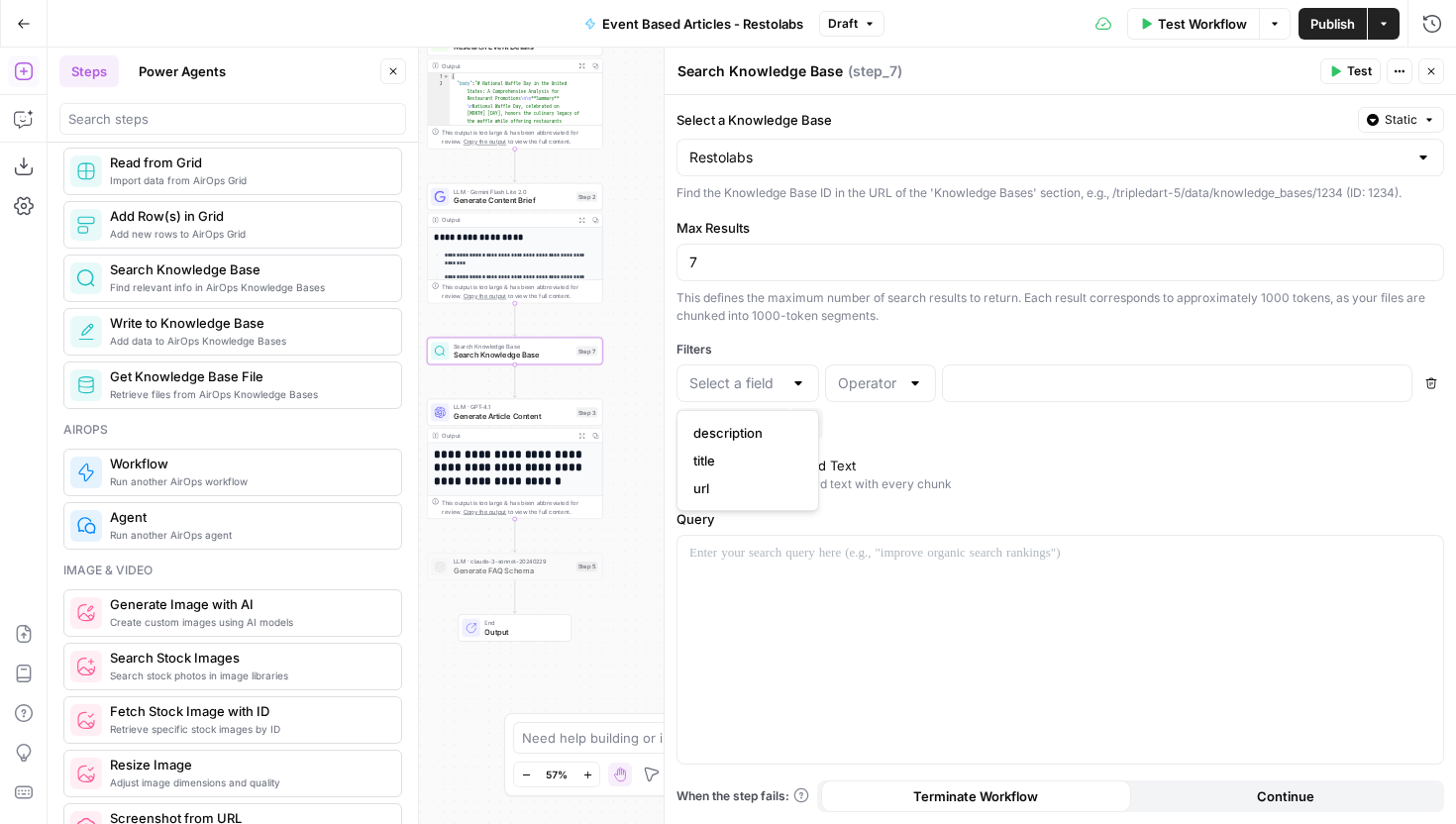 type on "description" 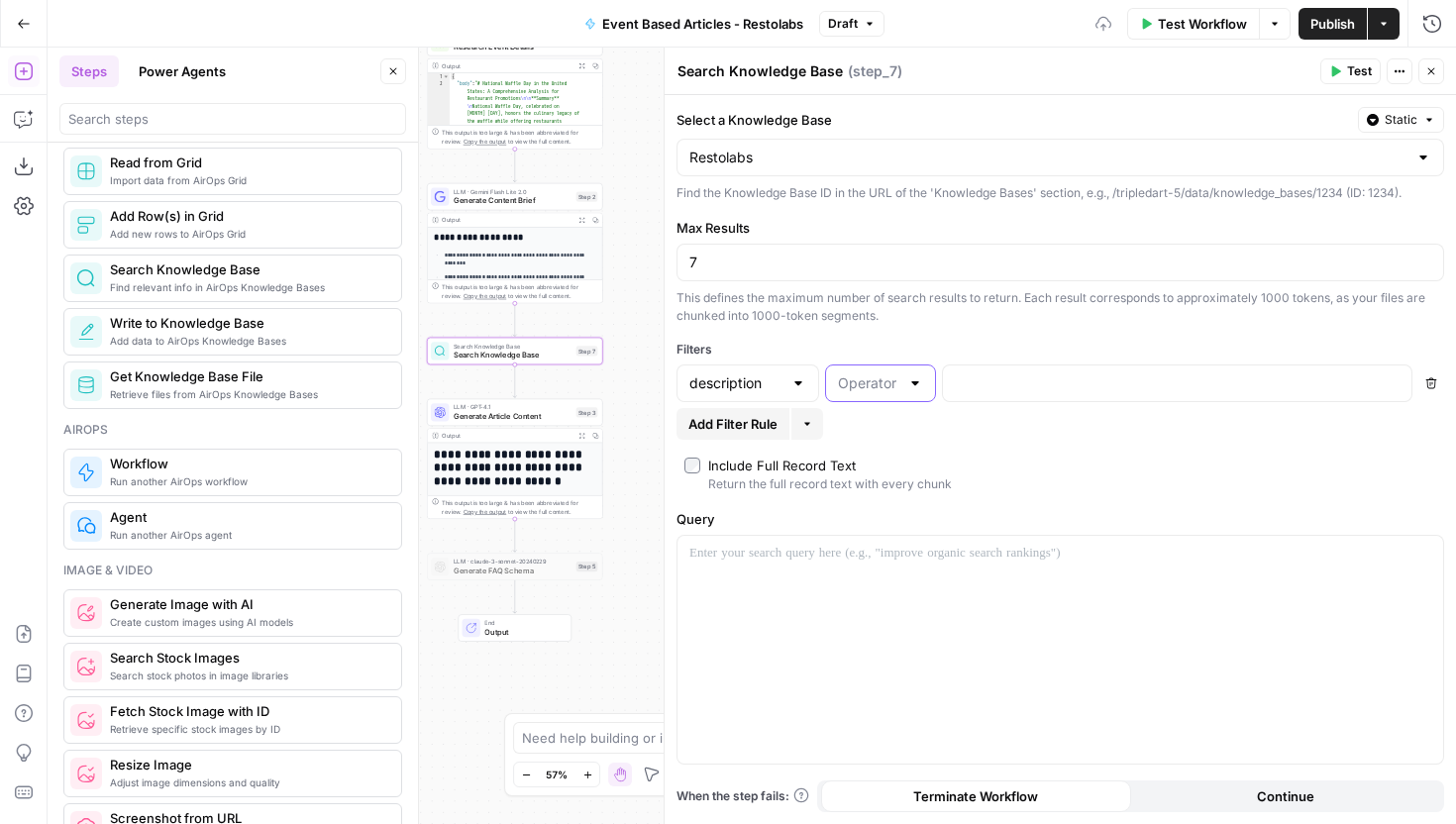 click at bounding box center (869, 383) 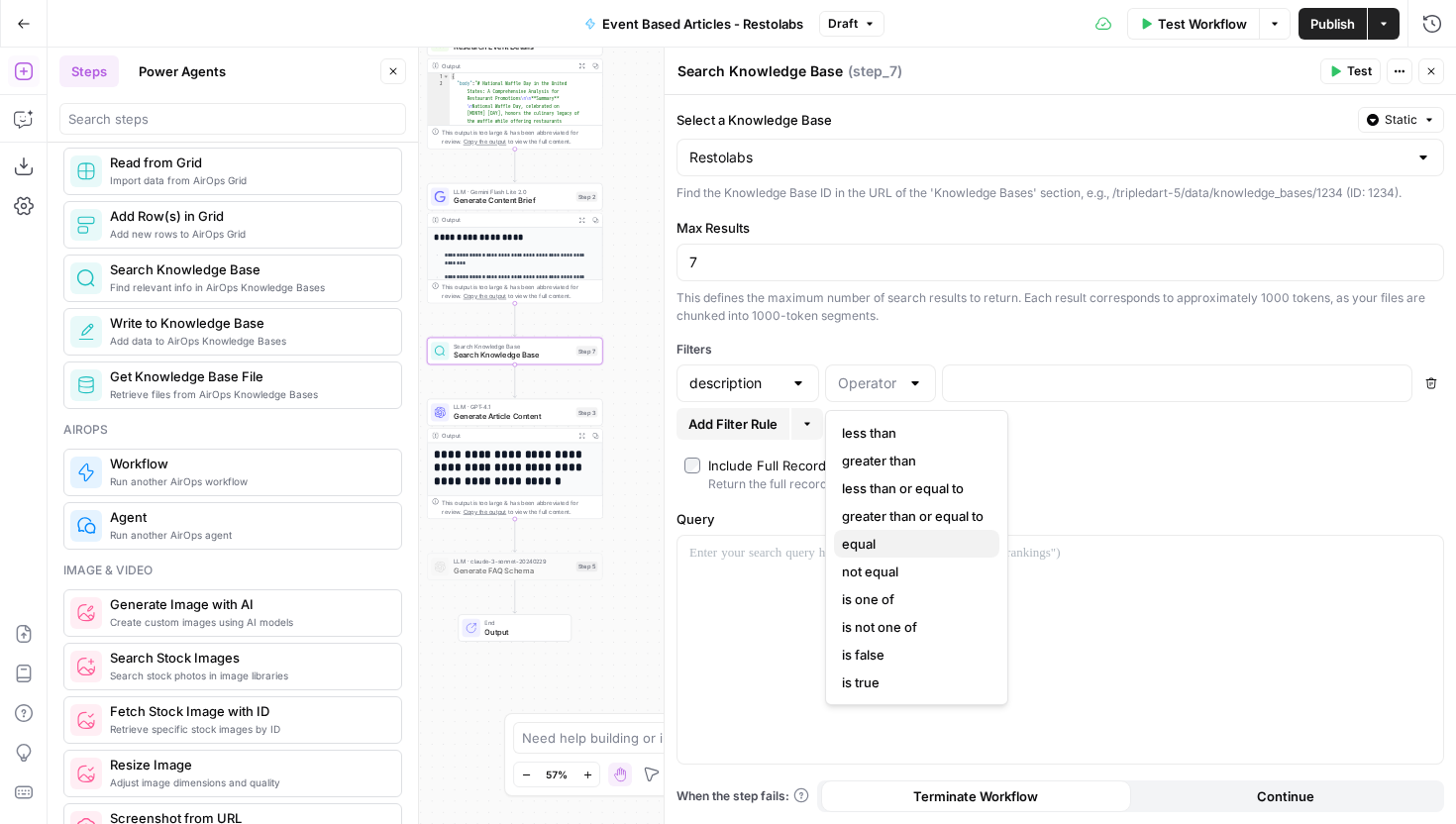 click on "equal" at bounding box center [912, 544] 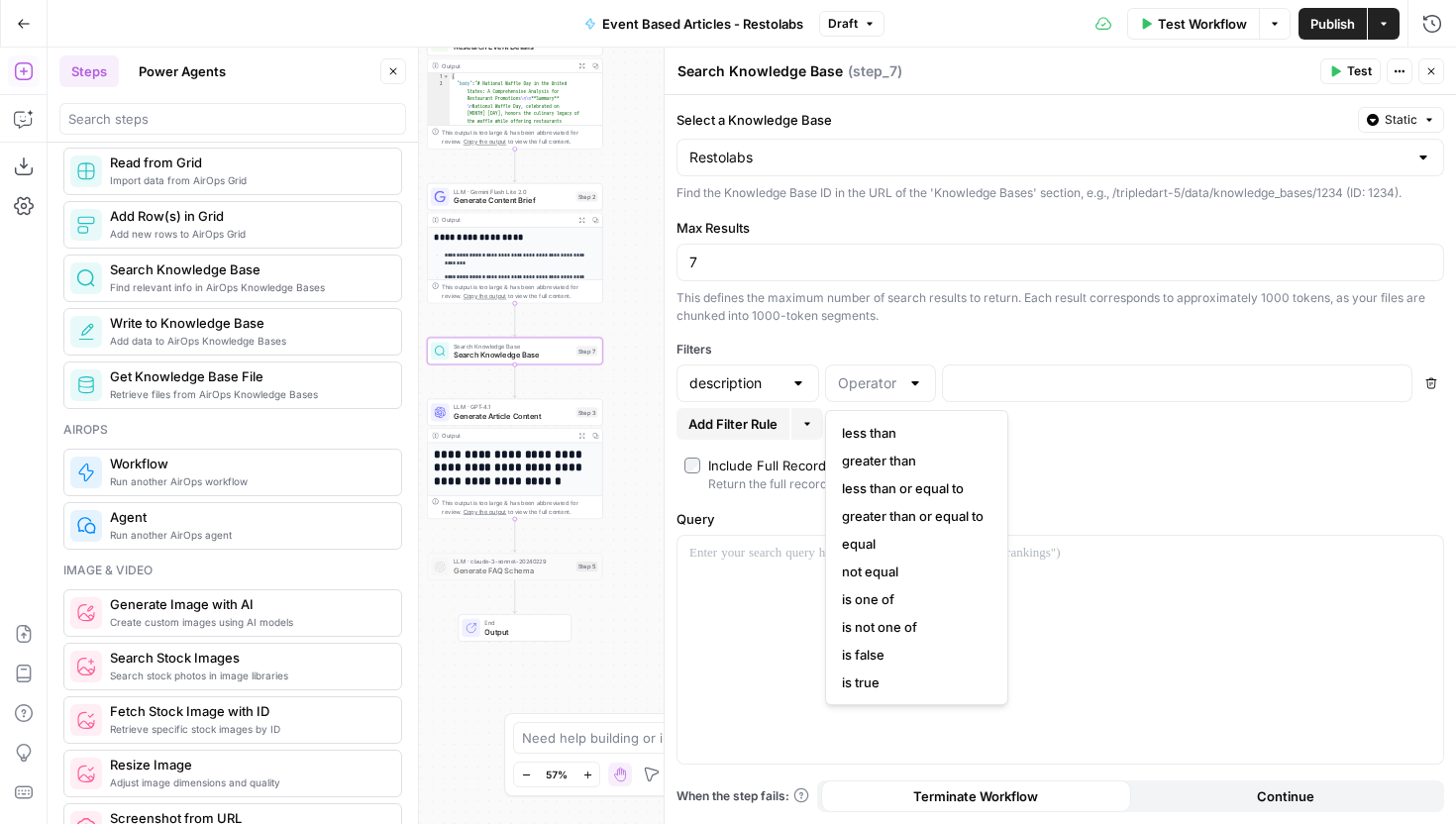type on "equal" 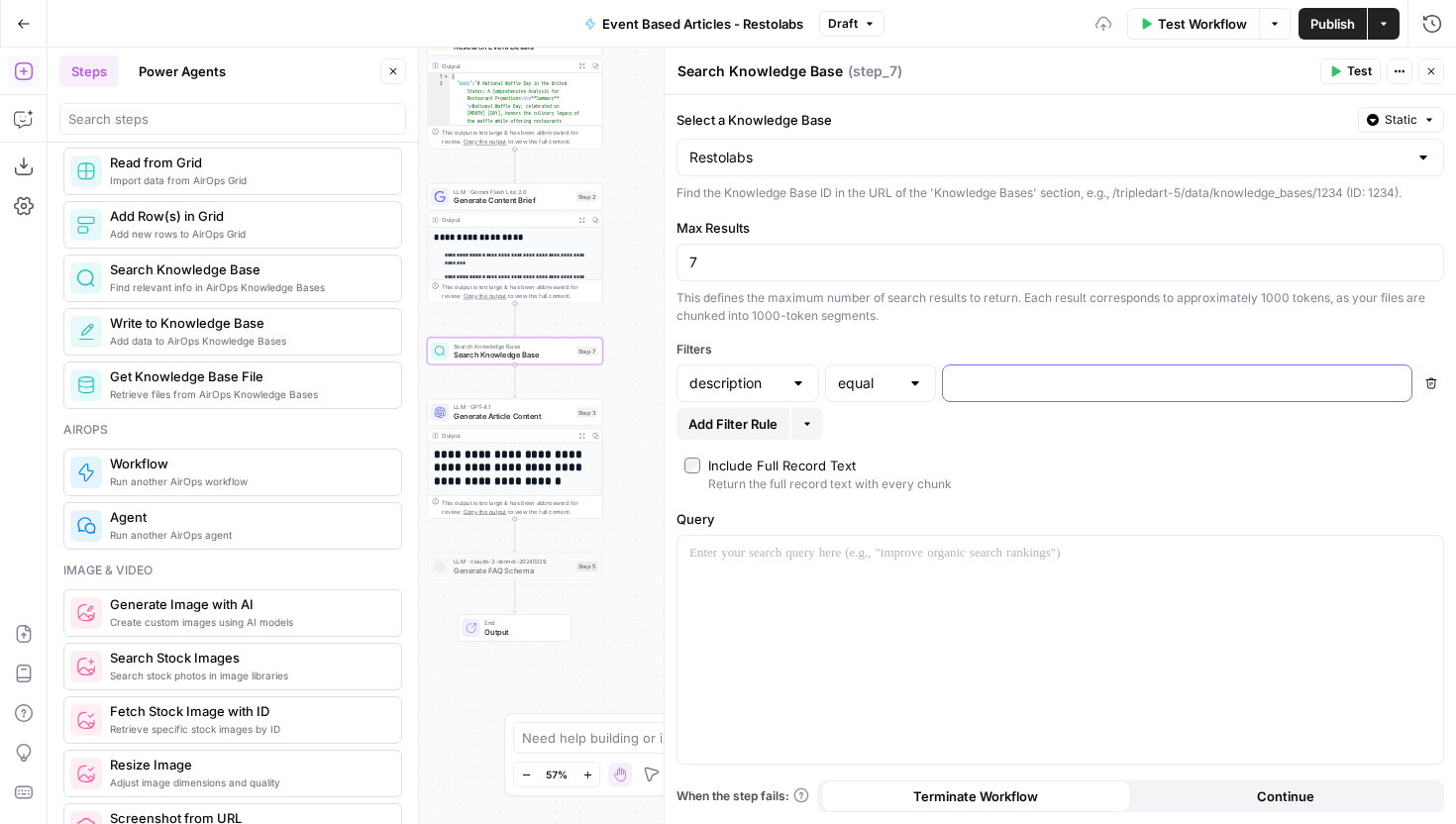 click at bounding box center (1161, 383) 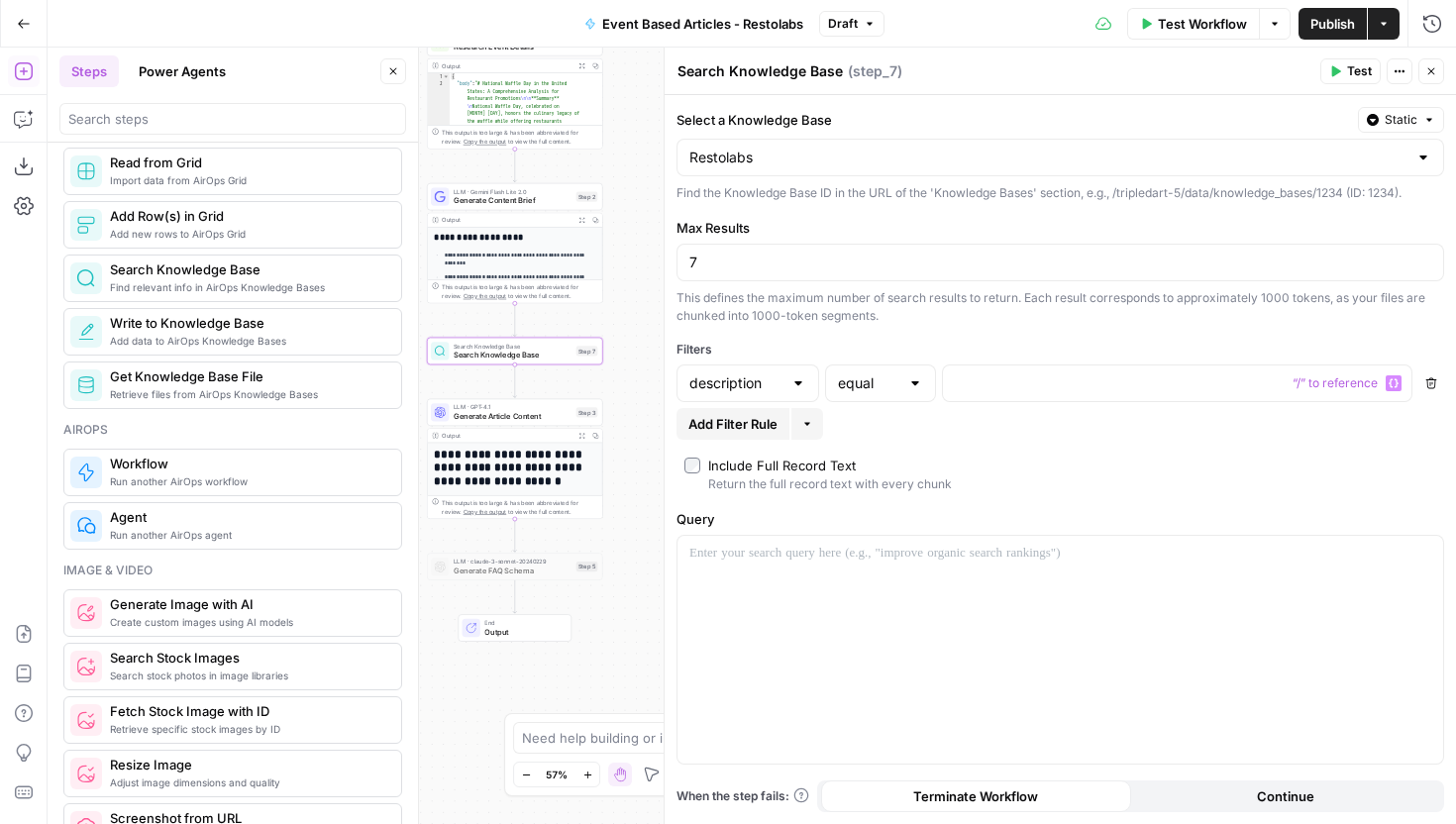 click at bounding box center [915, 383] 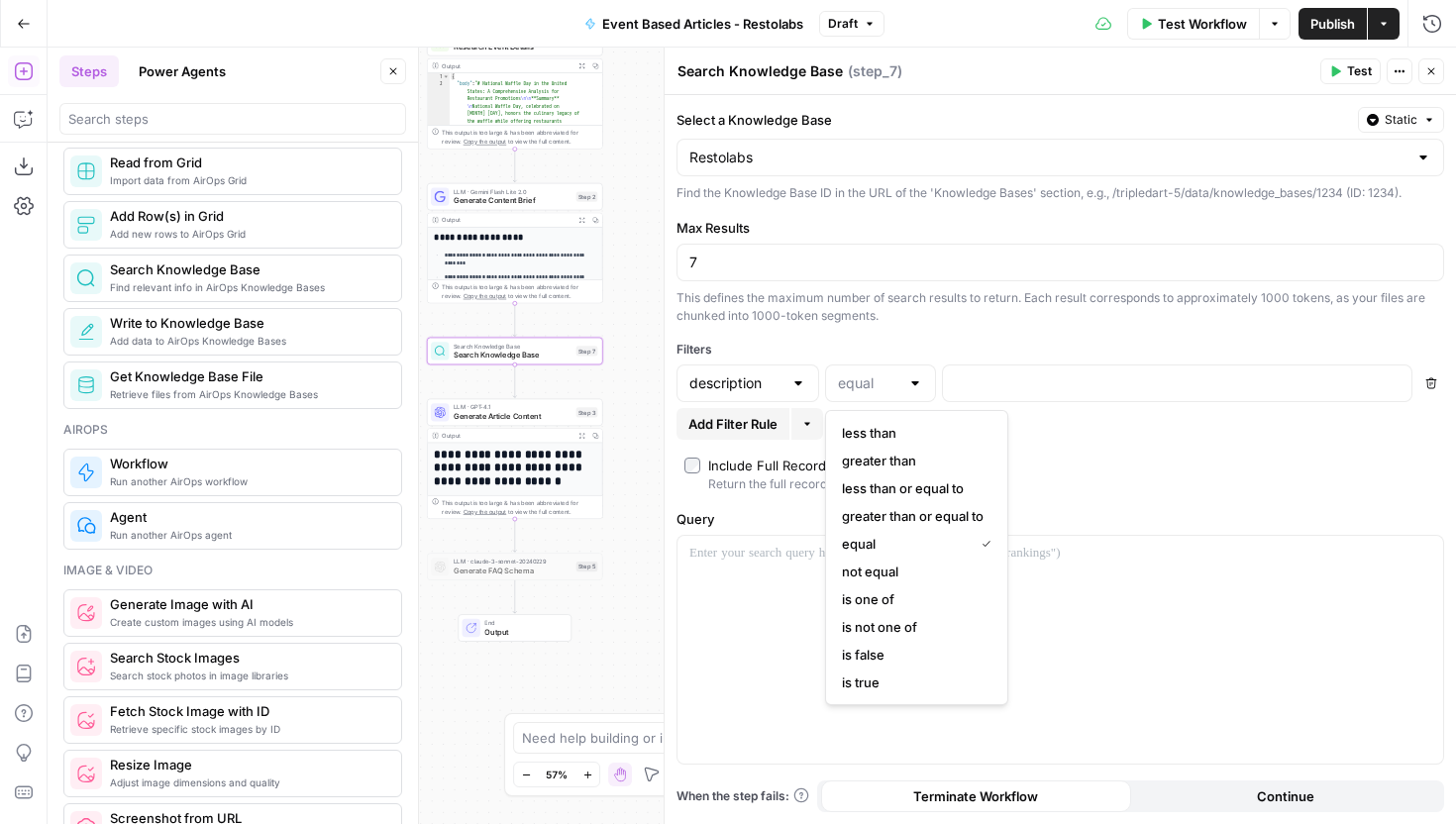 type on "equal" 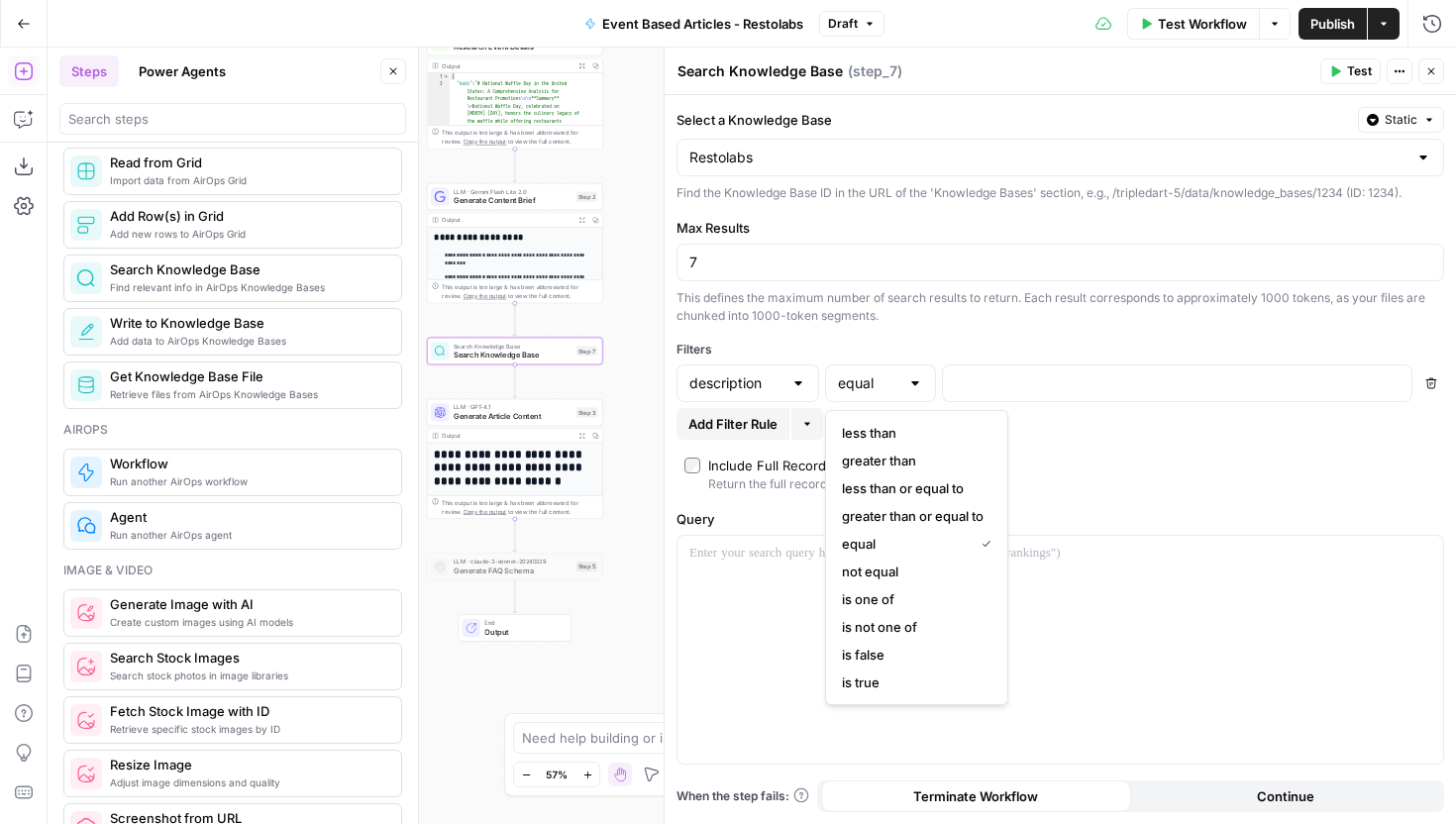 click on "description" at bounding box center [748, 383] 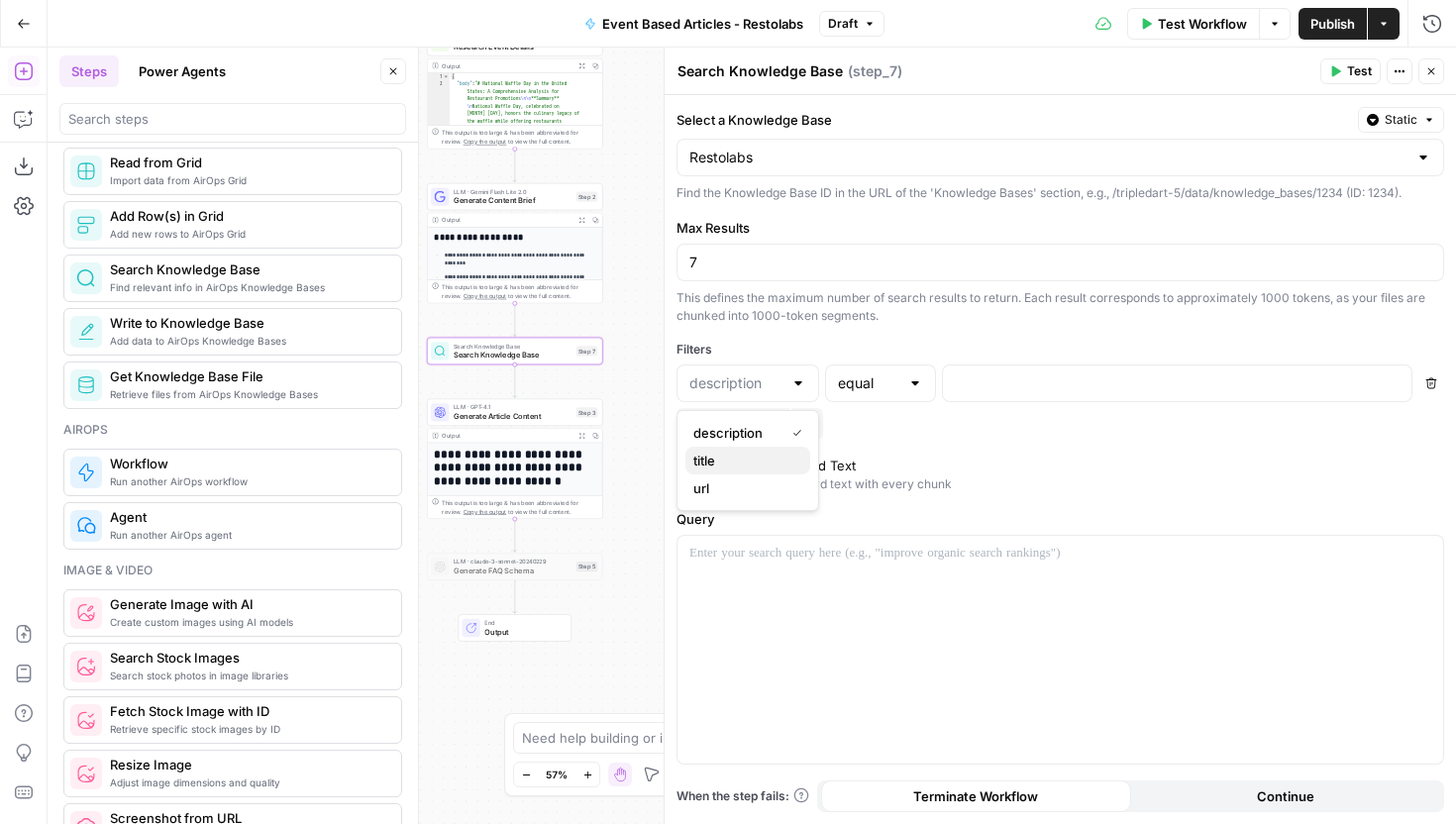 click on "title" at bounding box center [748, 461] 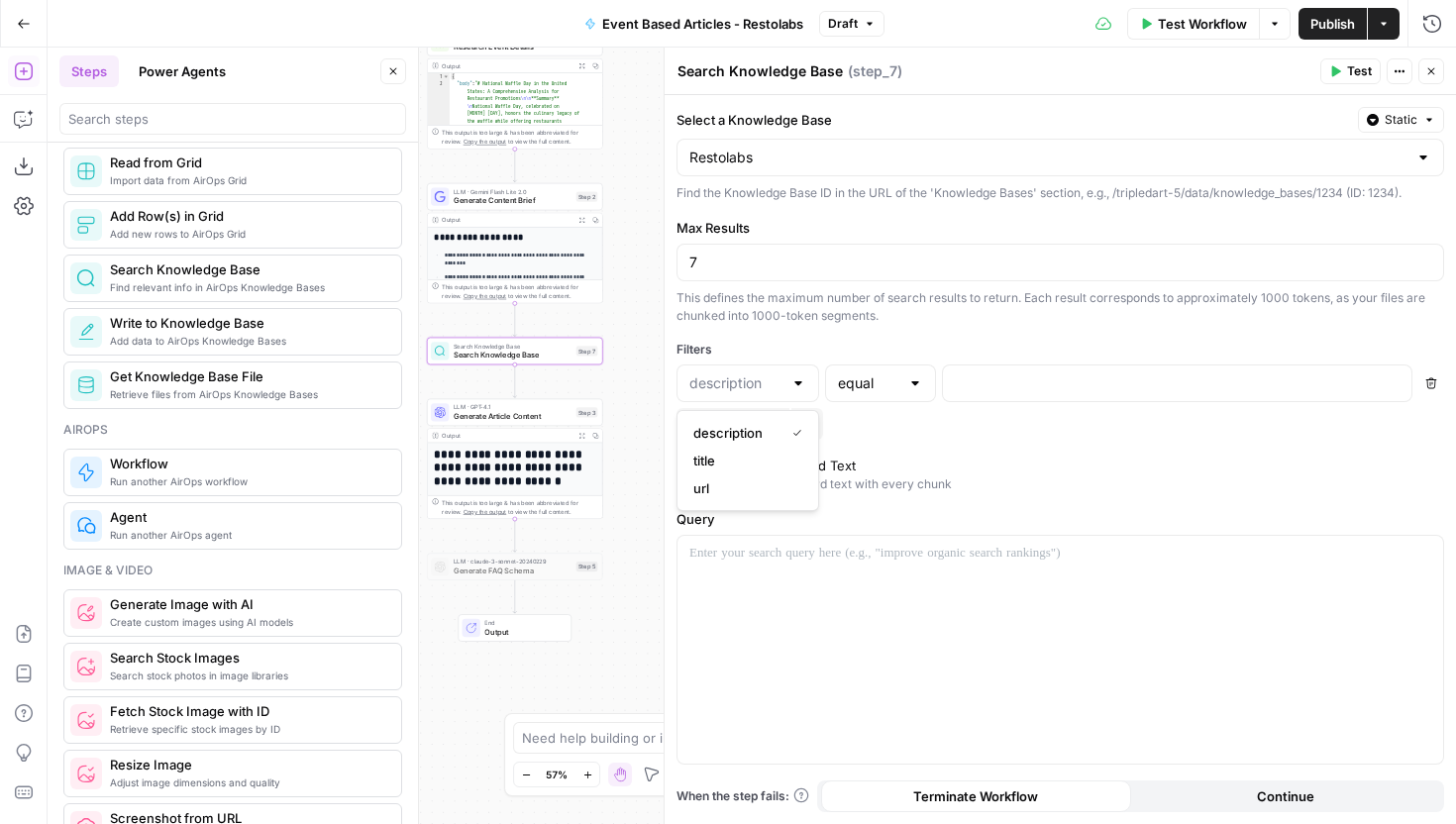 type on "title" 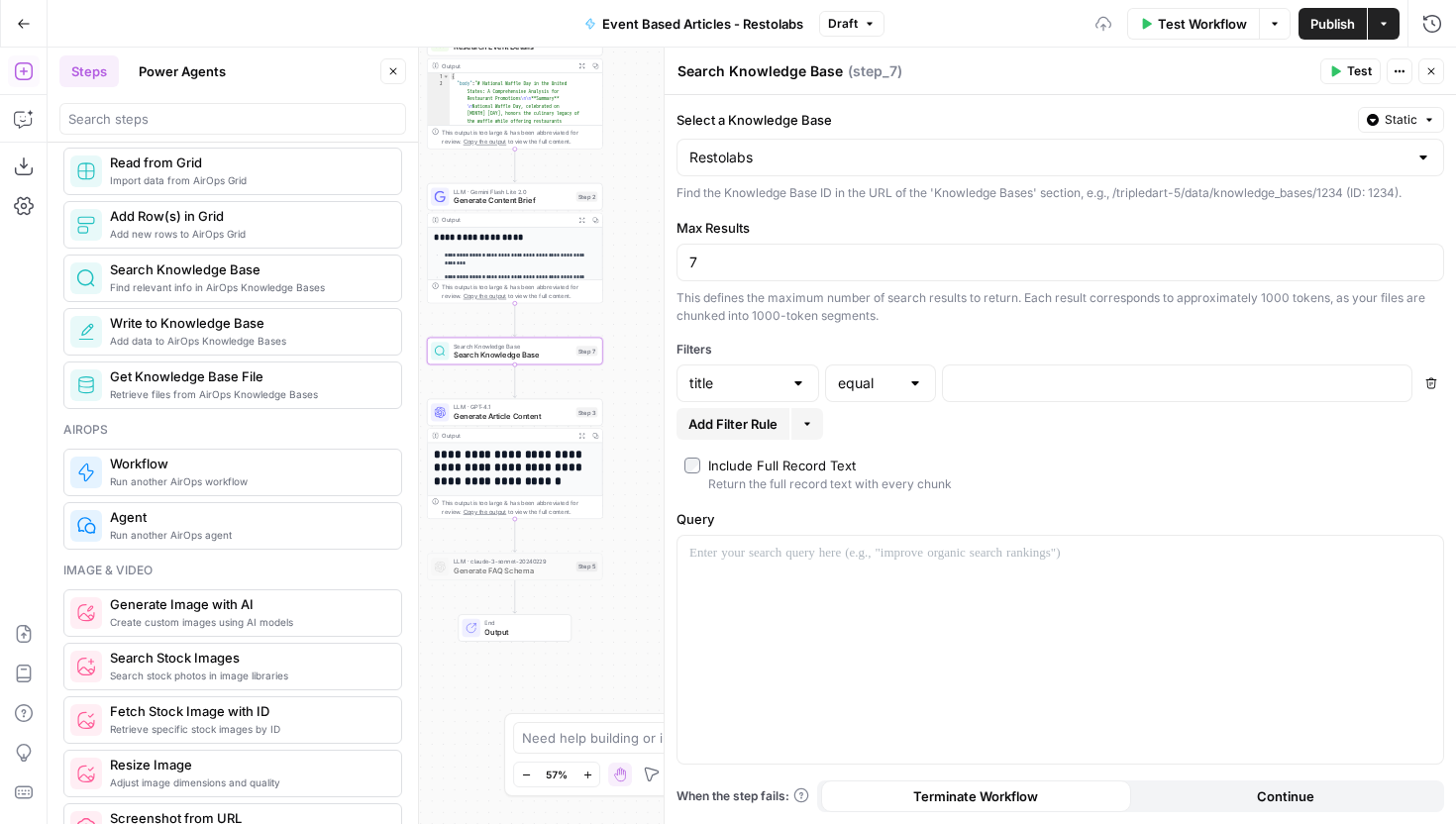 click on "equal" at bounding box center (881, 383) 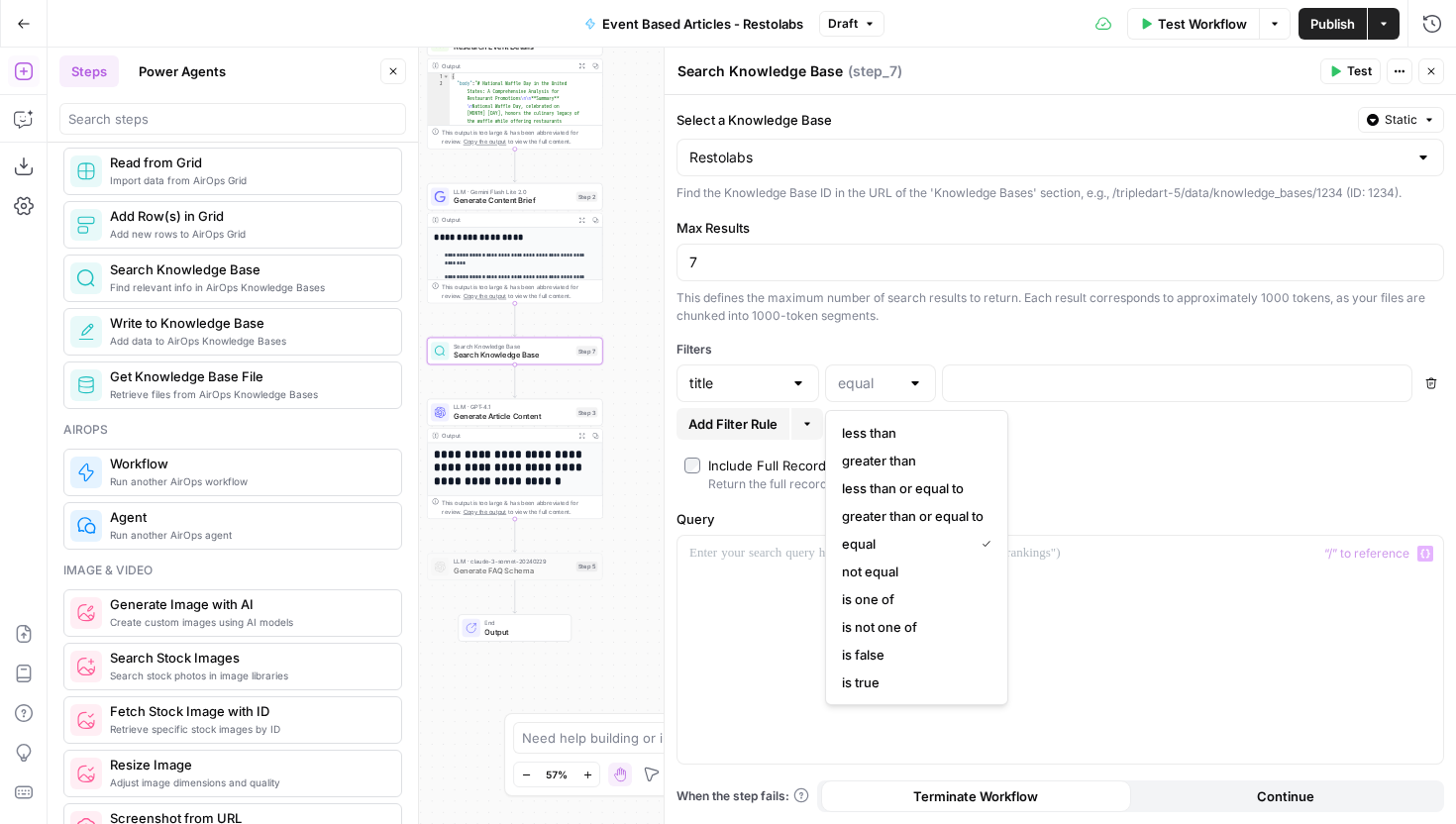 type on "equal" 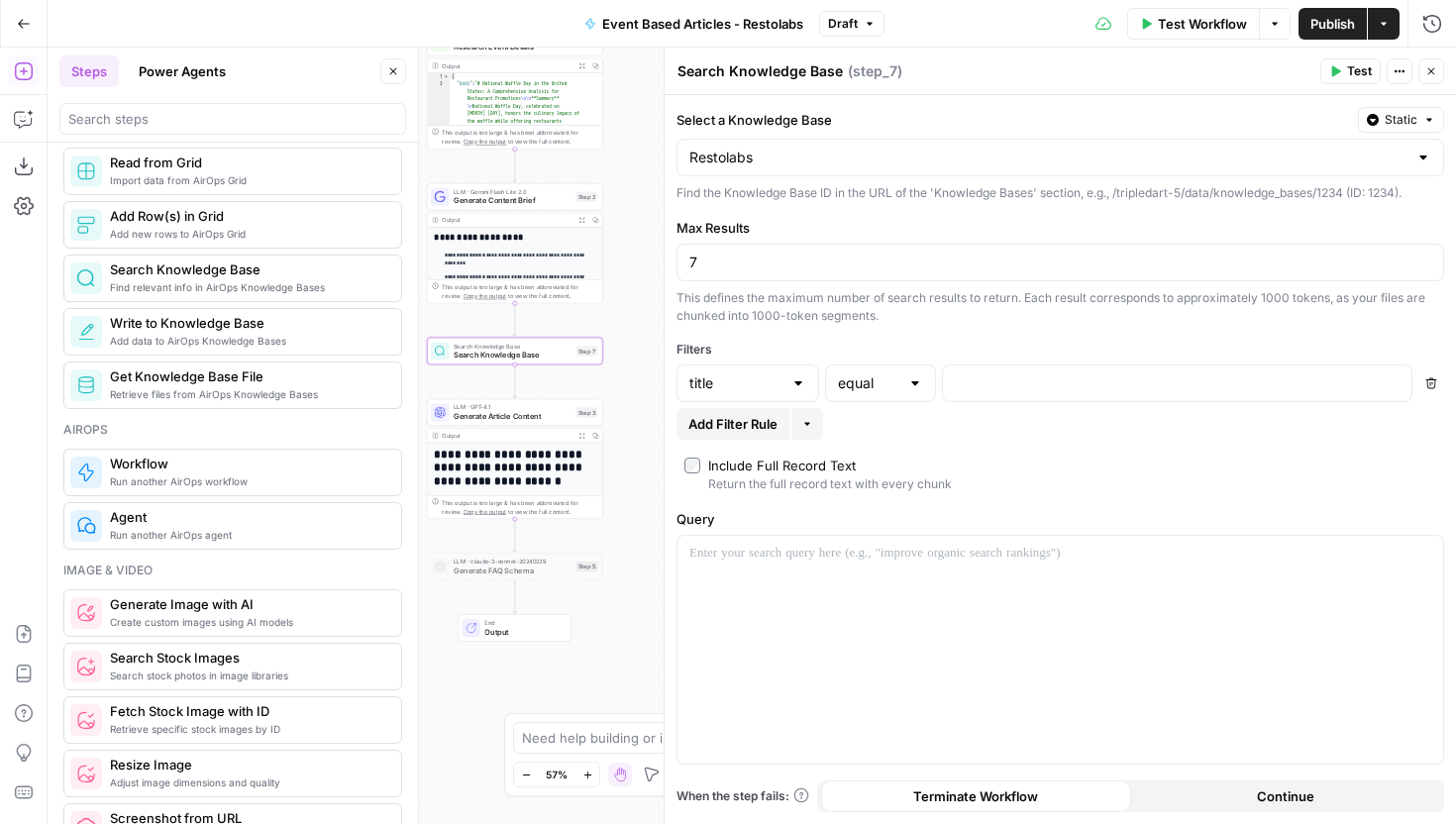 click on "Max Results 7 This defines the maximum number of search results to return. Each result corresponds to approximately 1000 tokens, as your files are chunked into 1000-token segments. Filters title equal Delete Add Filter Rule More Include Full Record Text Return the full record text with every chunk Query When the step fails: Terminate Workflow Continue" at bounding box center (1060, 460) 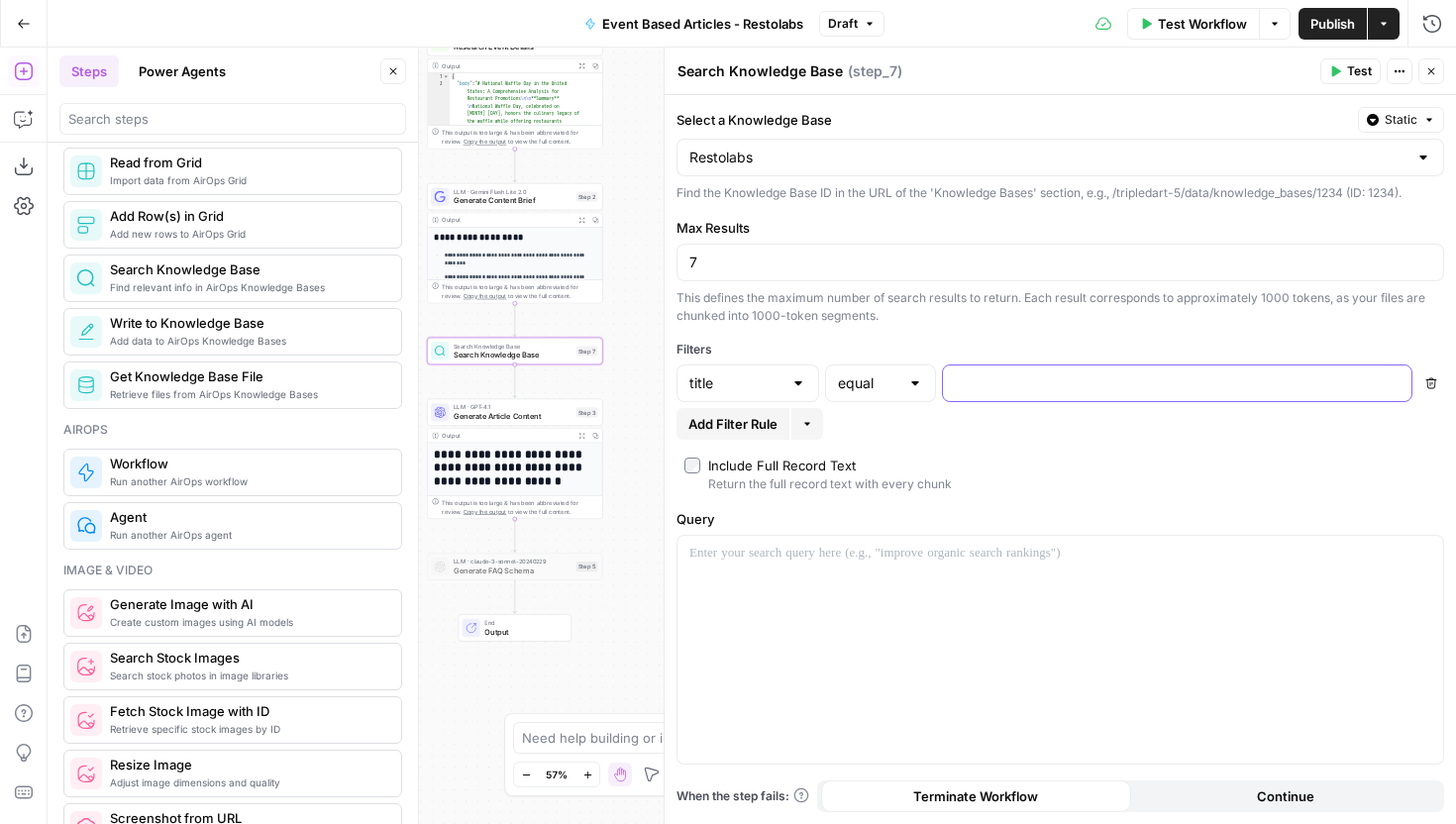 click at bounding box center (1161, 383) 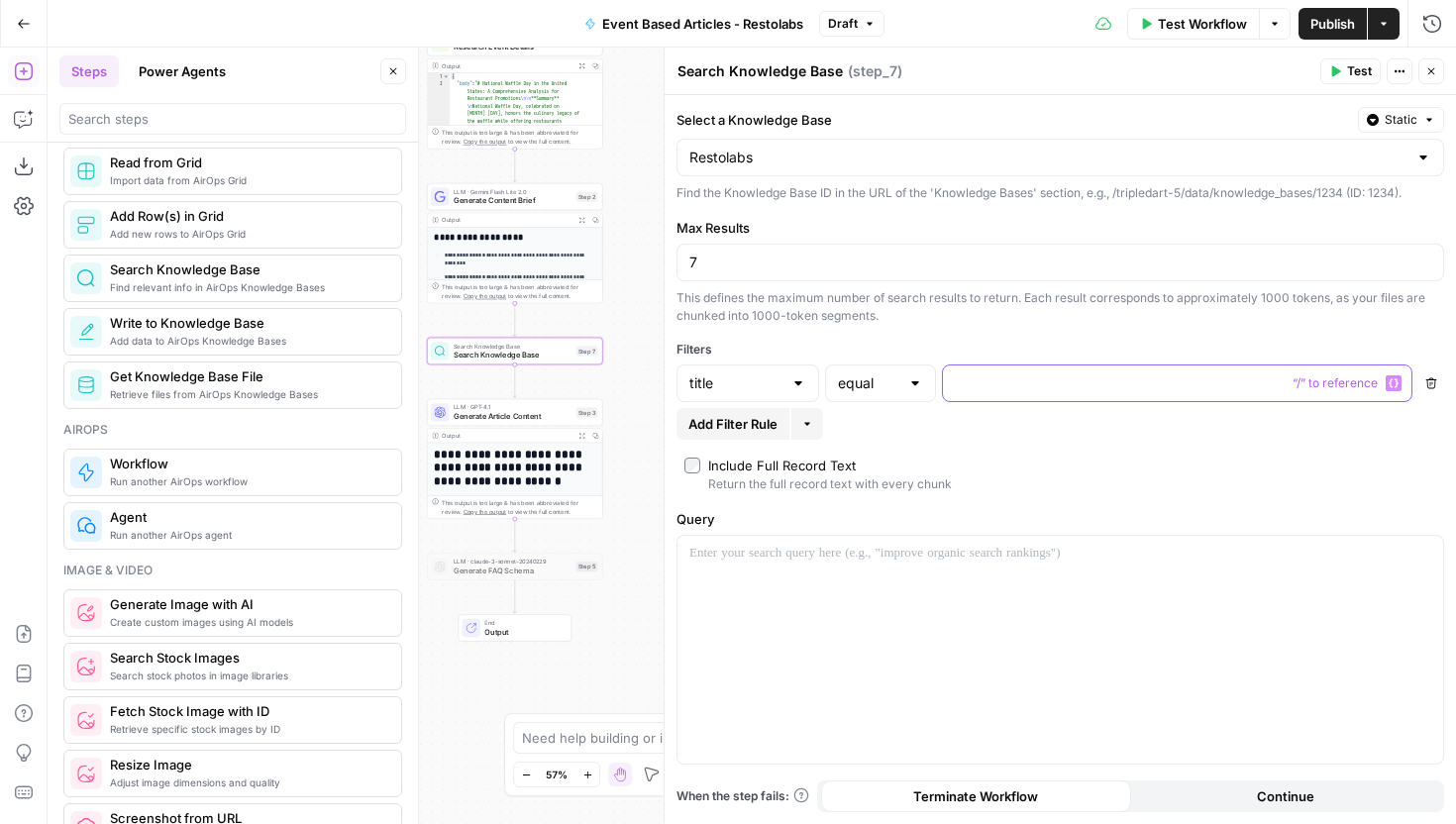 type 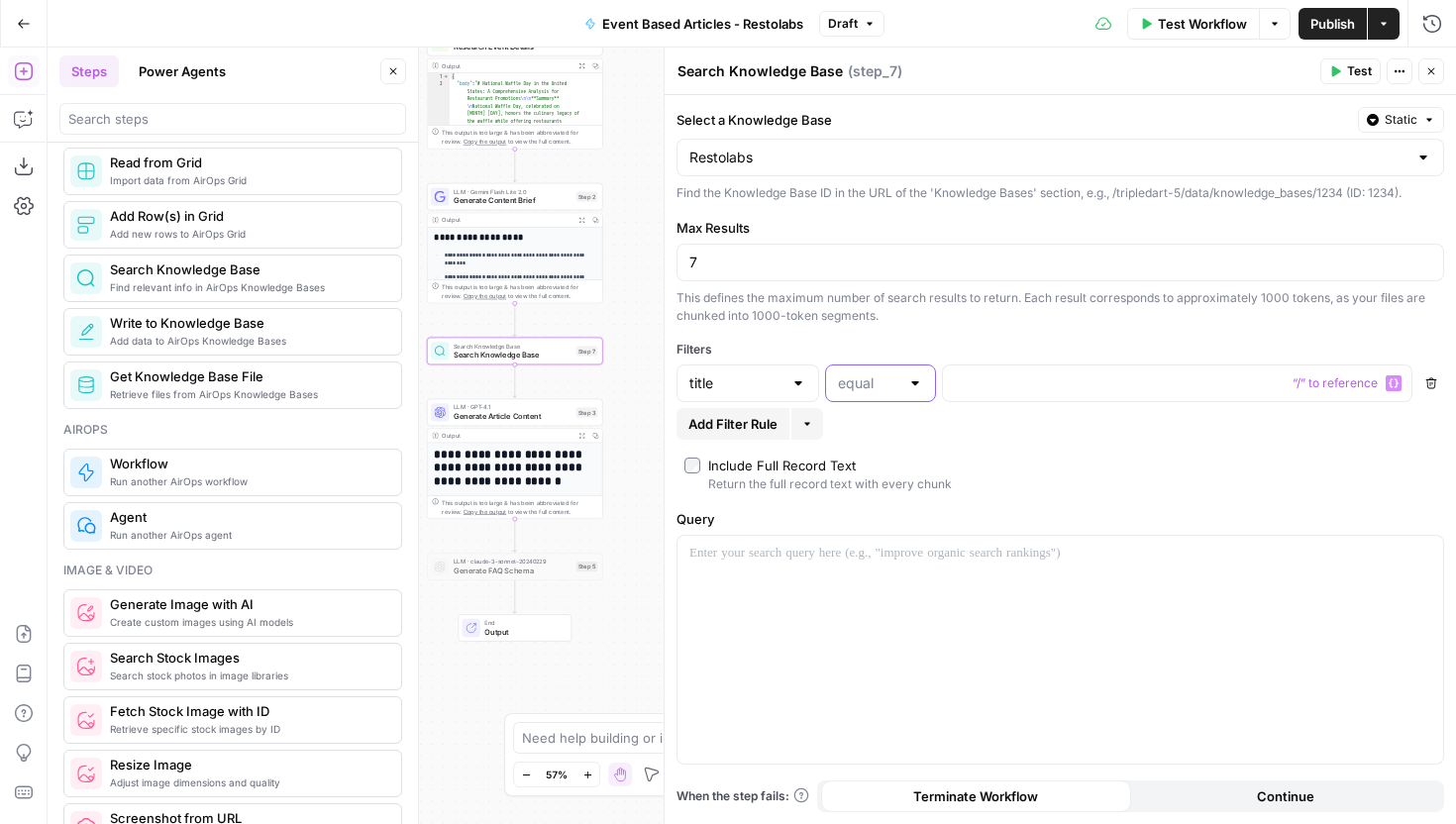 click at bounding box center [869, 383] 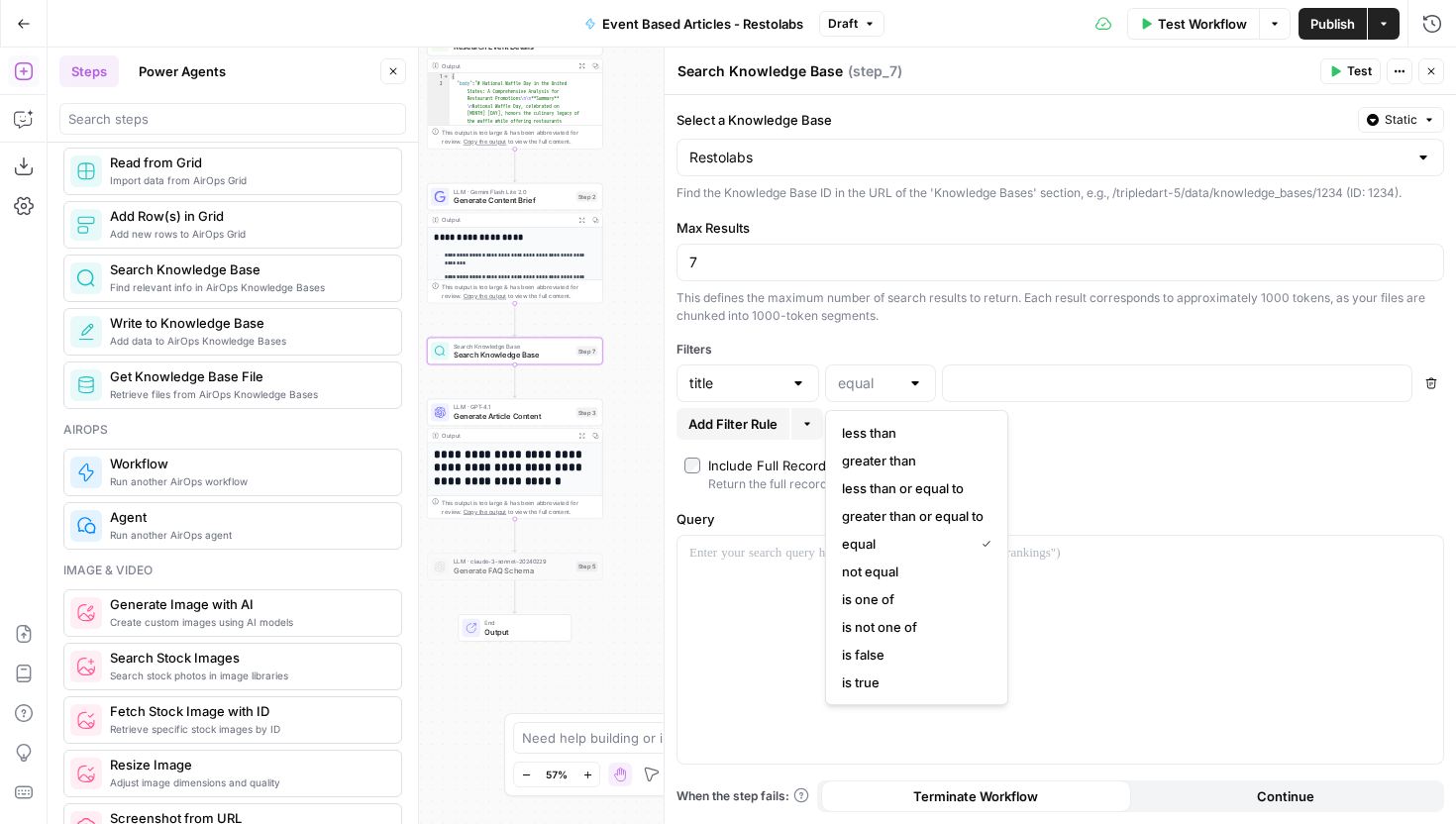type on "equal" 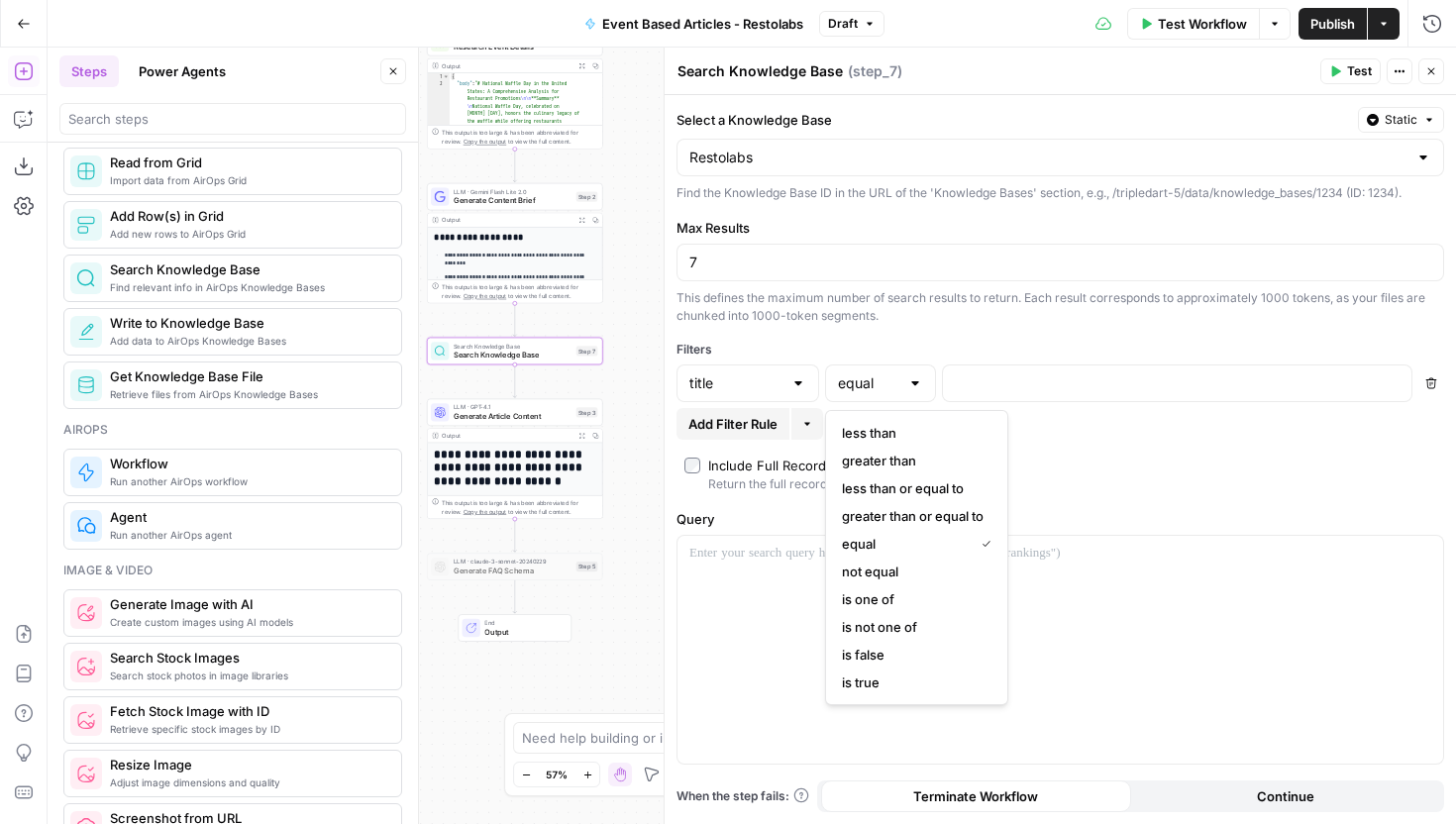 click at bounding box center [798, 383] 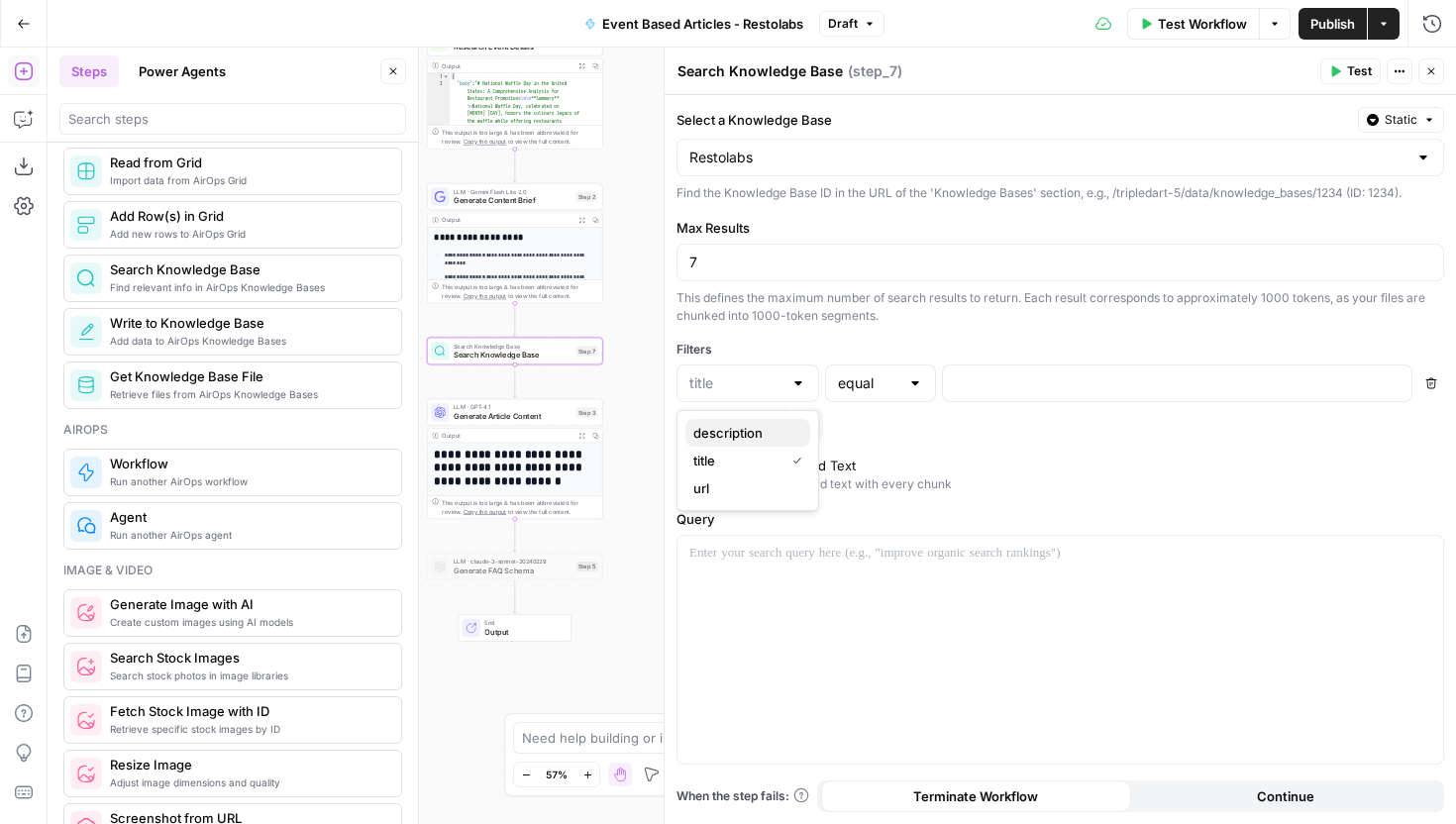 click on "description" at bounding box center [744, 433] 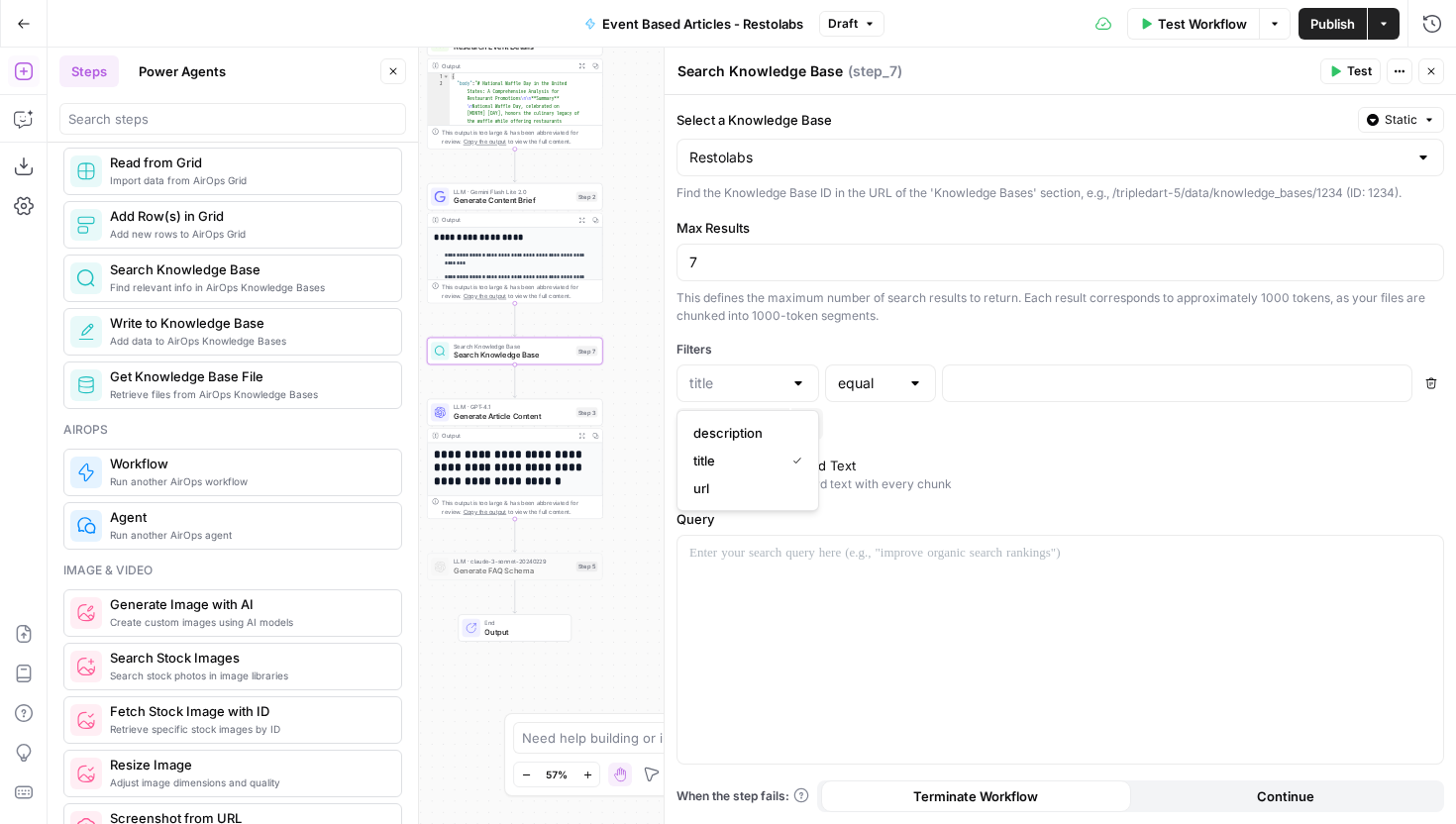 type on "description" 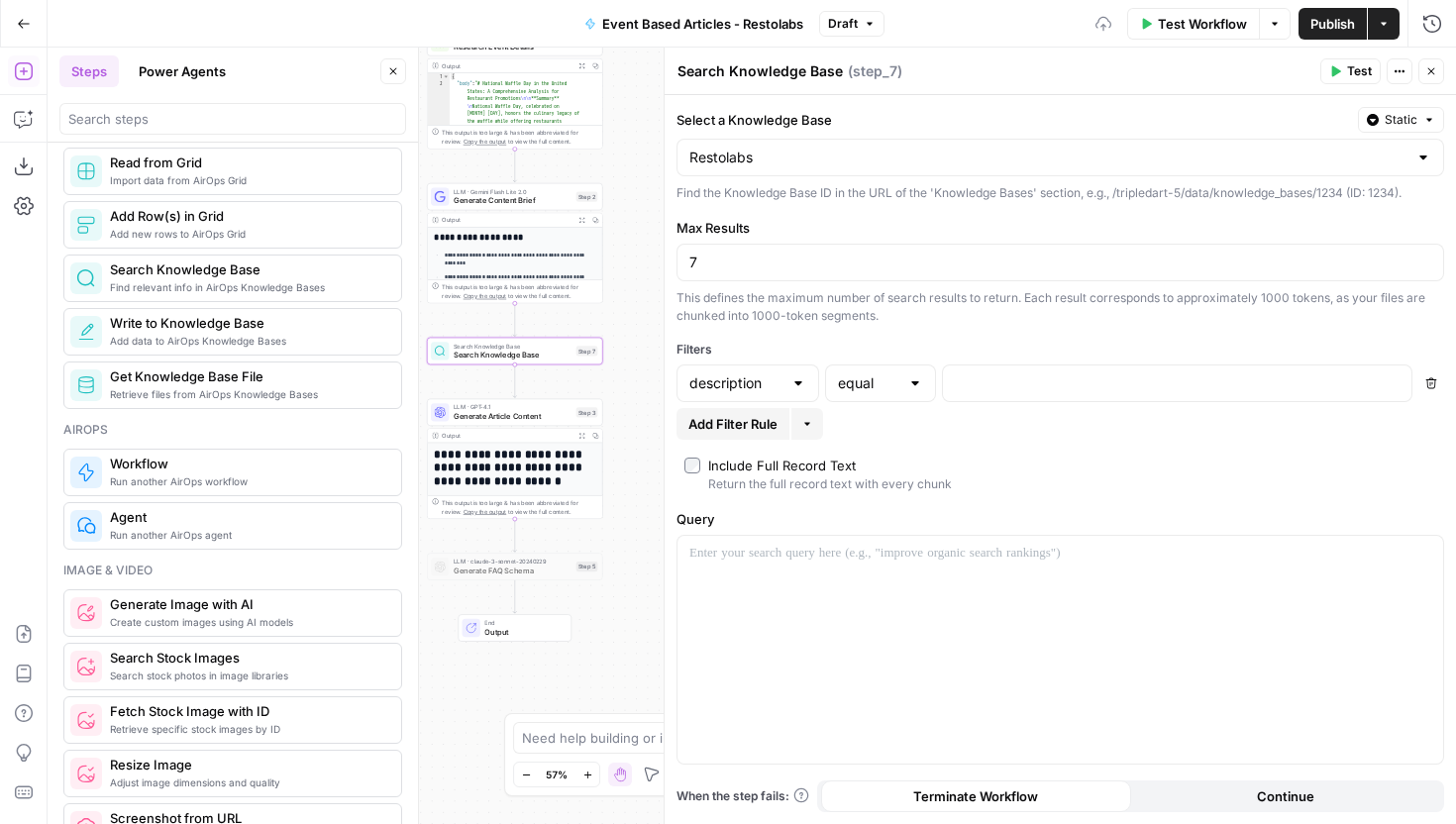 click on "equal" at bounding box center [881, 383] 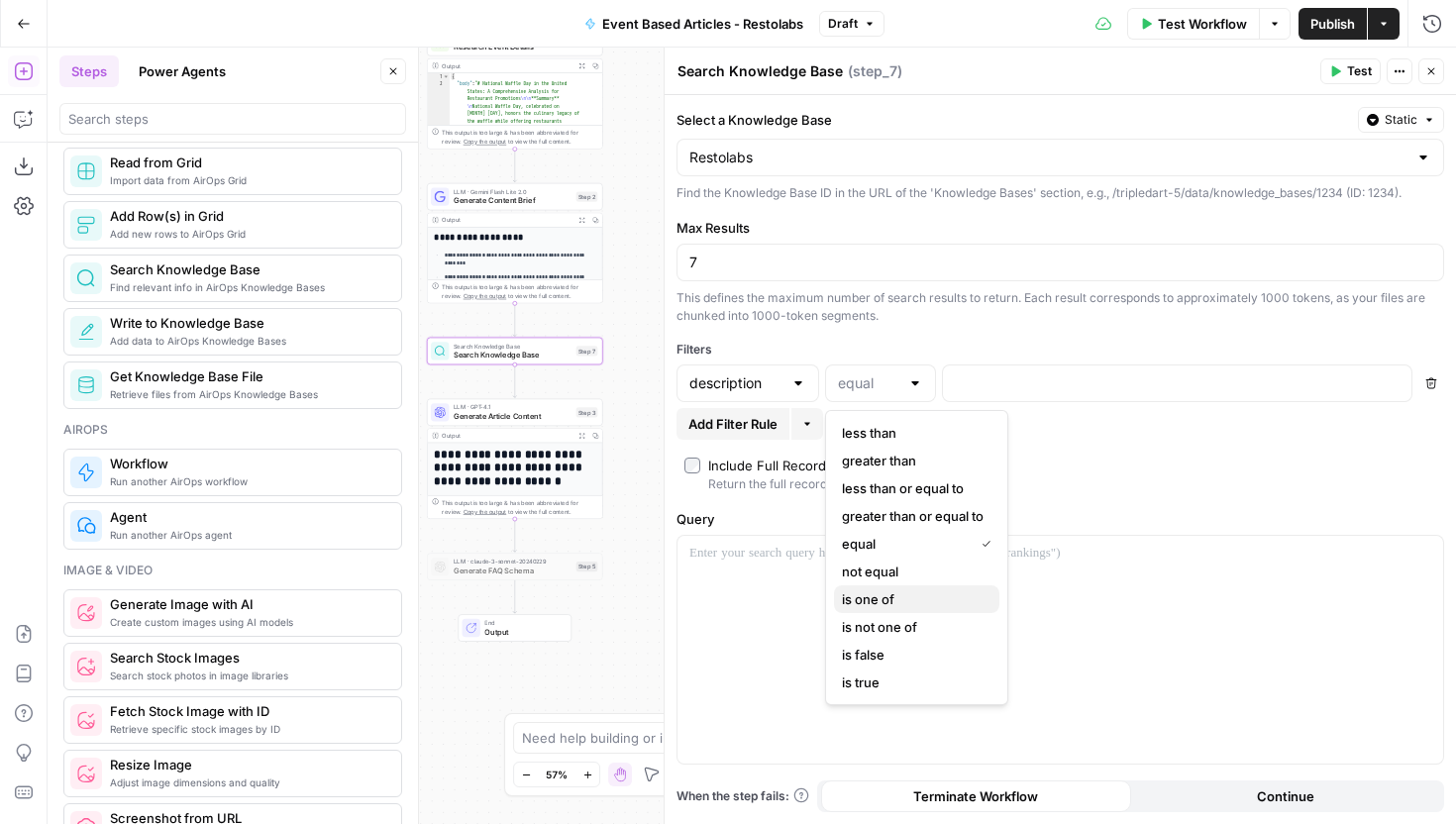 click on "is one of" at bounding box center (912, 599) 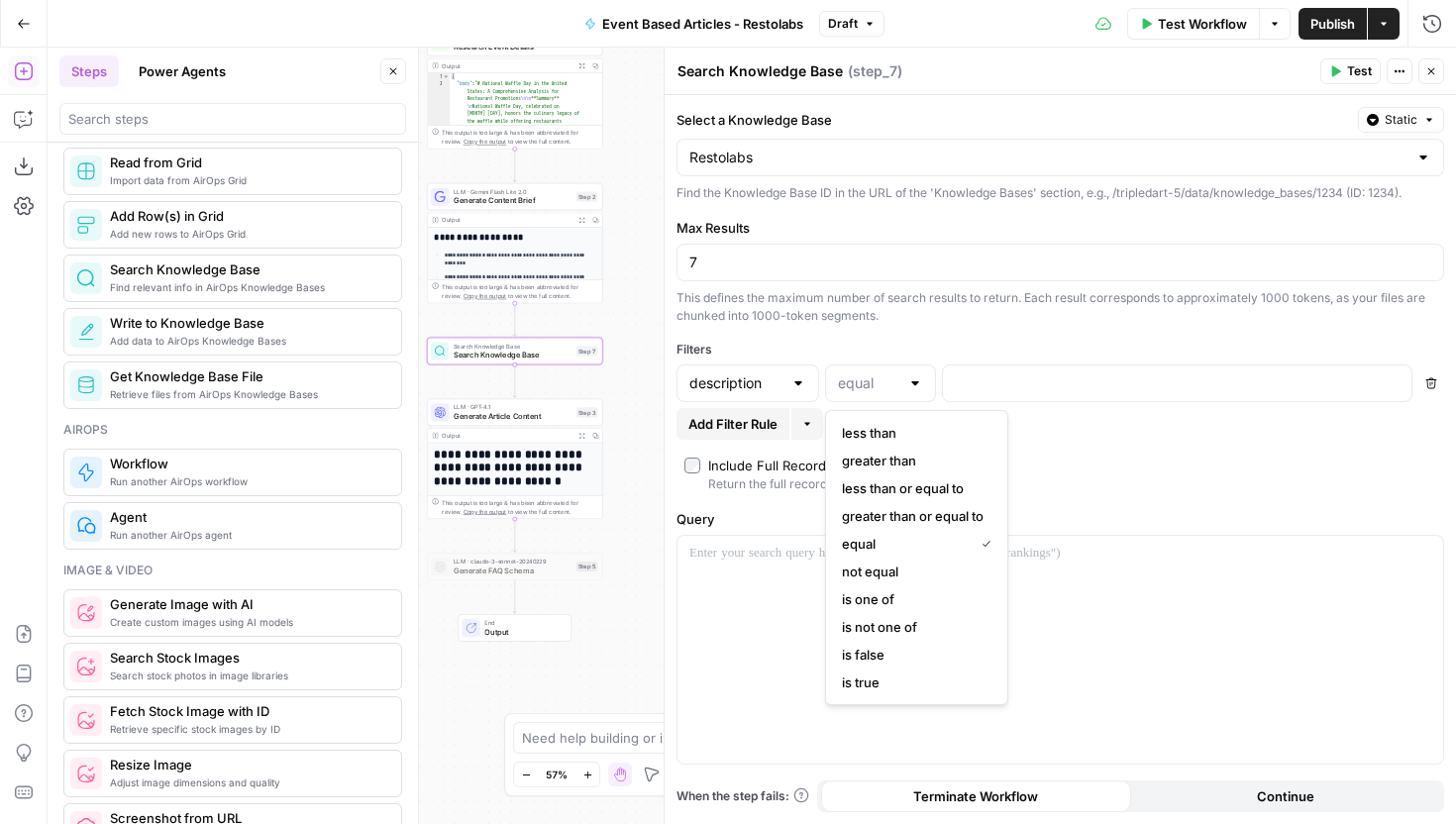type on "is one of" 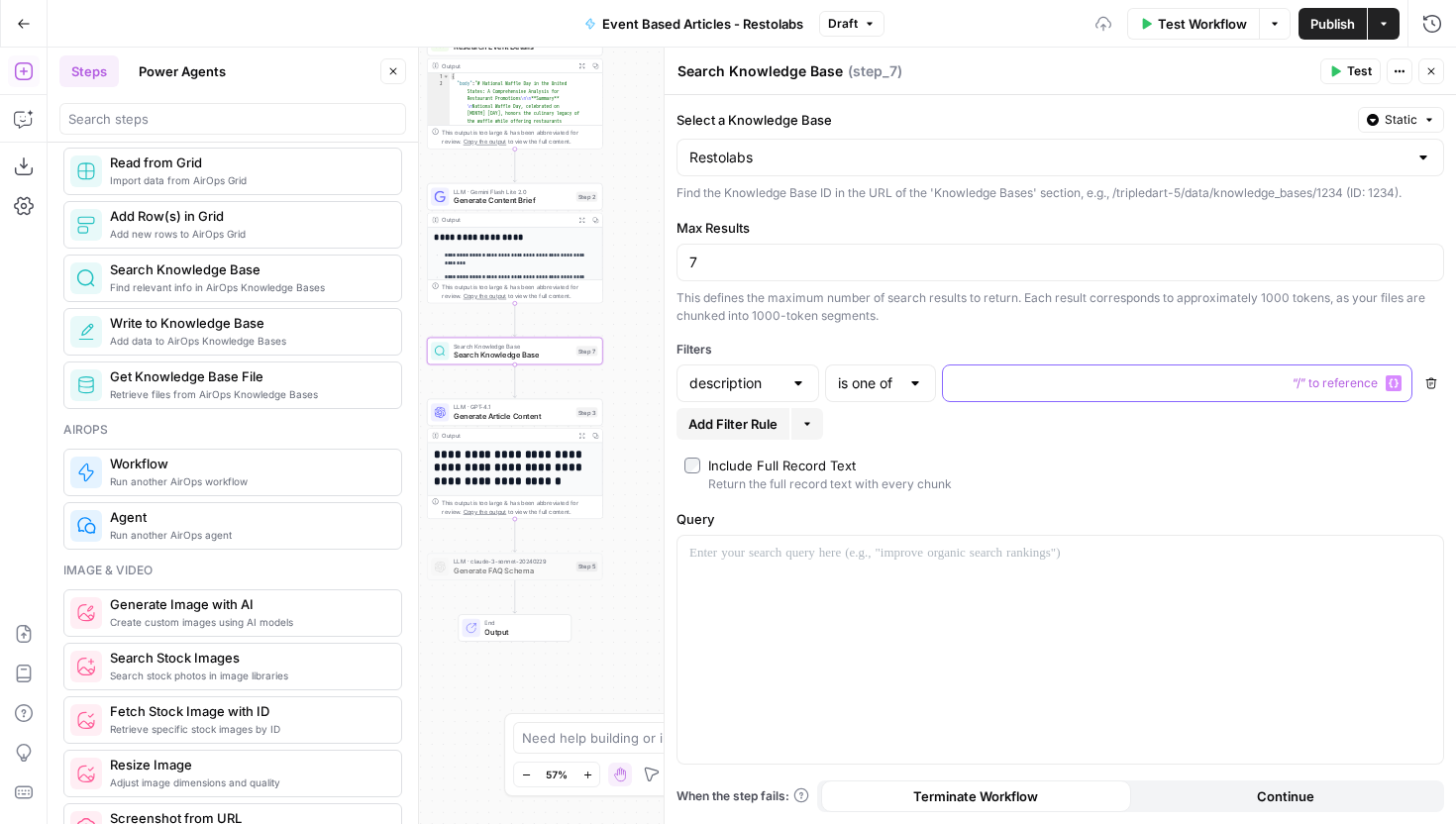 click at bounding box center [1161, 383] 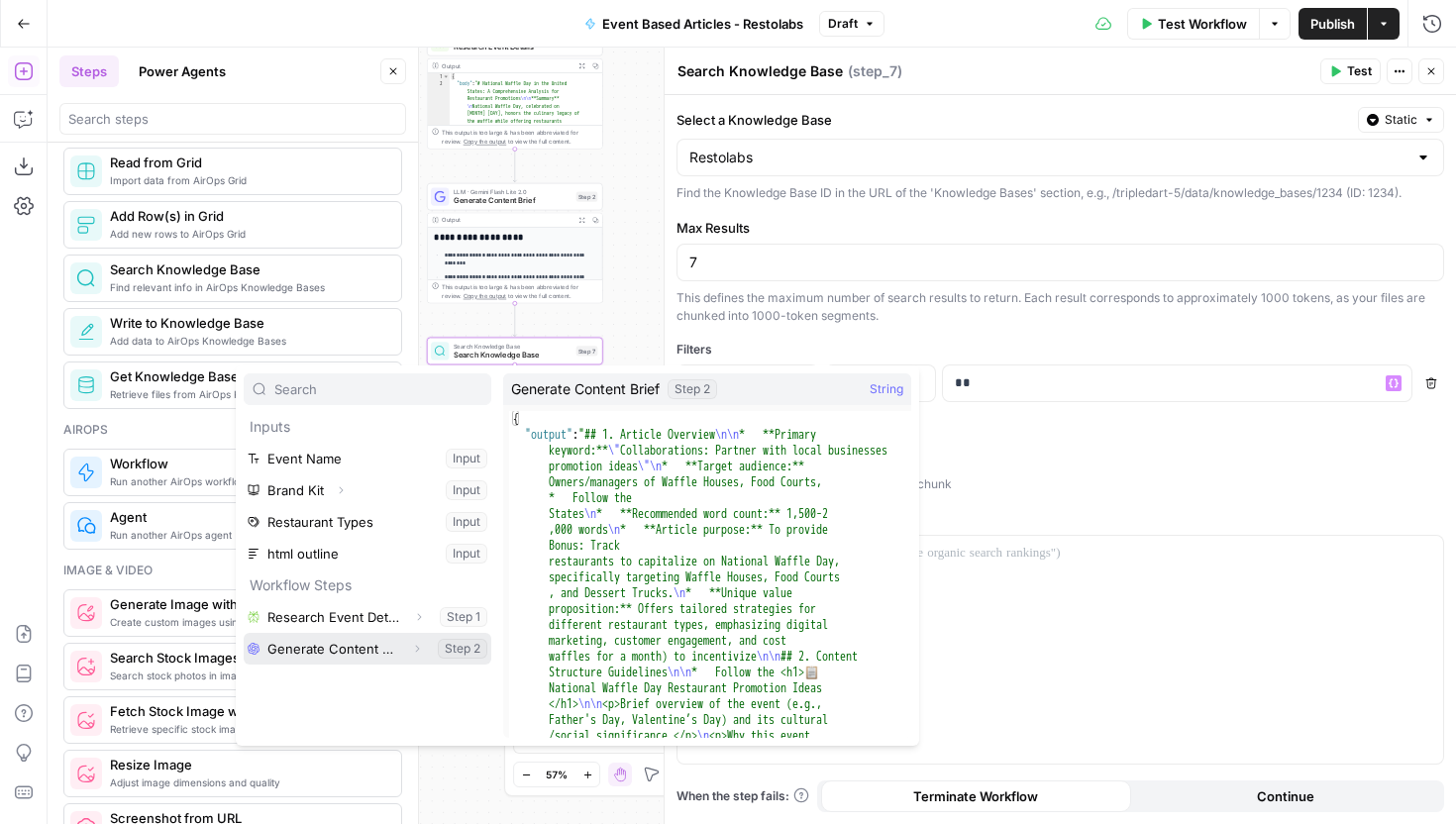click at bounding box center [367, 649] 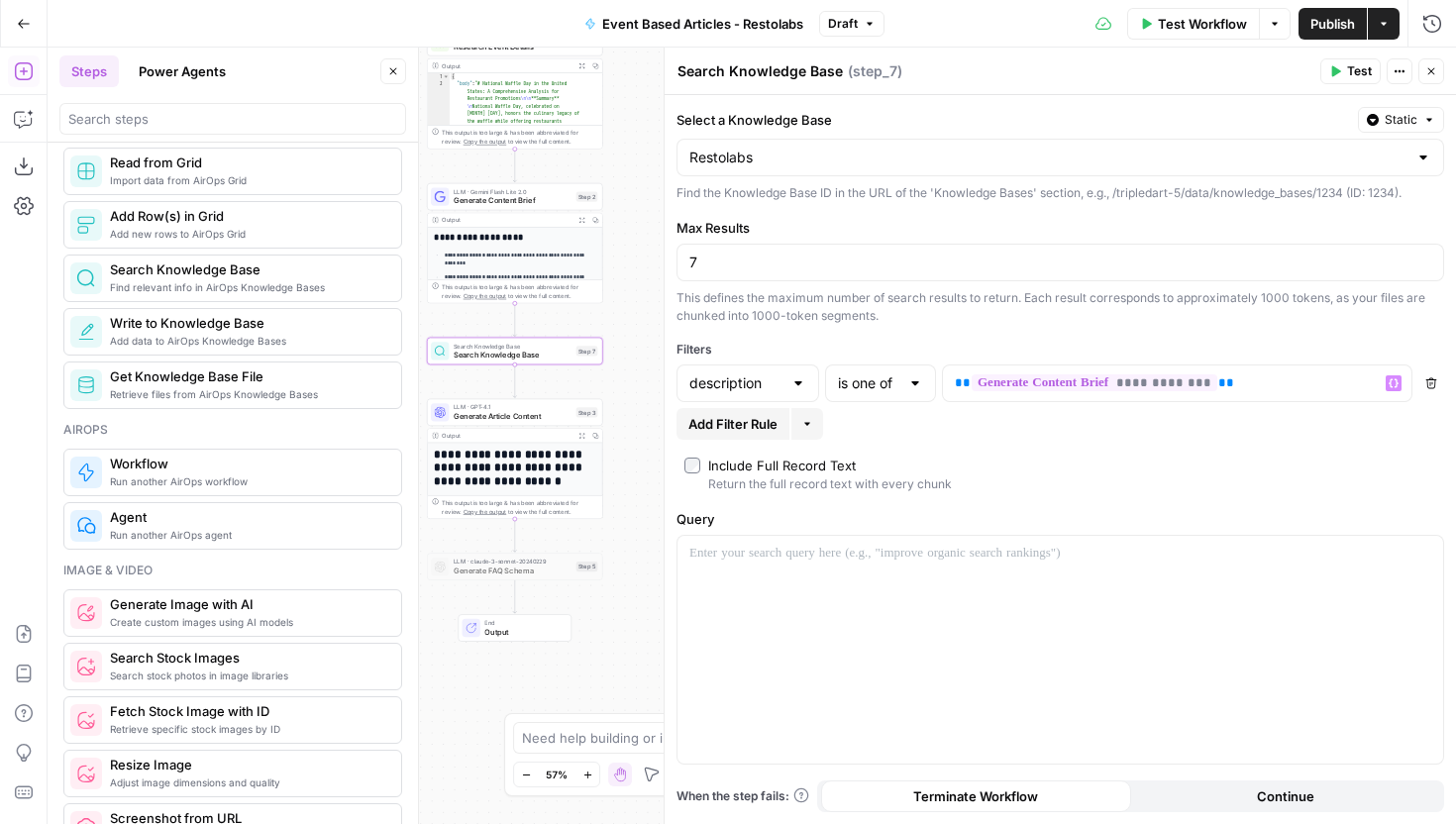 click on "Test" at bounding box center (1350, 71) 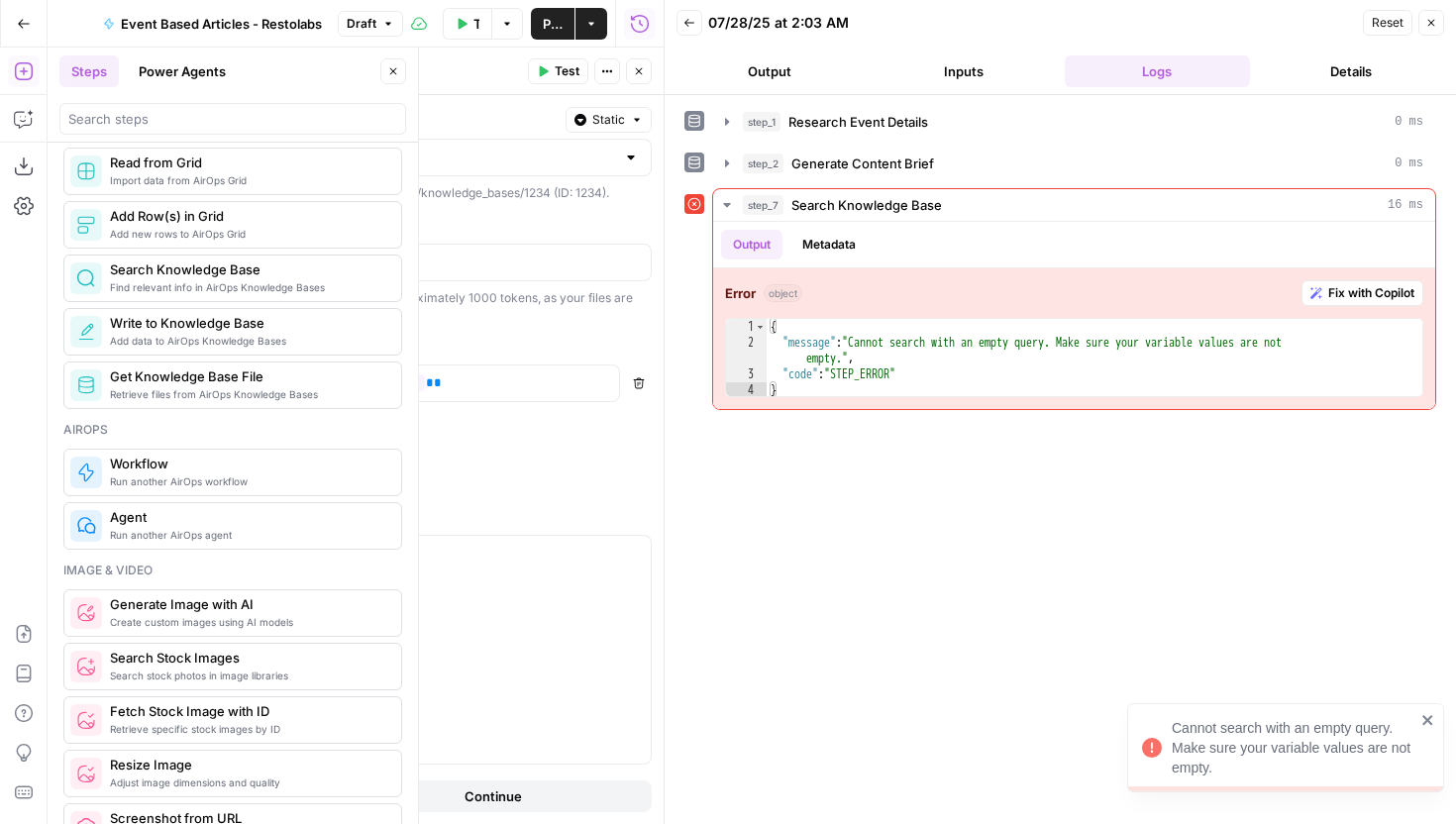 click 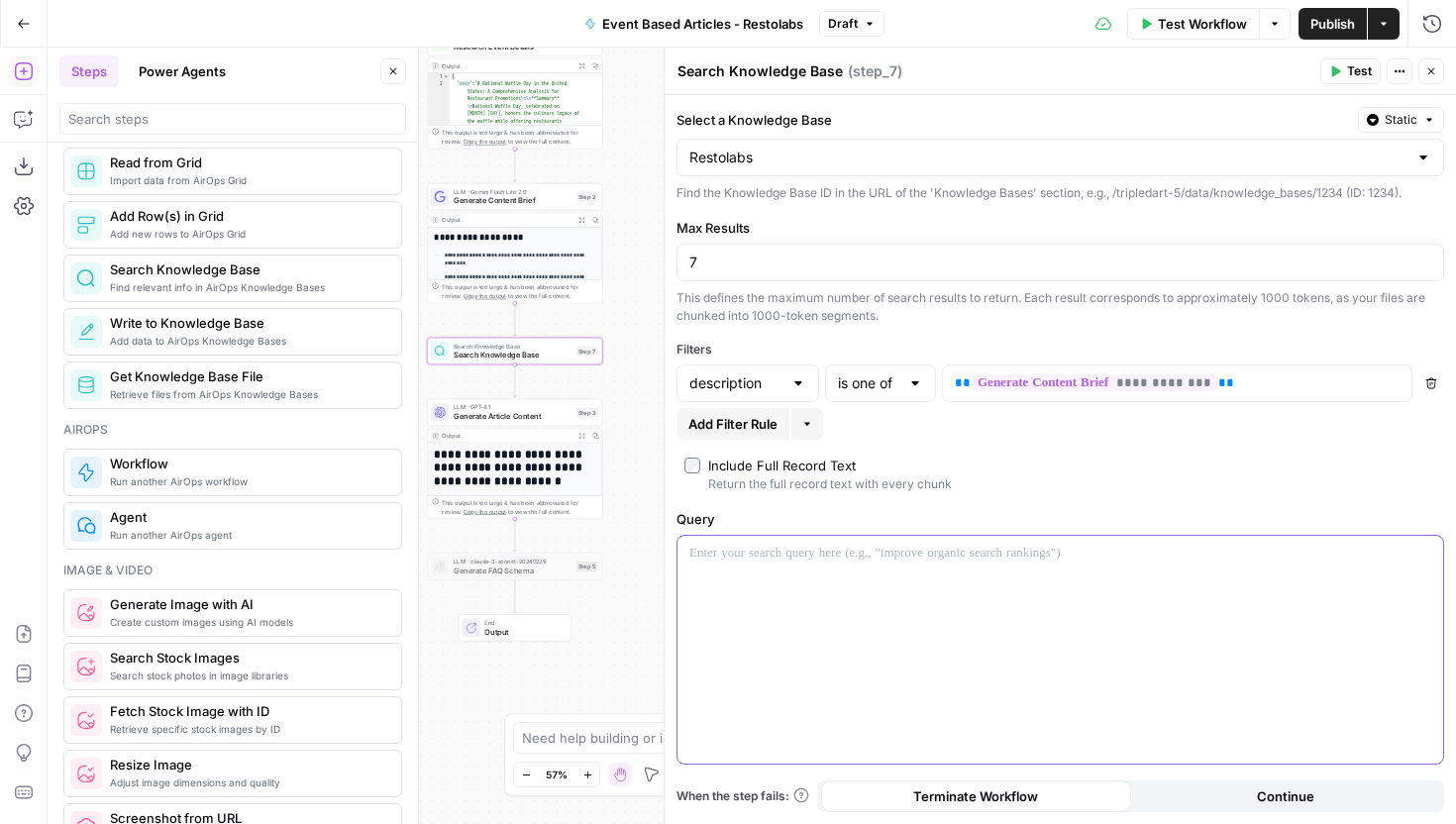 click at bounding box center (1060, 650) 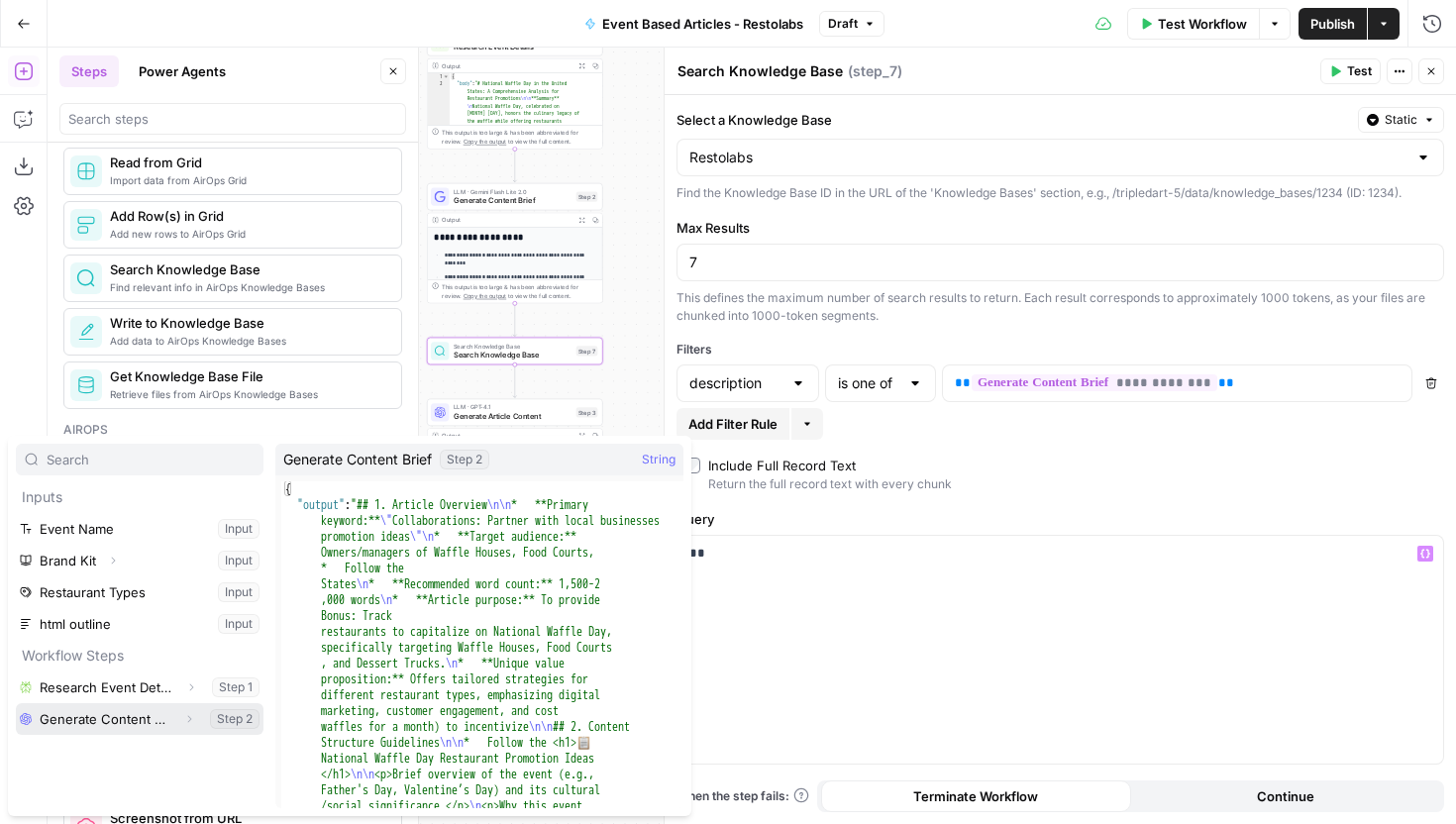 click at bounding box center [140, 719] 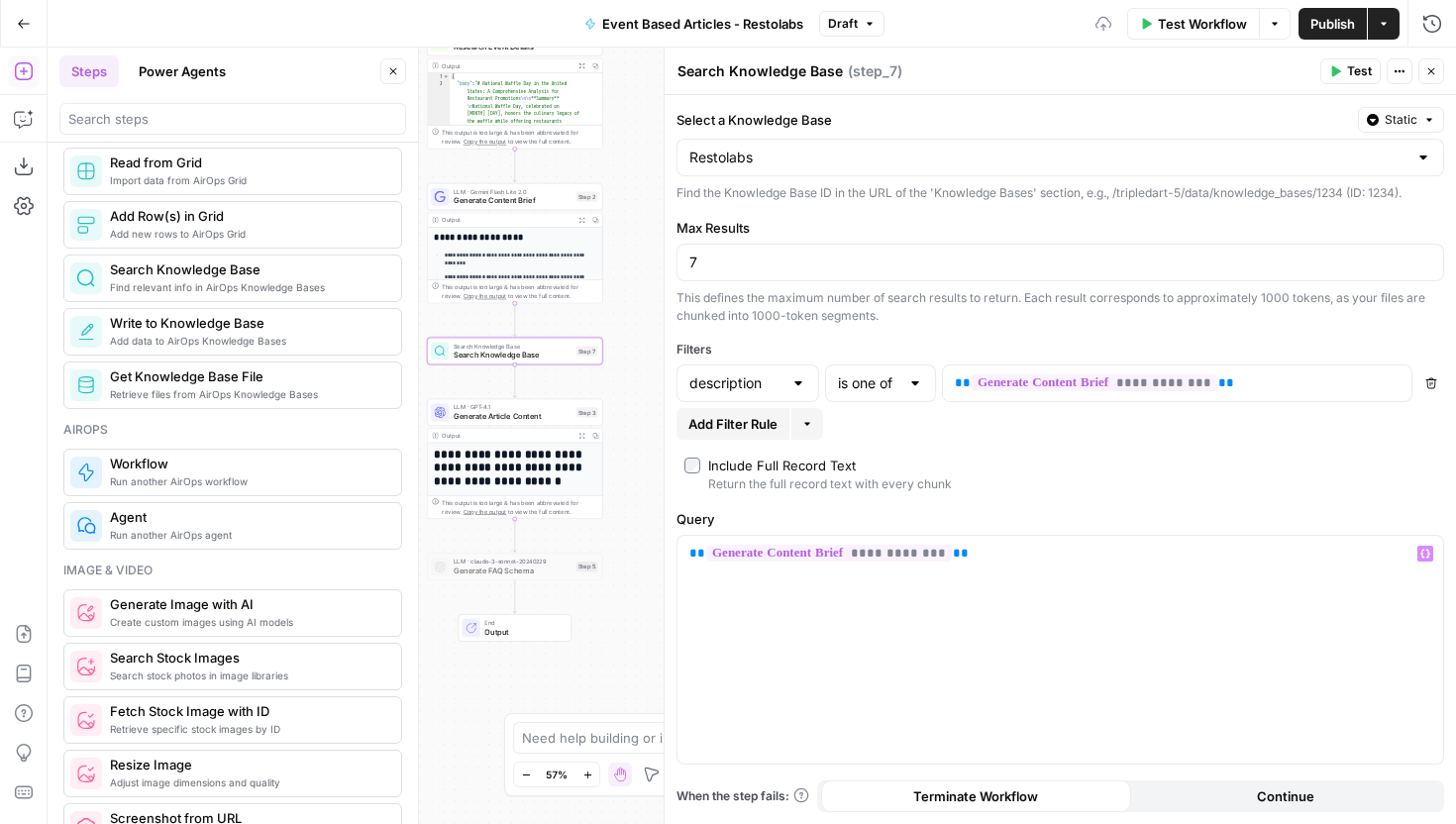 click on "Test" at bounding box center [1350, 71] 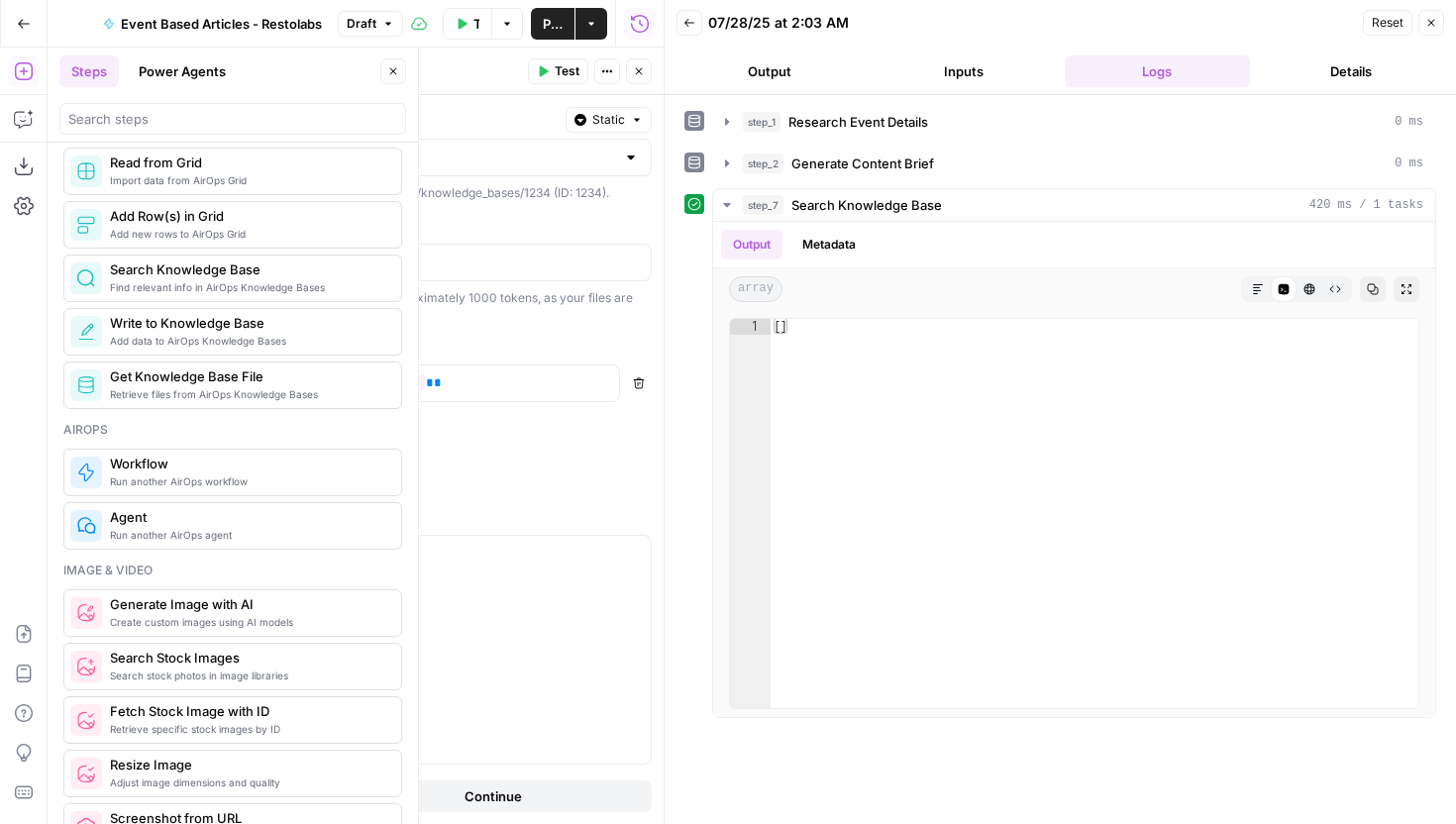 click on "Output" at bounding box center (770, 71) 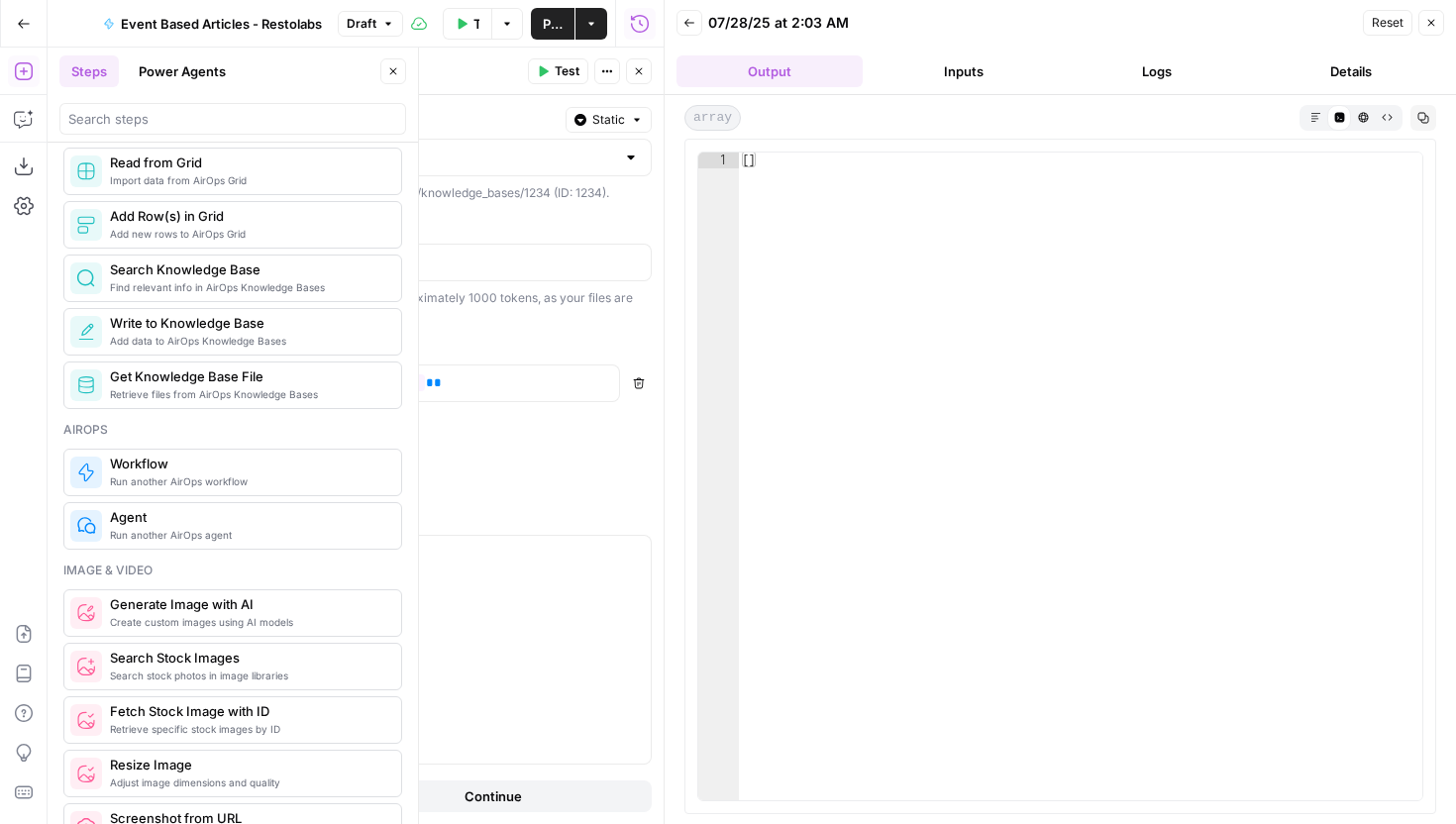 click on "Logs" at bounding box center [1158, 71] 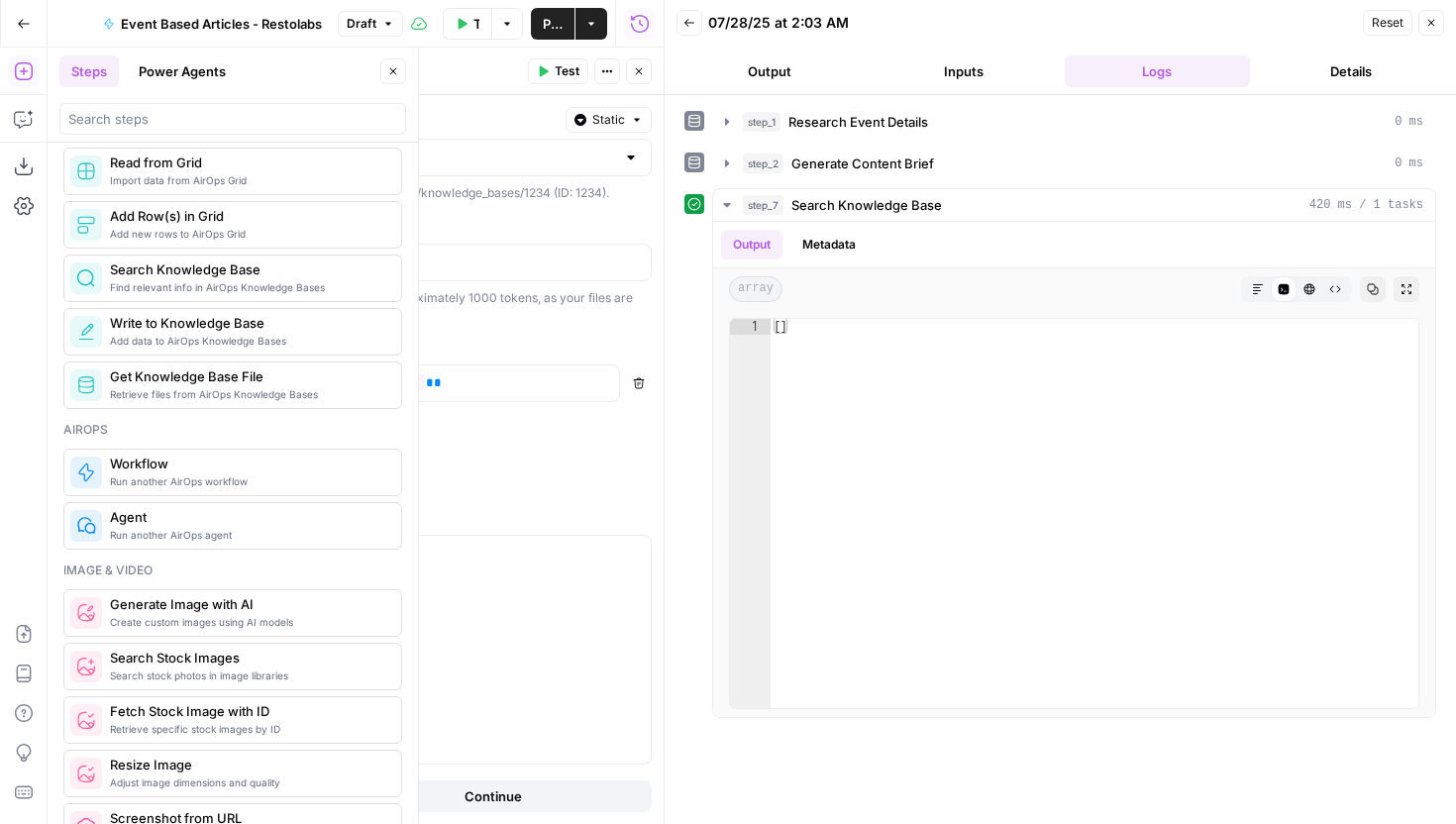 click at bounding box center [123, 383] 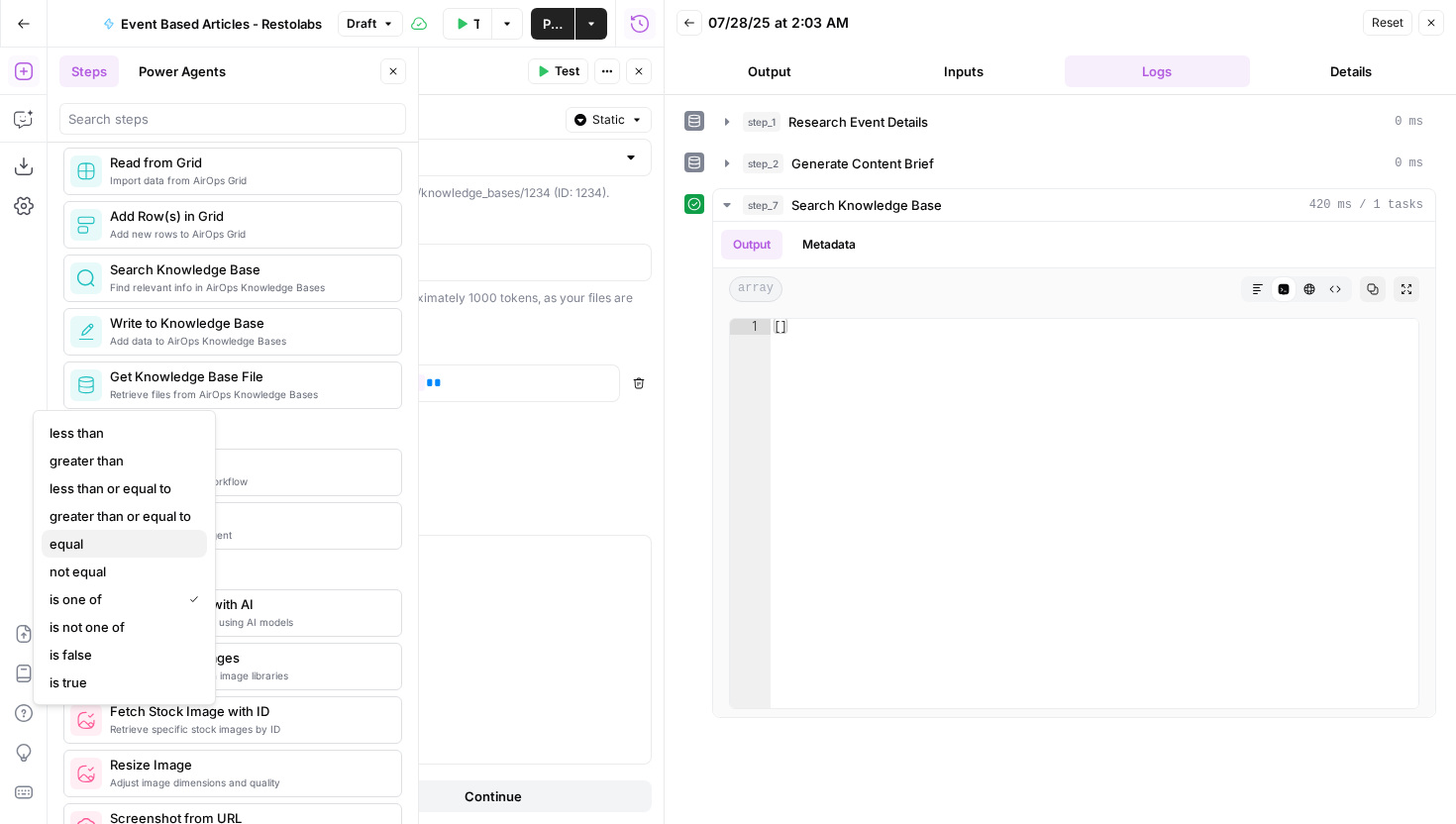 click on "equal" at bounding box center [120, 544] 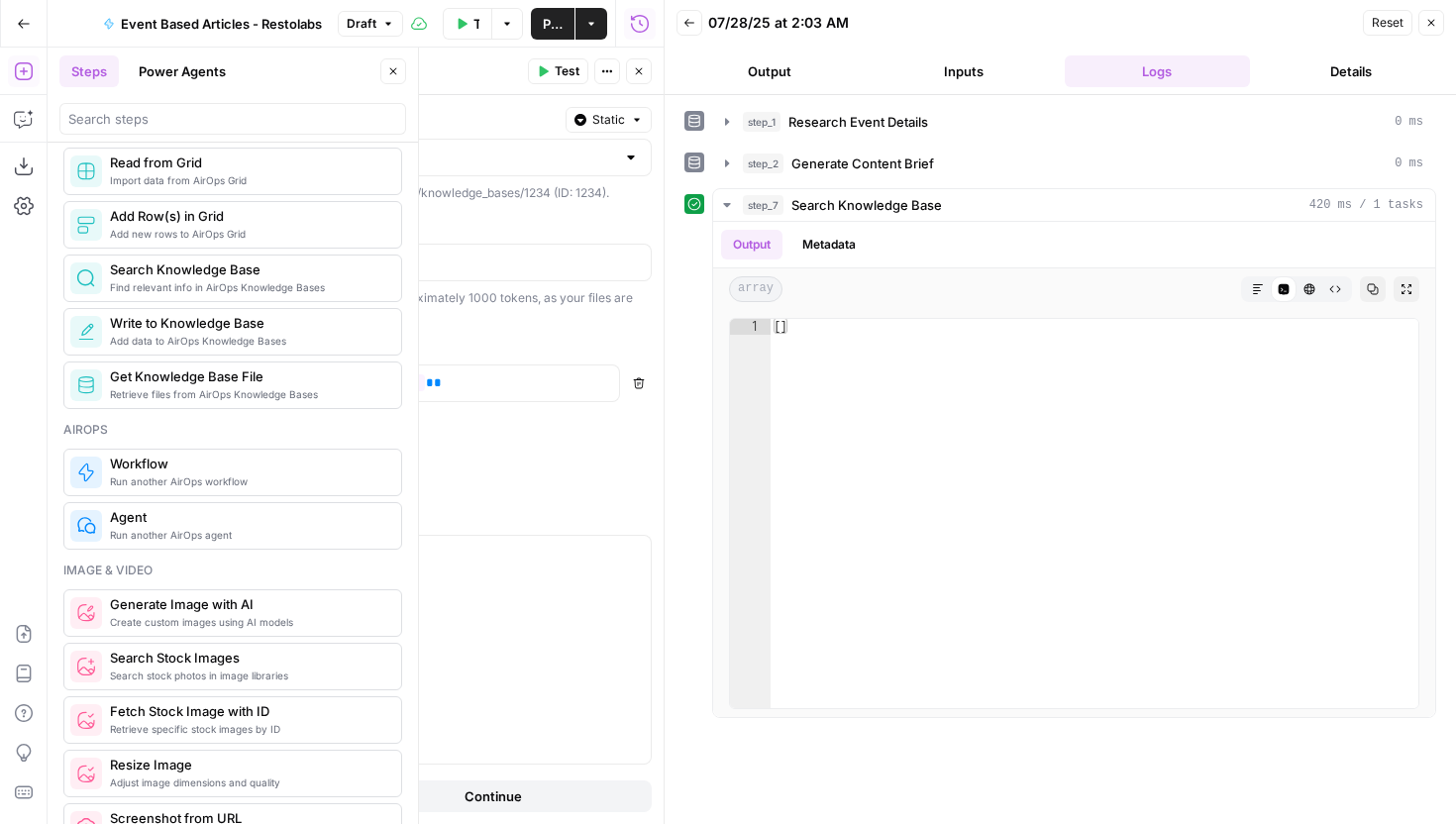 type on "equal" 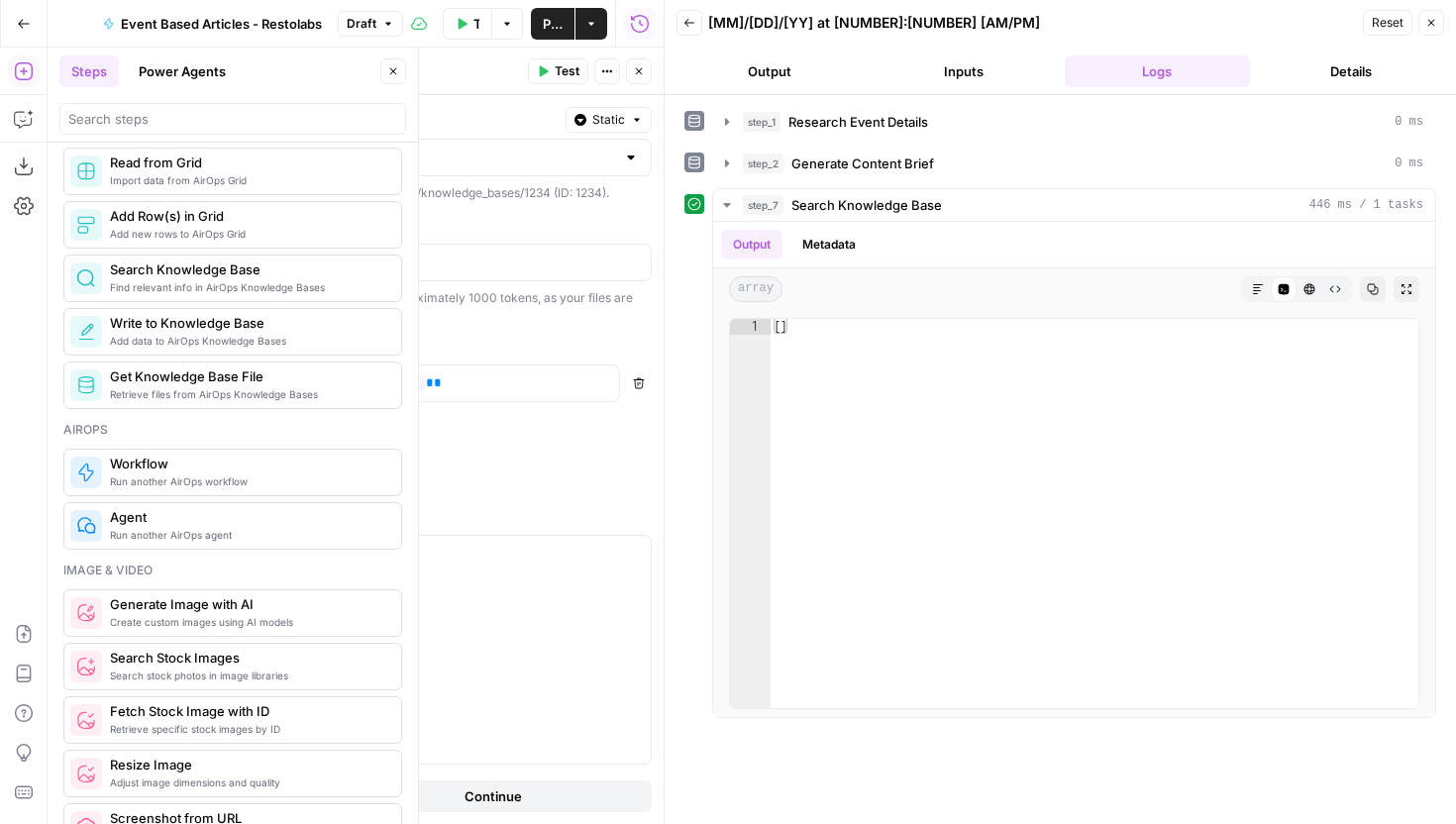 click on "Delete" at bounding box center [639, 383] 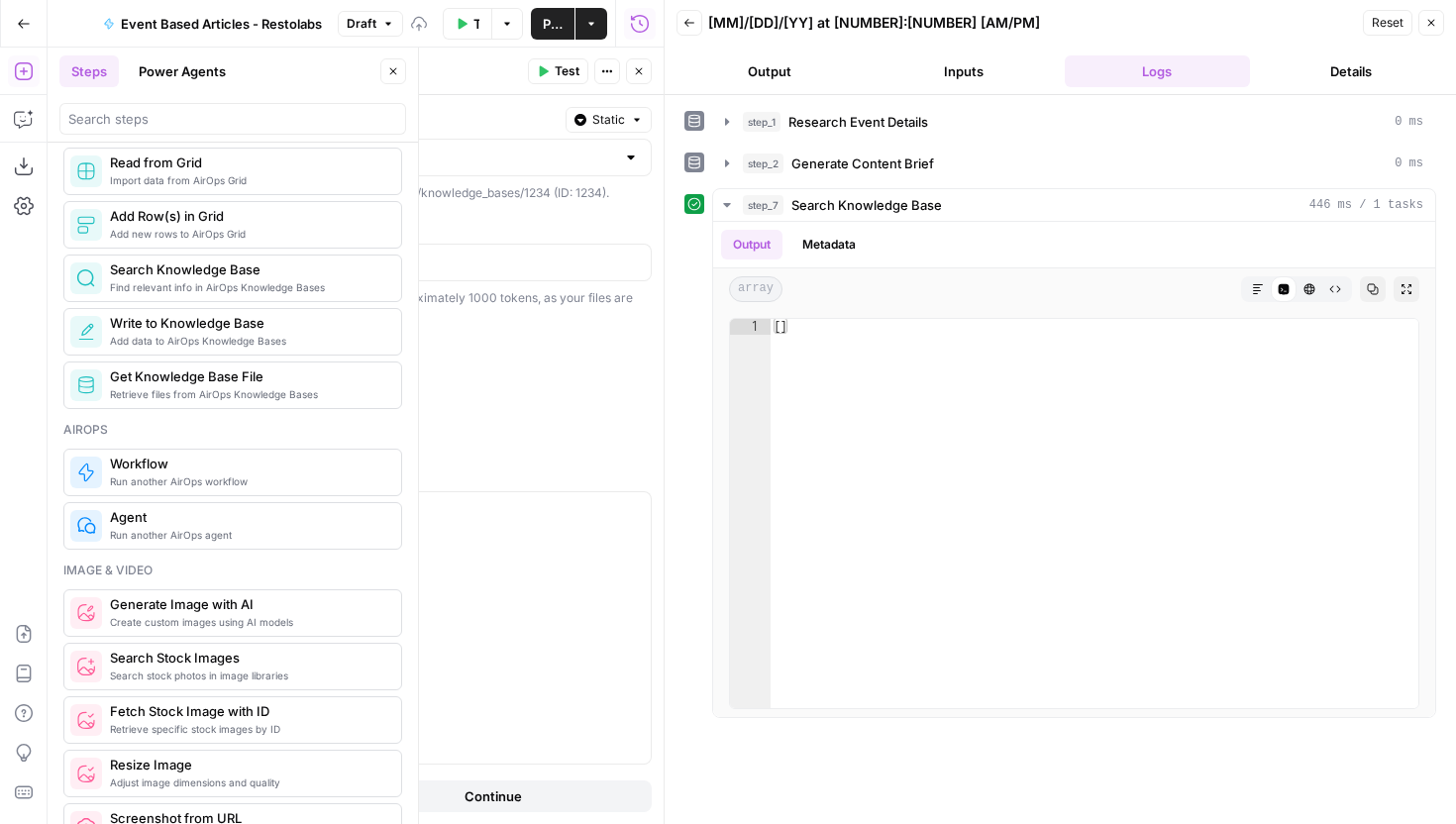 click on "Test" at bounding box center [567, 71] 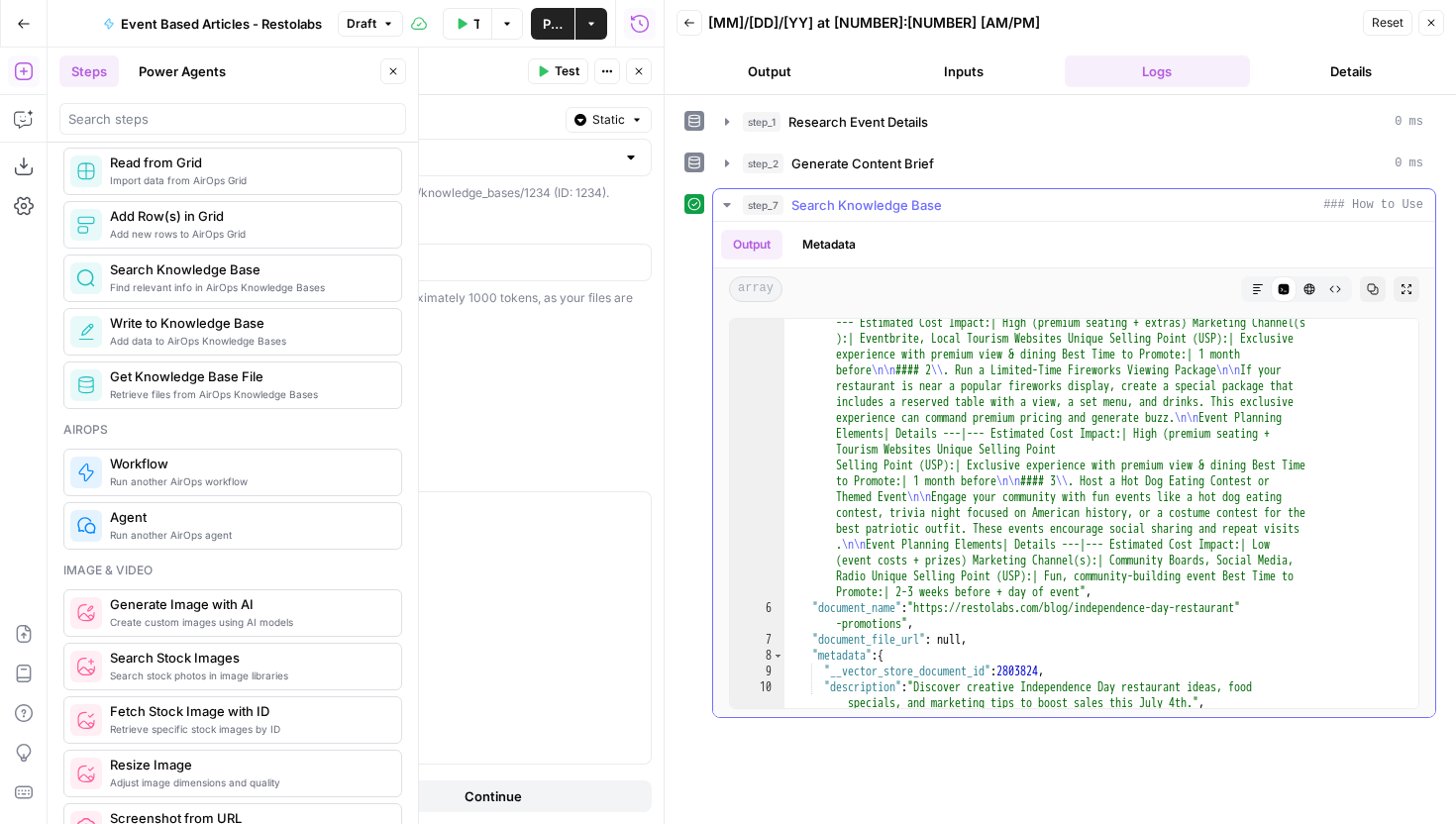 scroll, scrollTop: 744, scrollLeft: 0, axis: vertical 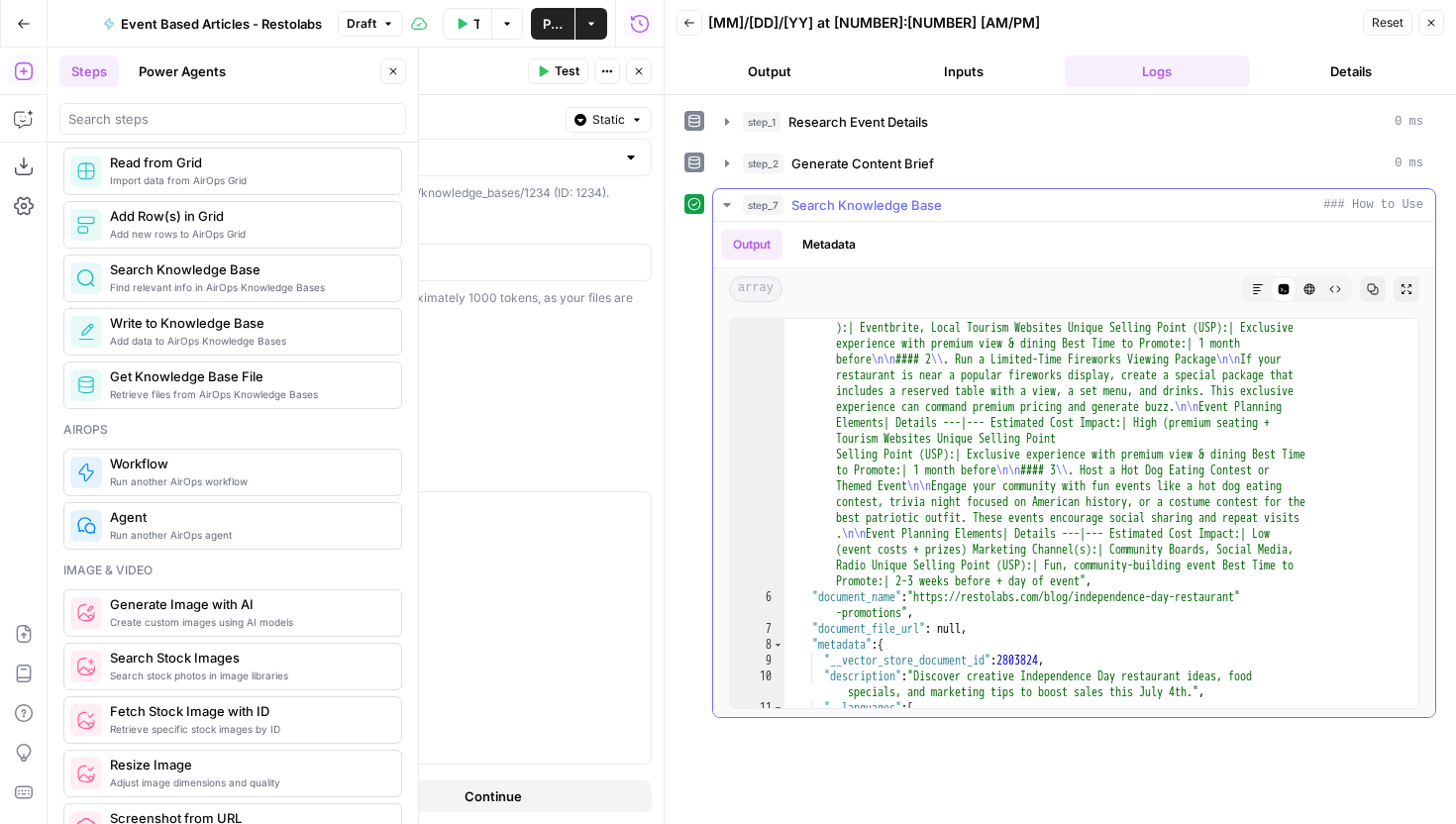 type 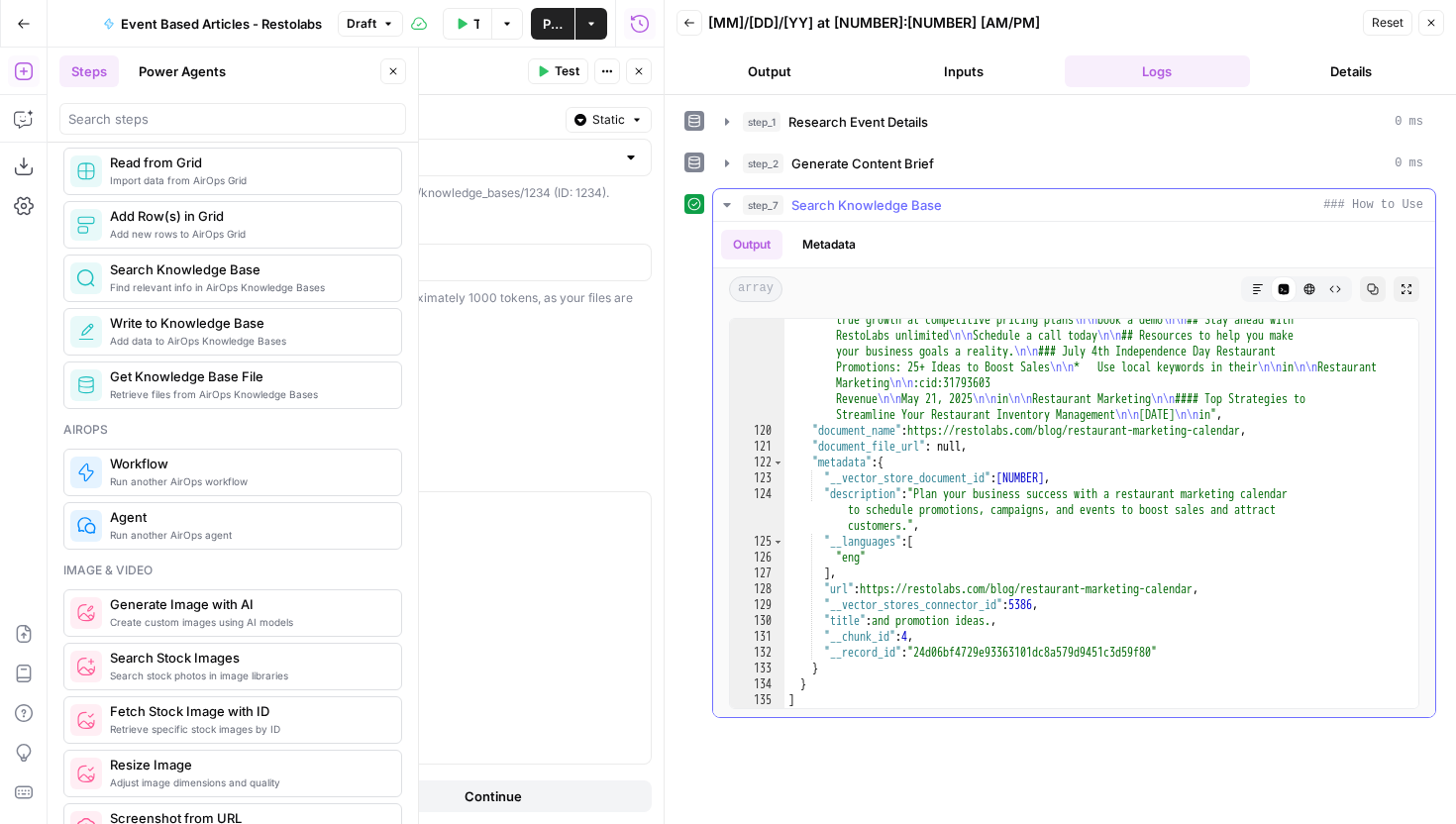 scroll, scrollTop: 8833, scrollLeft: 0, axis: vertical 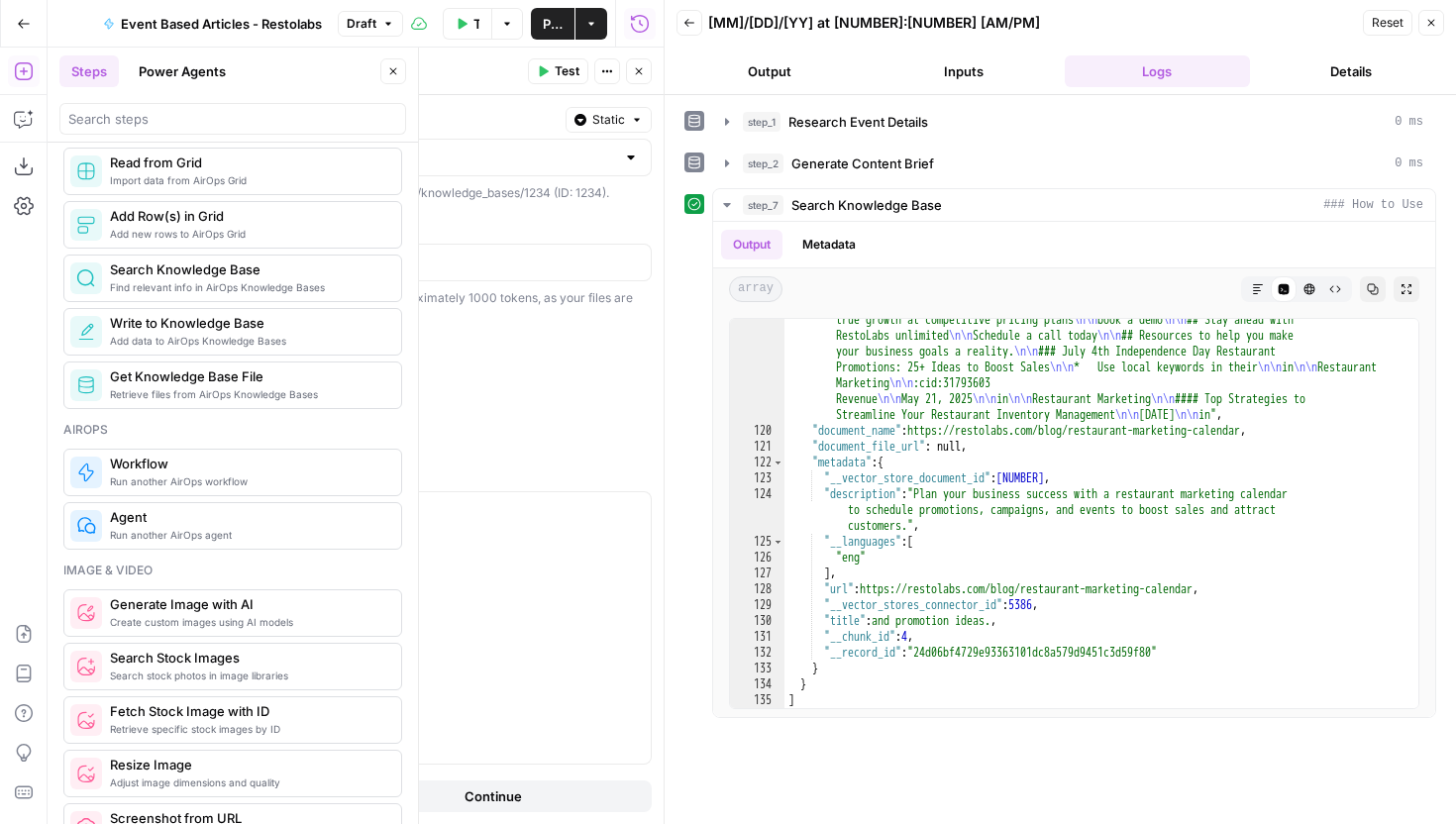 click on "Reset" at bounding box center (1388, 23) 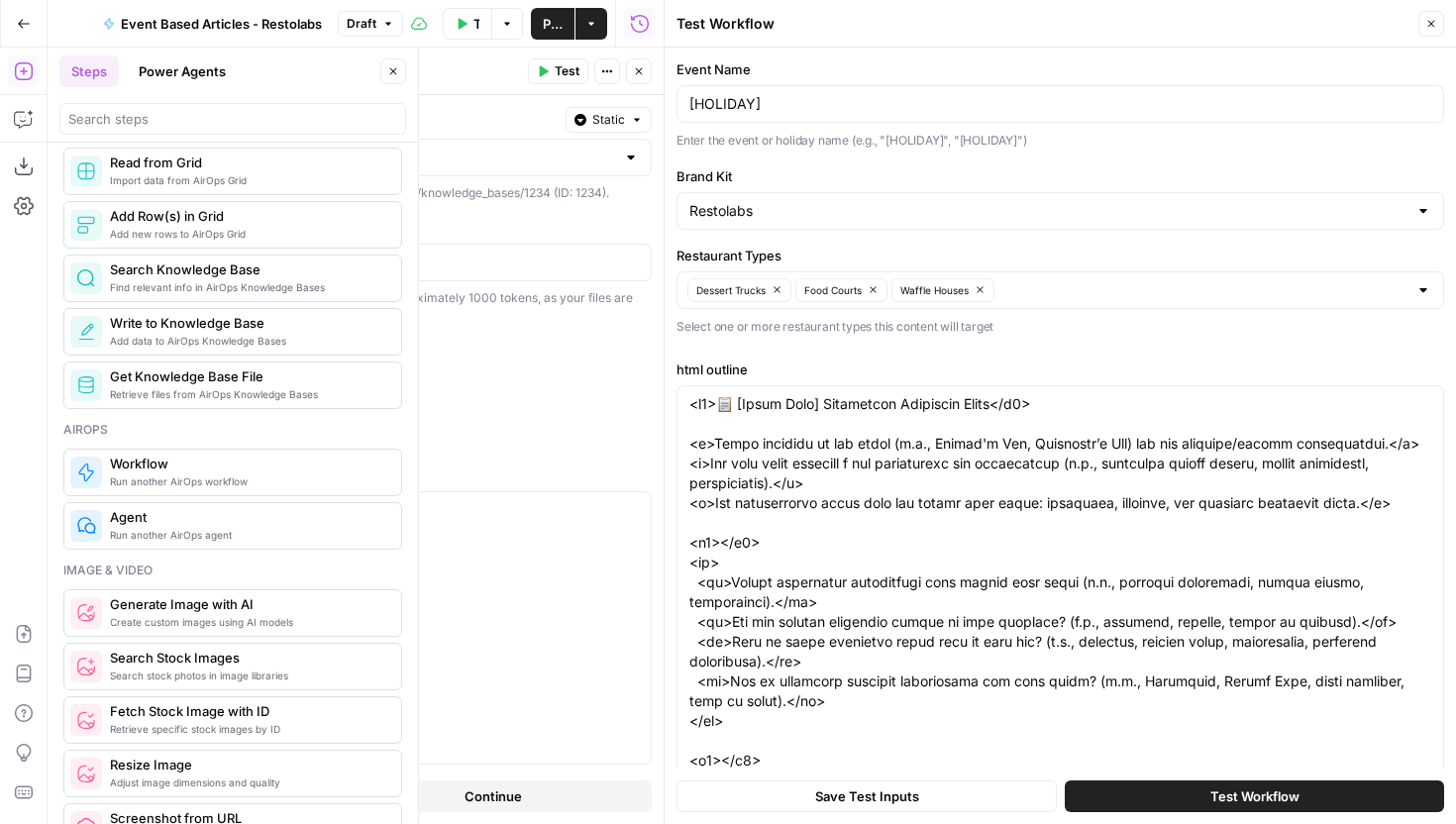 click 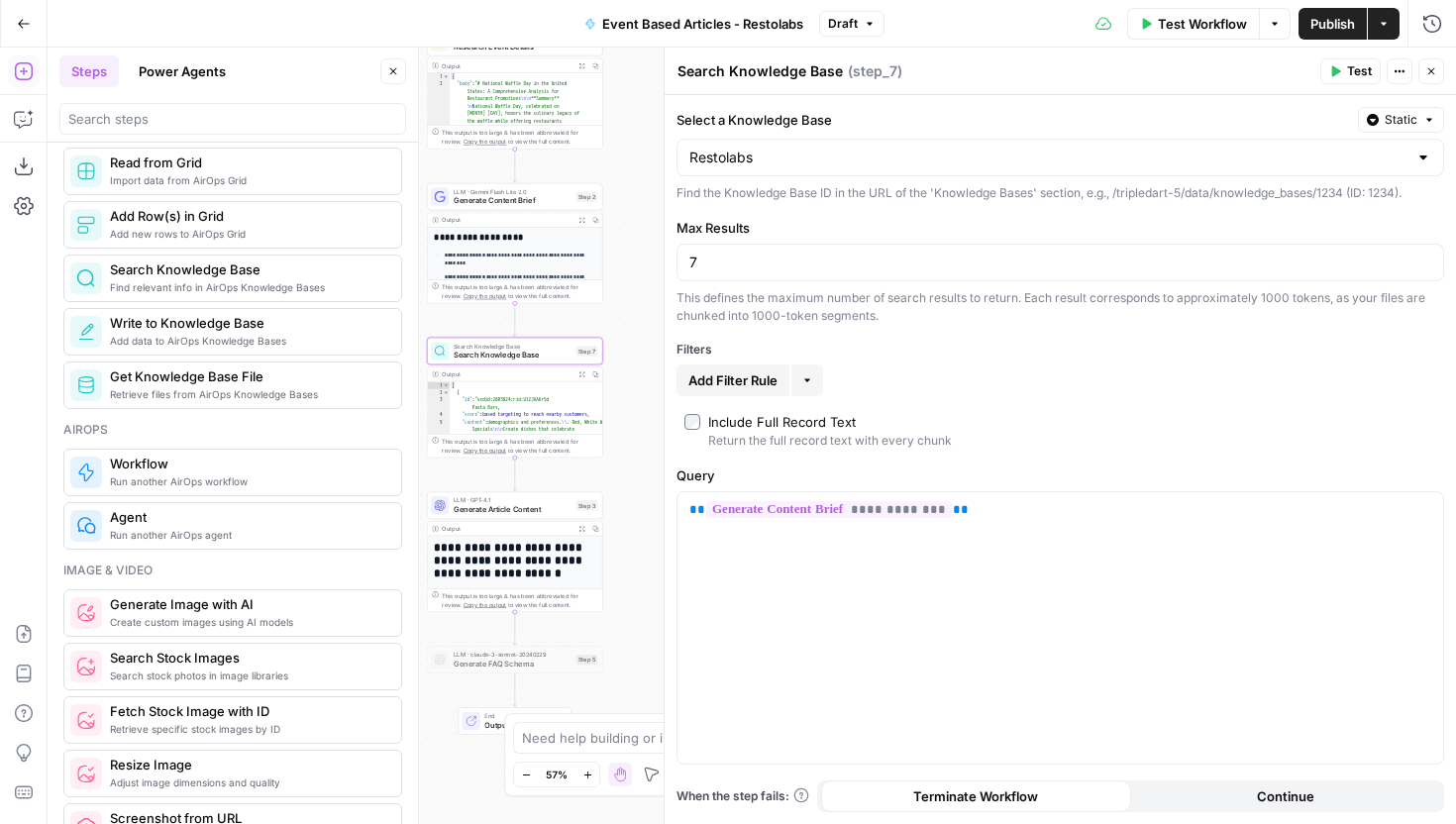 click on "7" at bounding box center (1060, 262) 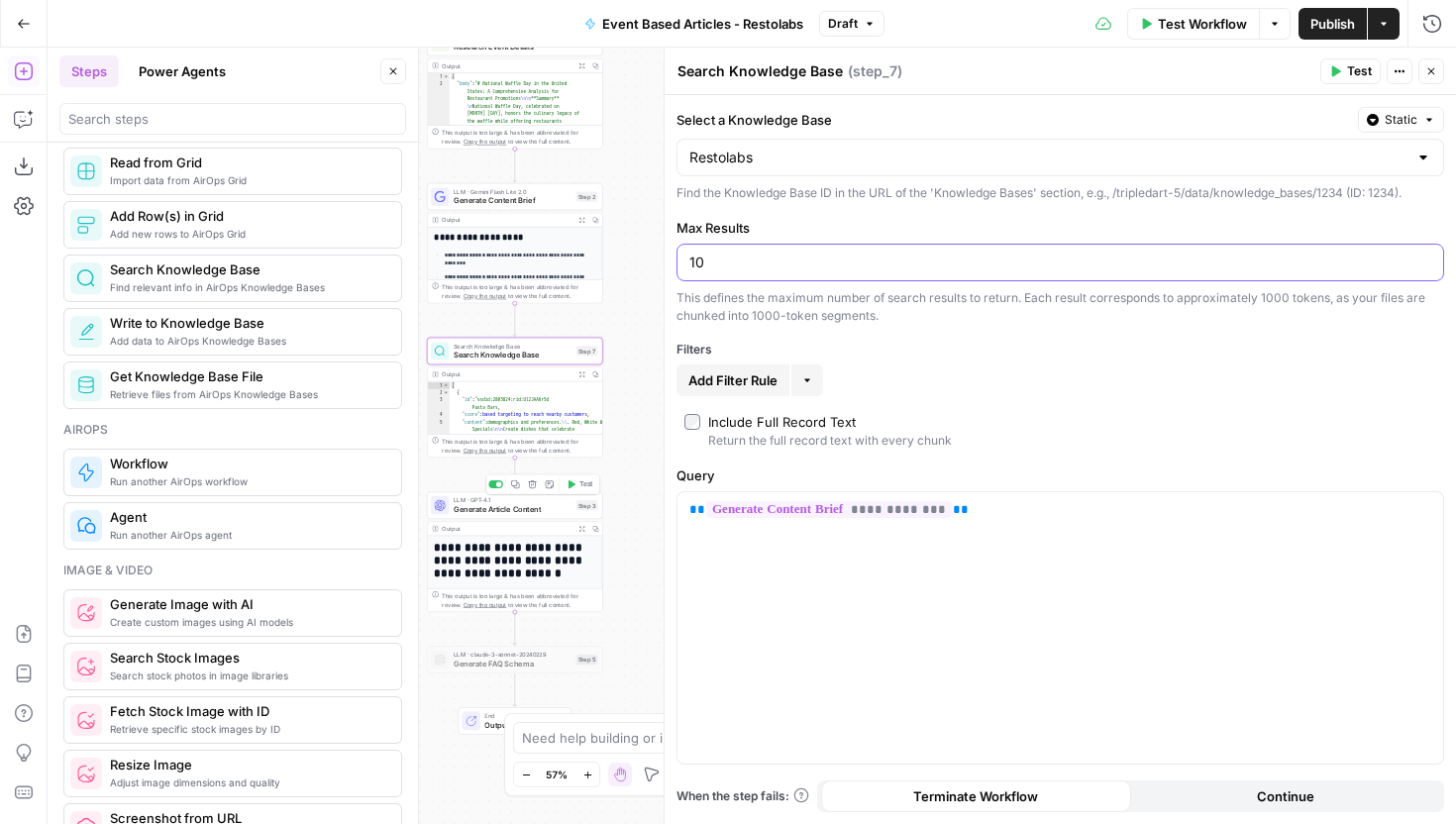 type on "10" 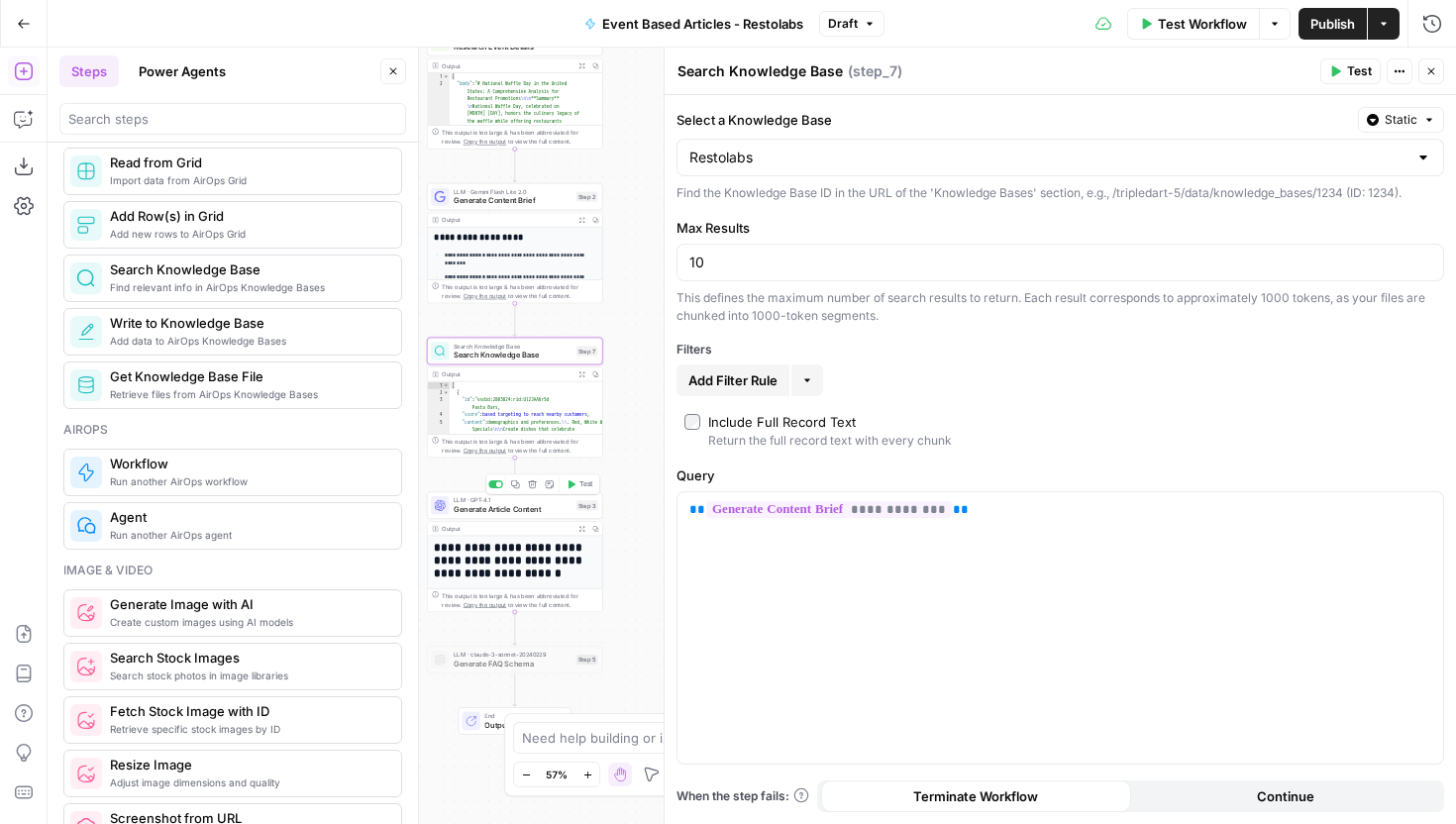 click on "Generate Article Content" at bounding box center (512, 509) 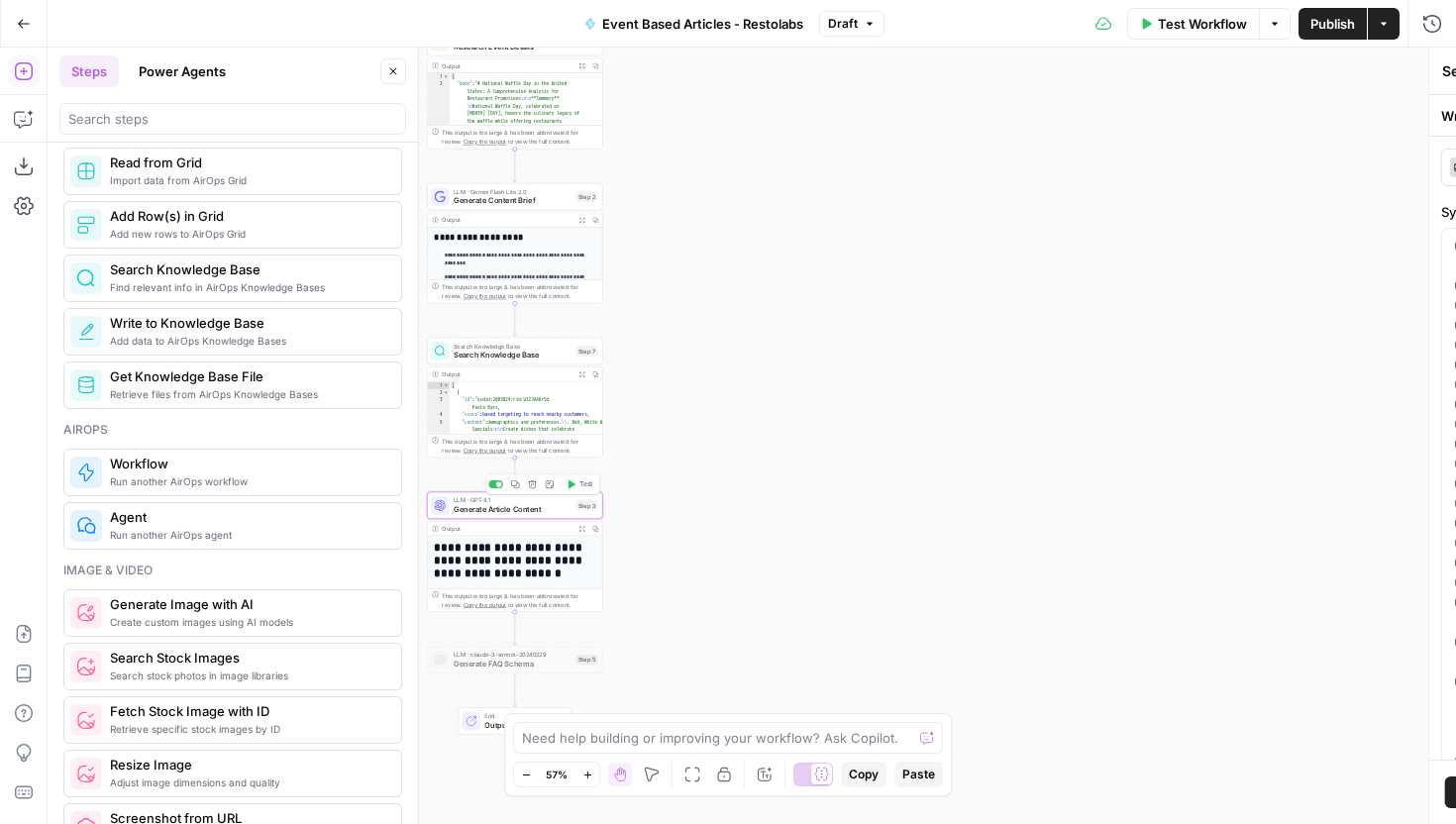 type on "Generate Article Content" 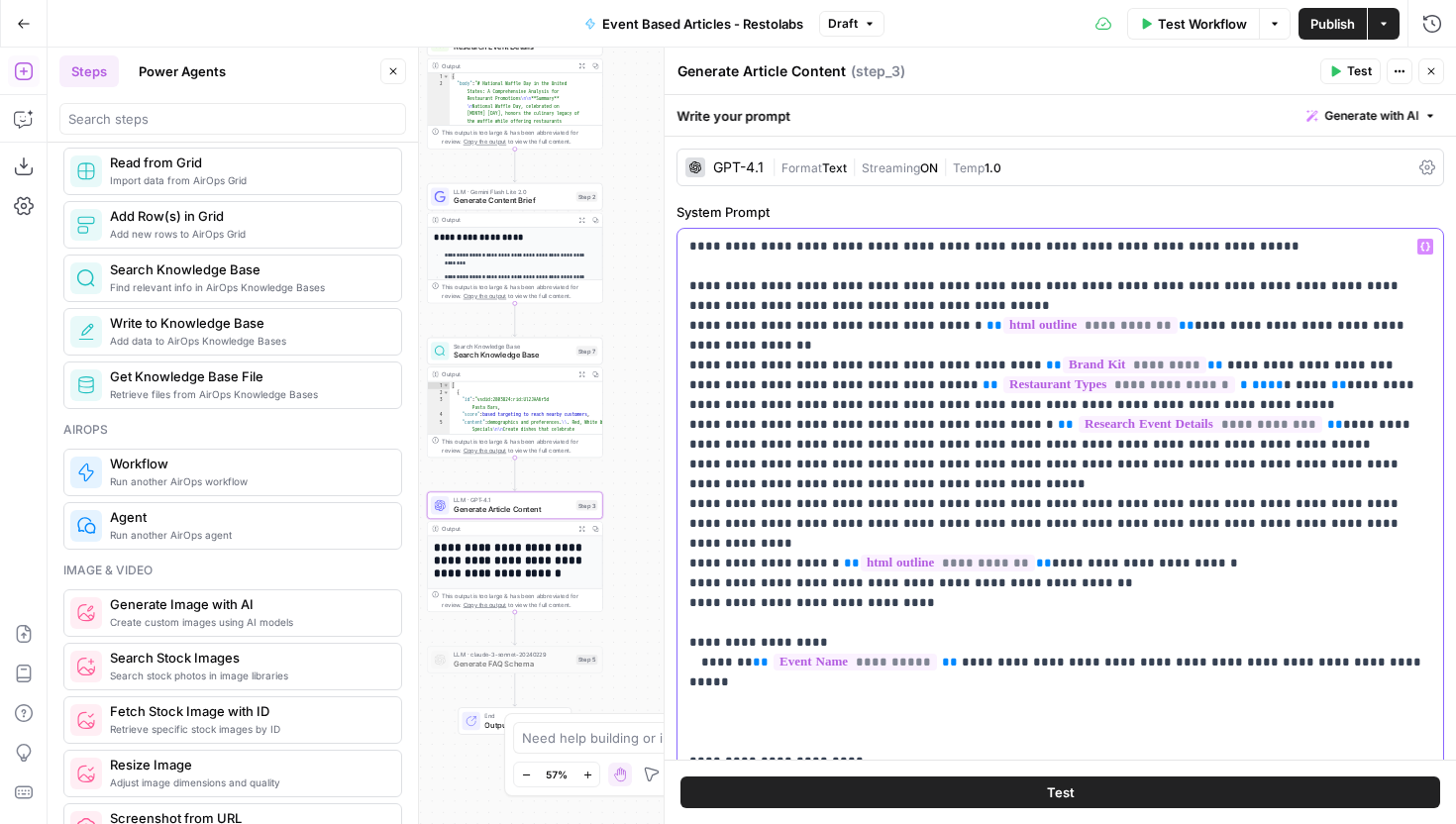 click on "**********" at bounding box center [1060, 1643] 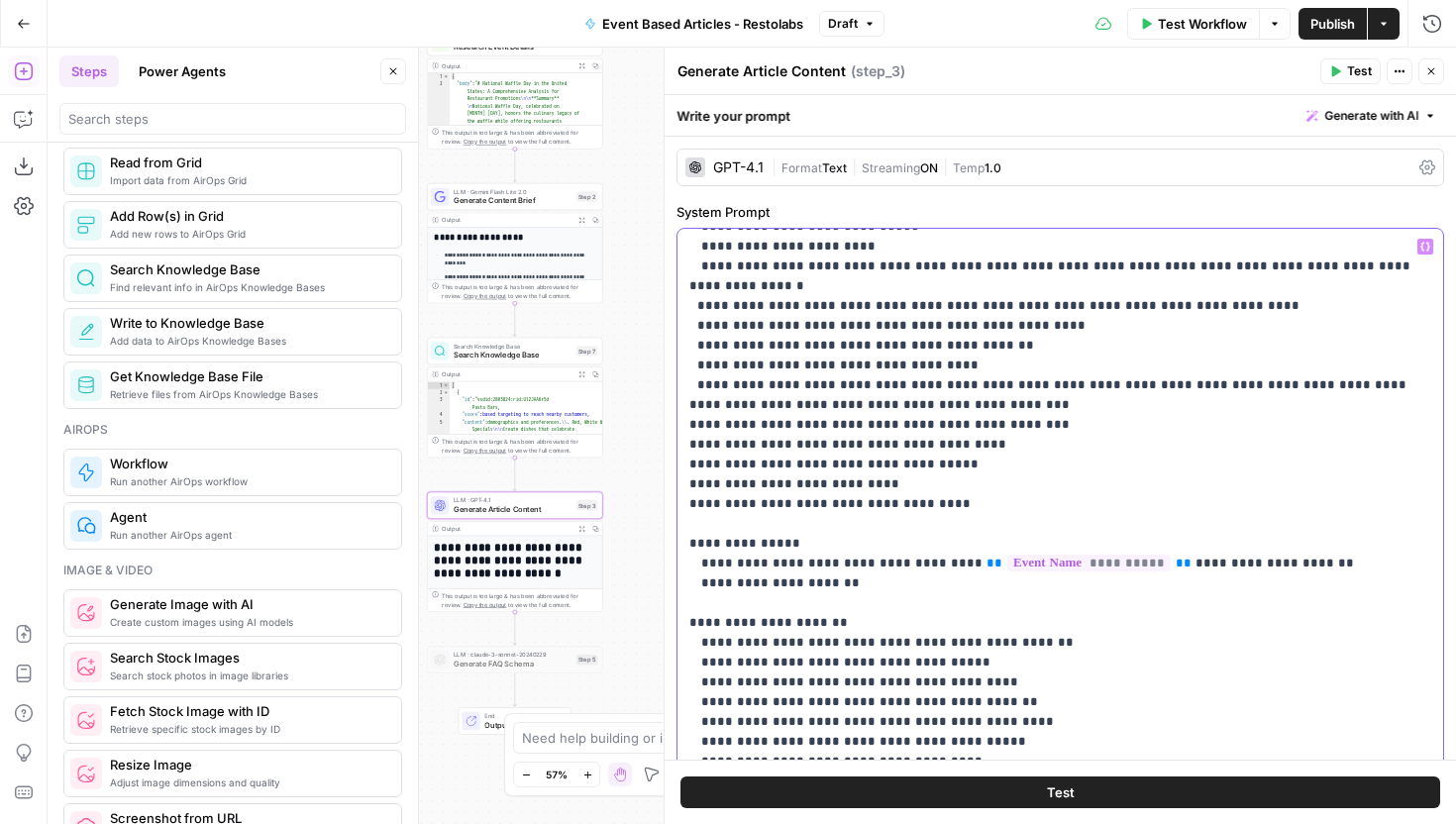 scroll, scrollTop: 1982, scrollLeft: 0, axis: vertical 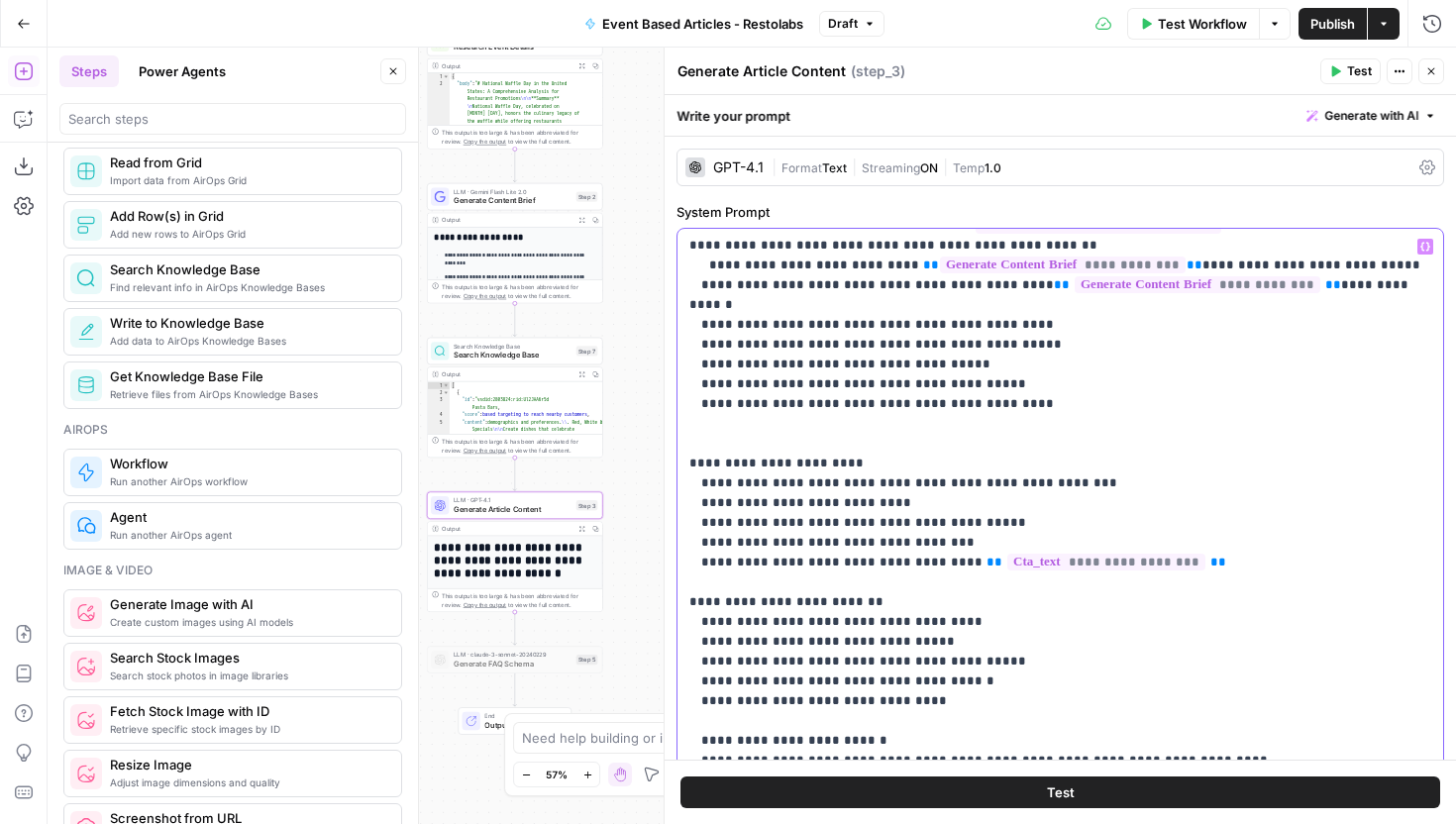 click on "**********" at bounding box center [1060, -359] 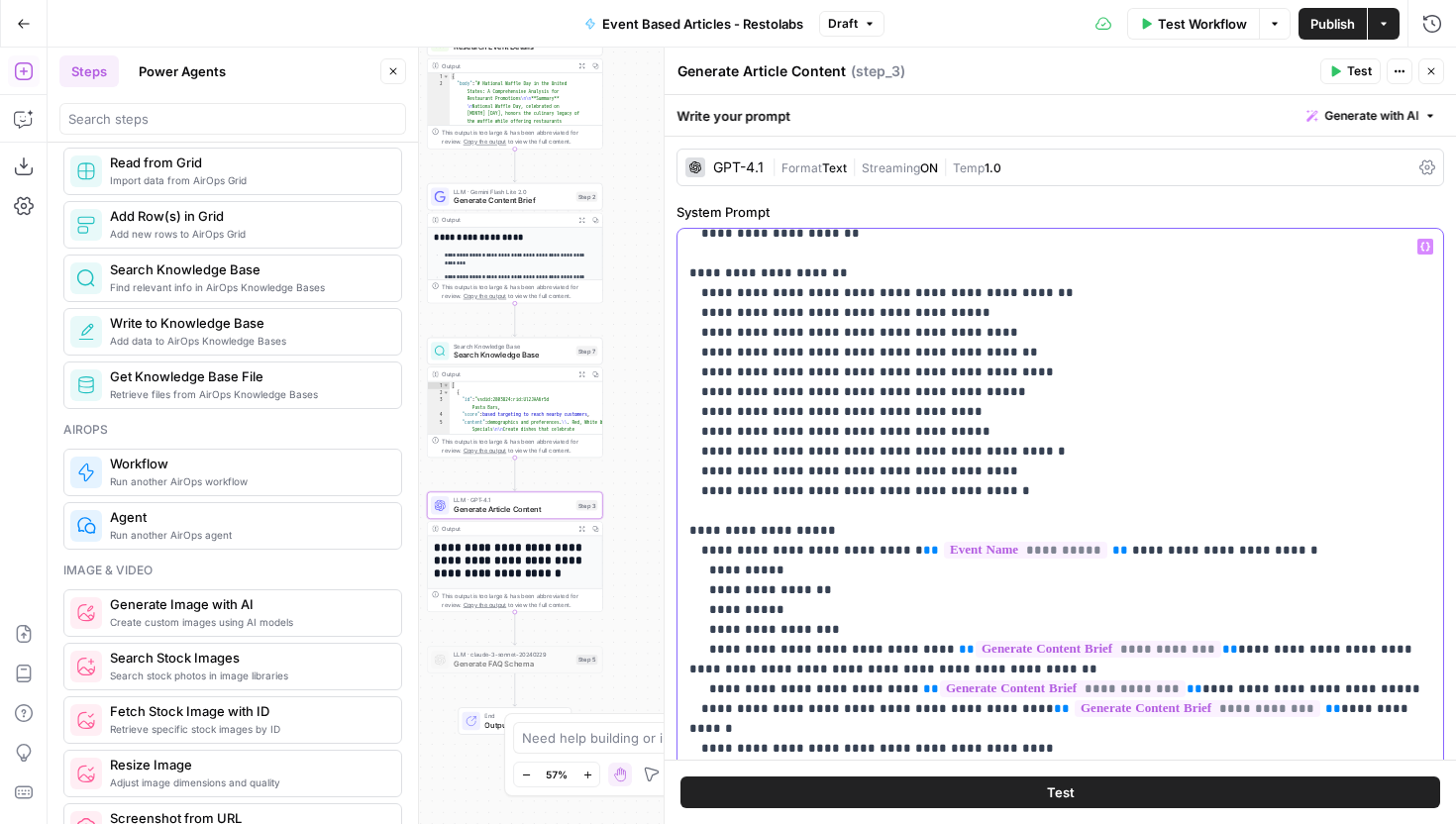 scroll, scrollTop: 1982, scrollLeft: 0, axis: vertical 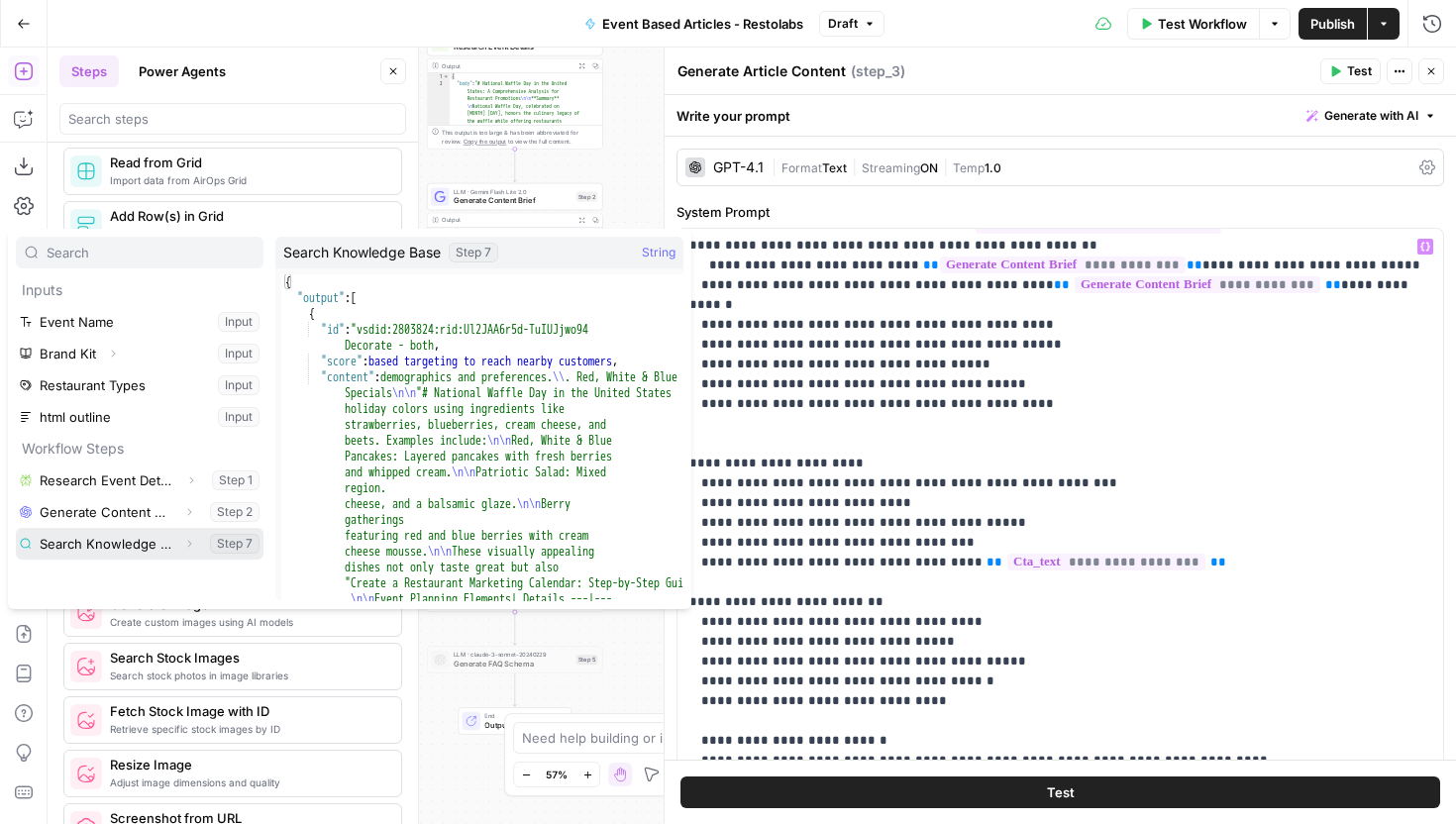 click at bounding box center (140, 544) 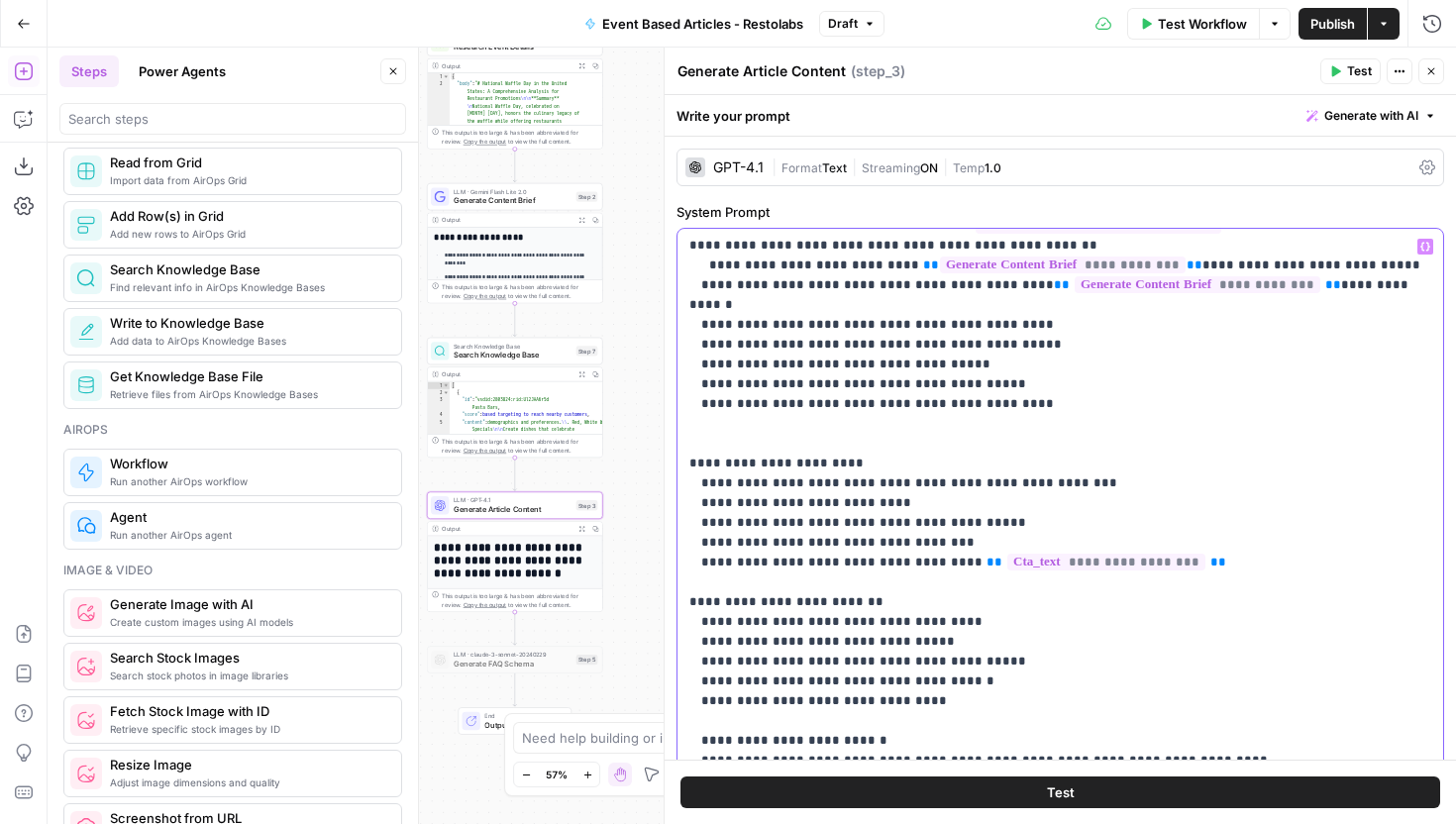 click on "**********" at bounding box center [1060, -339] 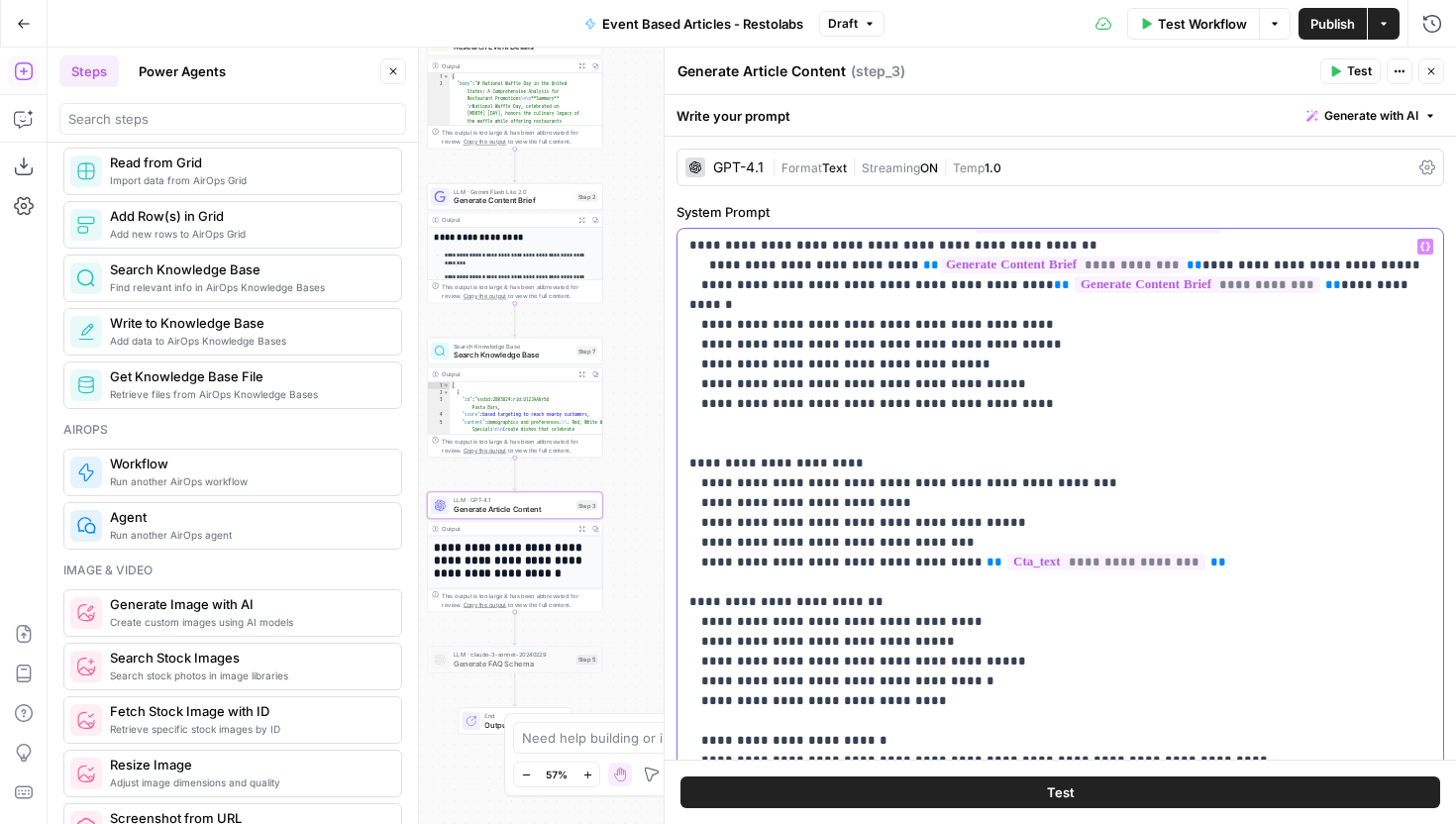 click on "**********" at bounding box center [1060, -339] 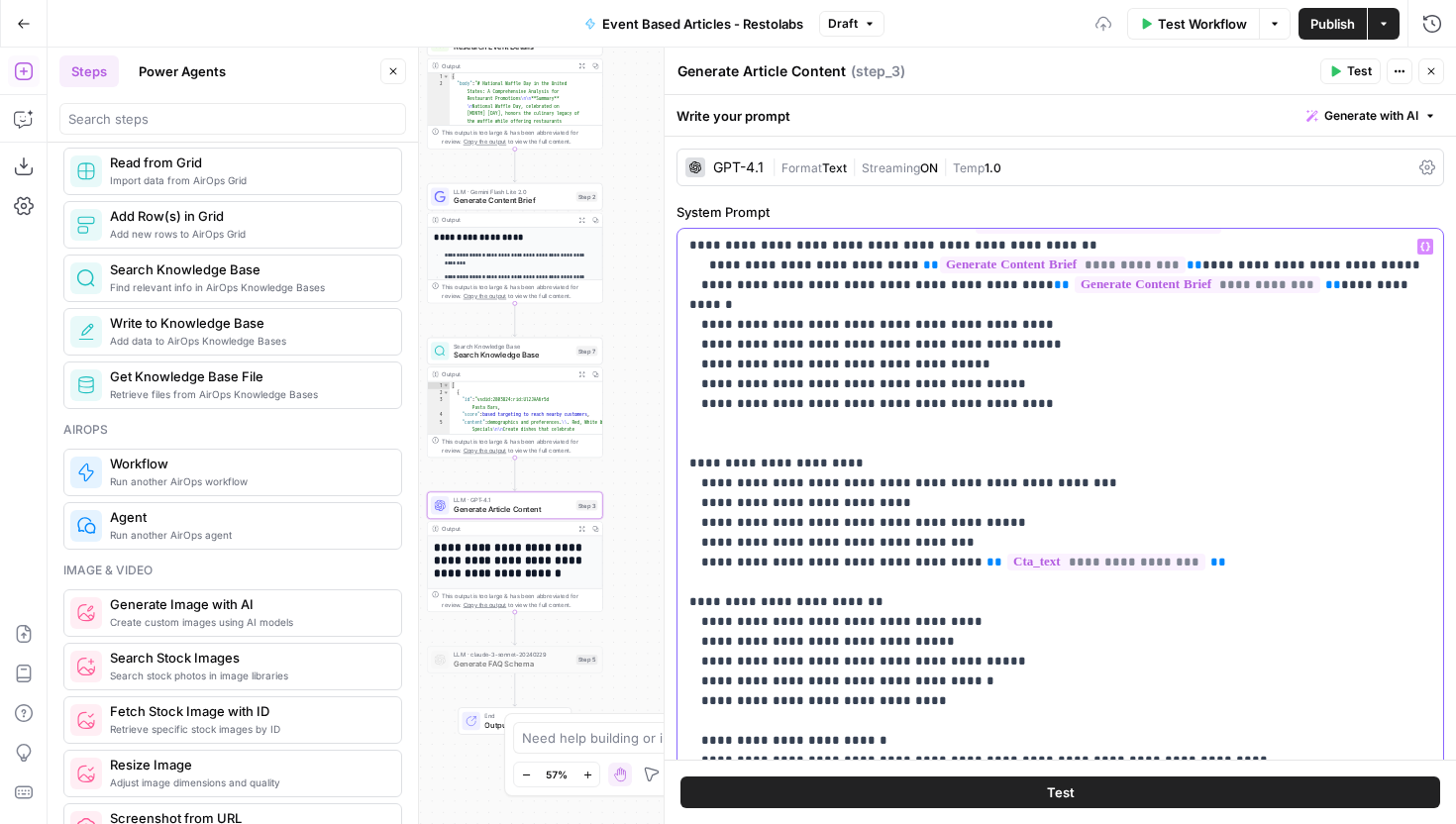 scroll, scrollTop: 13, scrollLeft: 0, axis: vertical 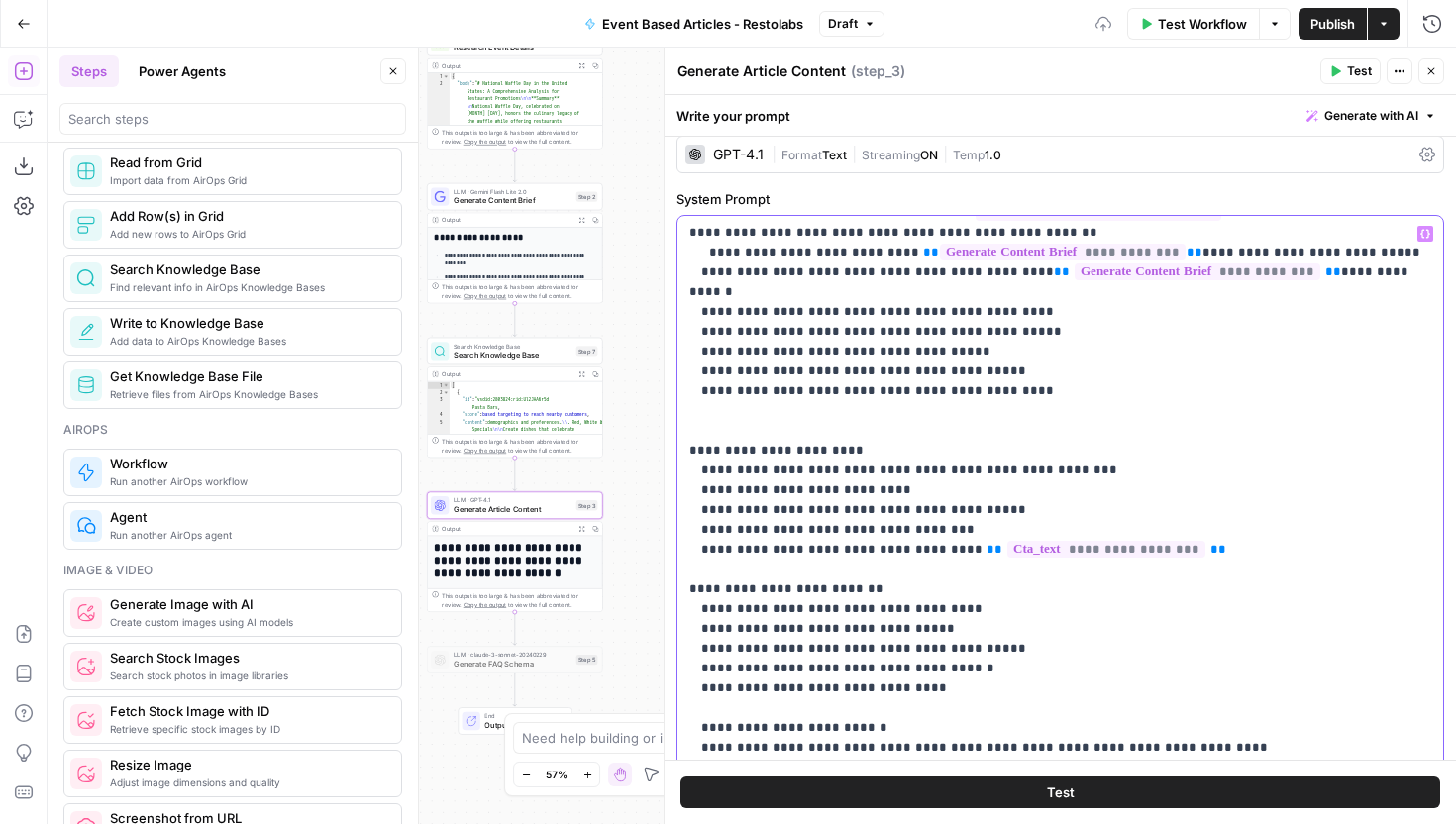 click on "**********" at bounding box center [1060, -342] 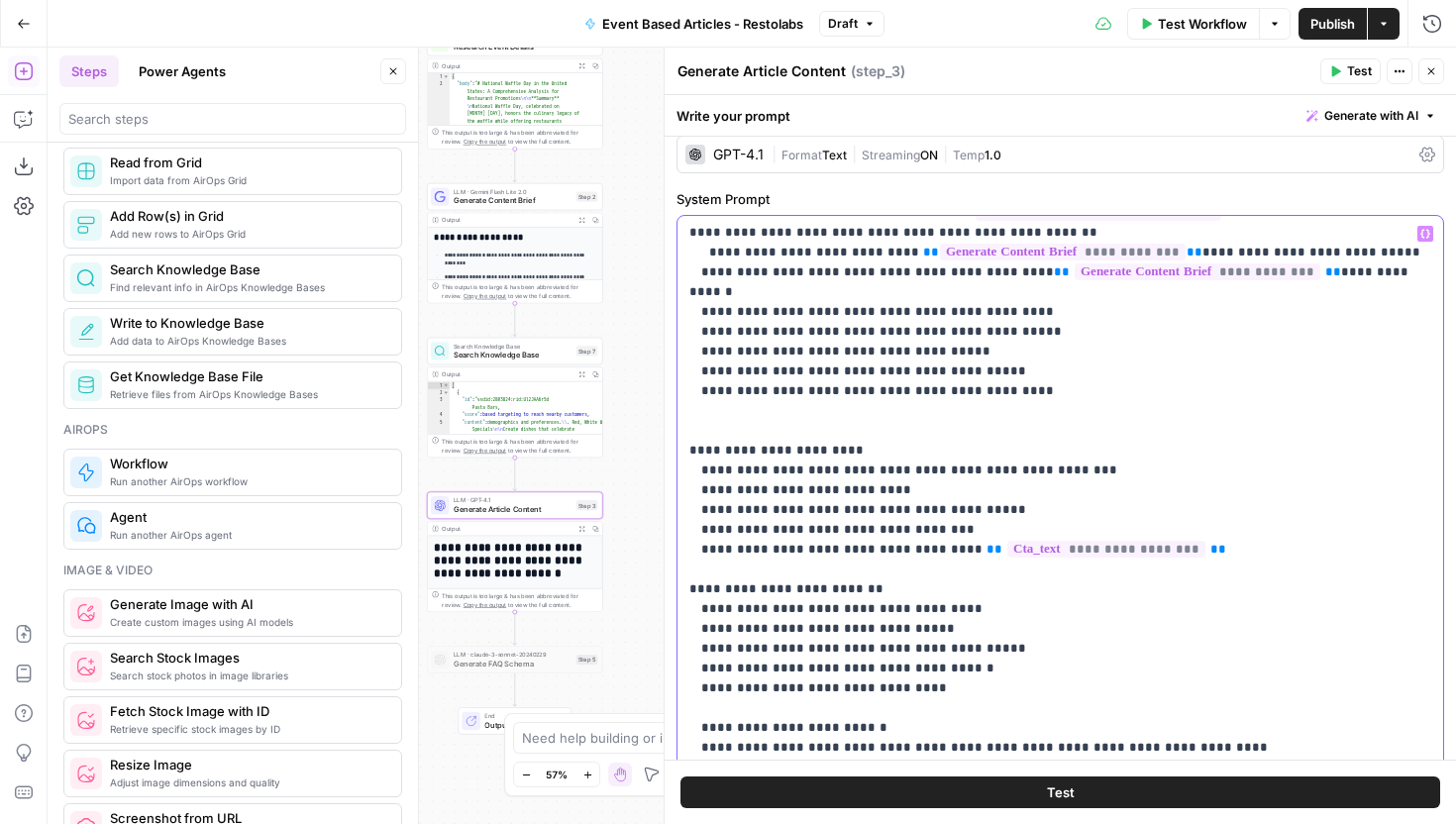 scroll, scrollTop: 2041, scrollLeft: 0, axis: vertical 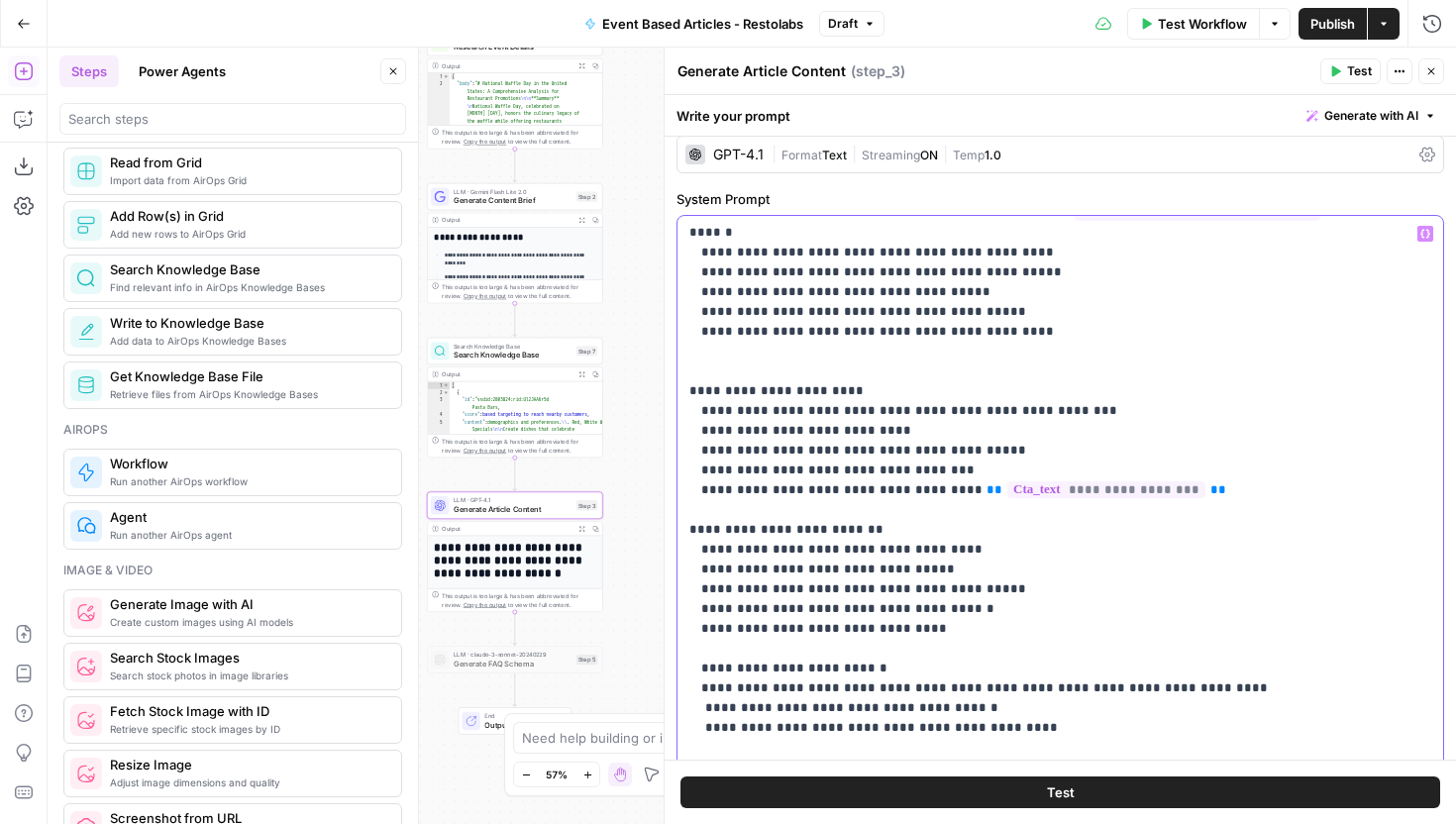 click on "**********" at bounding box center [1060, -401] 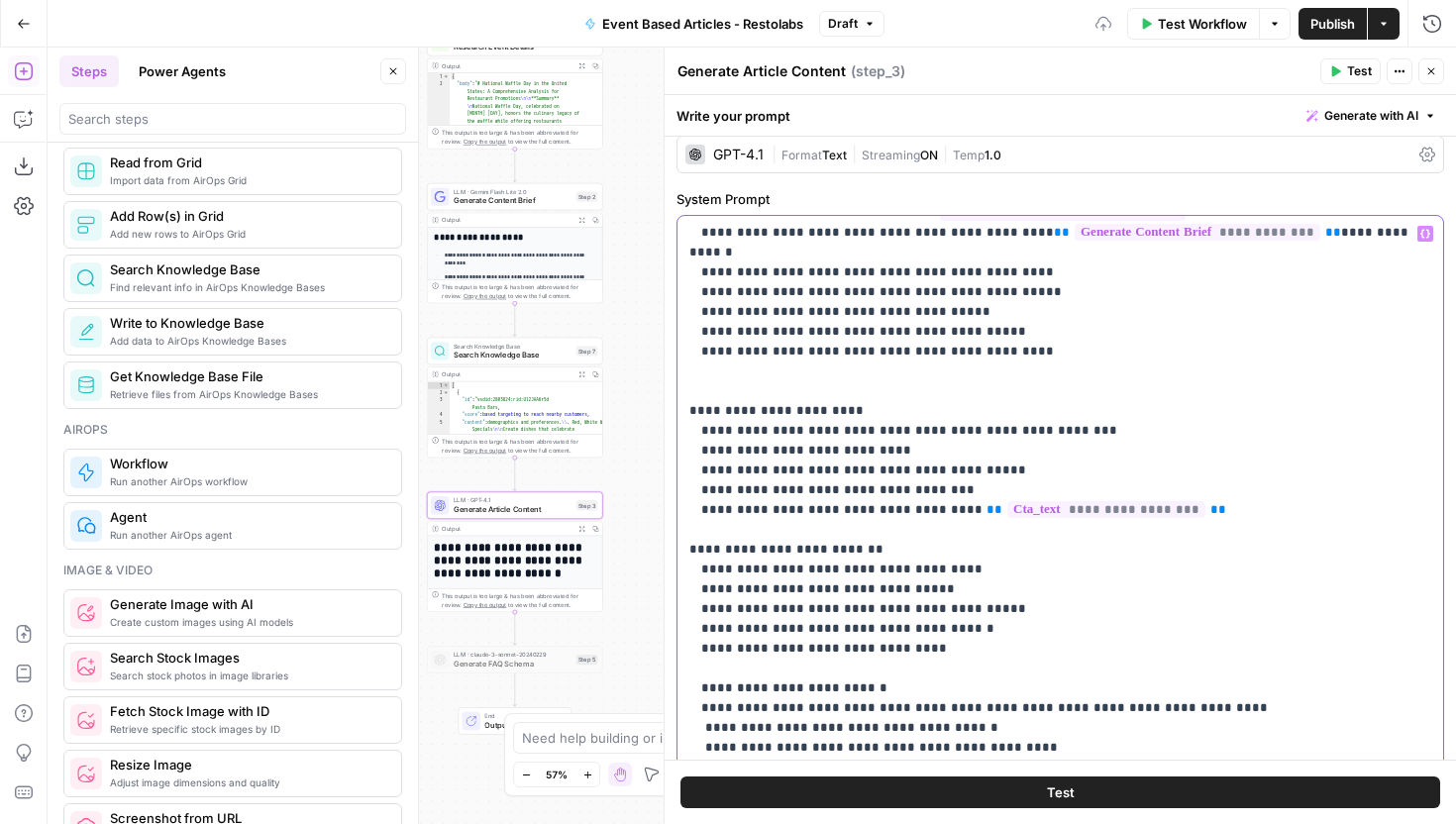 scroll, scrollTop: 2041, scrollLeft: 0, axis: vertical 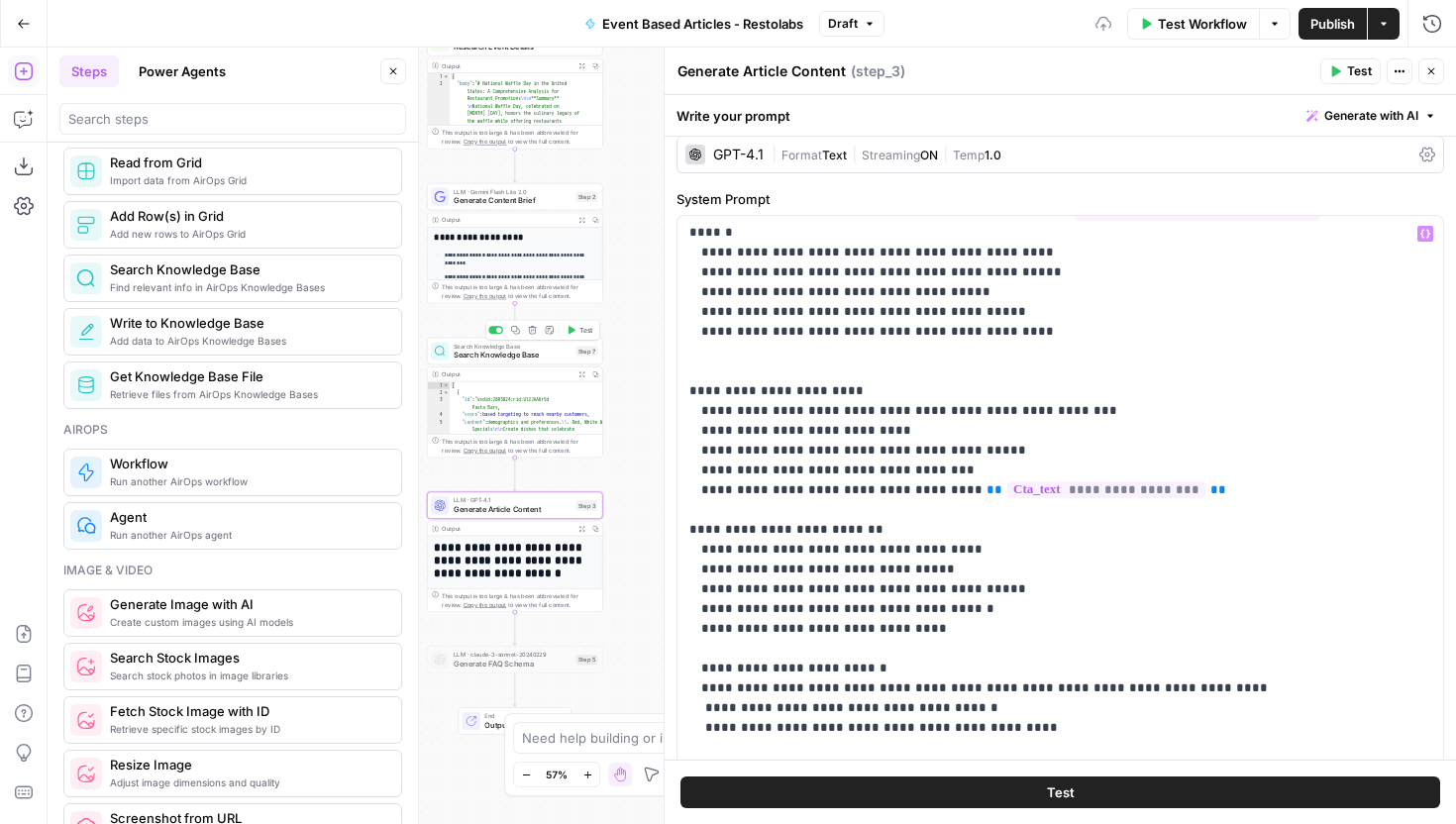 click on "Search Knowledge Base" at bounding box center (512, 355) 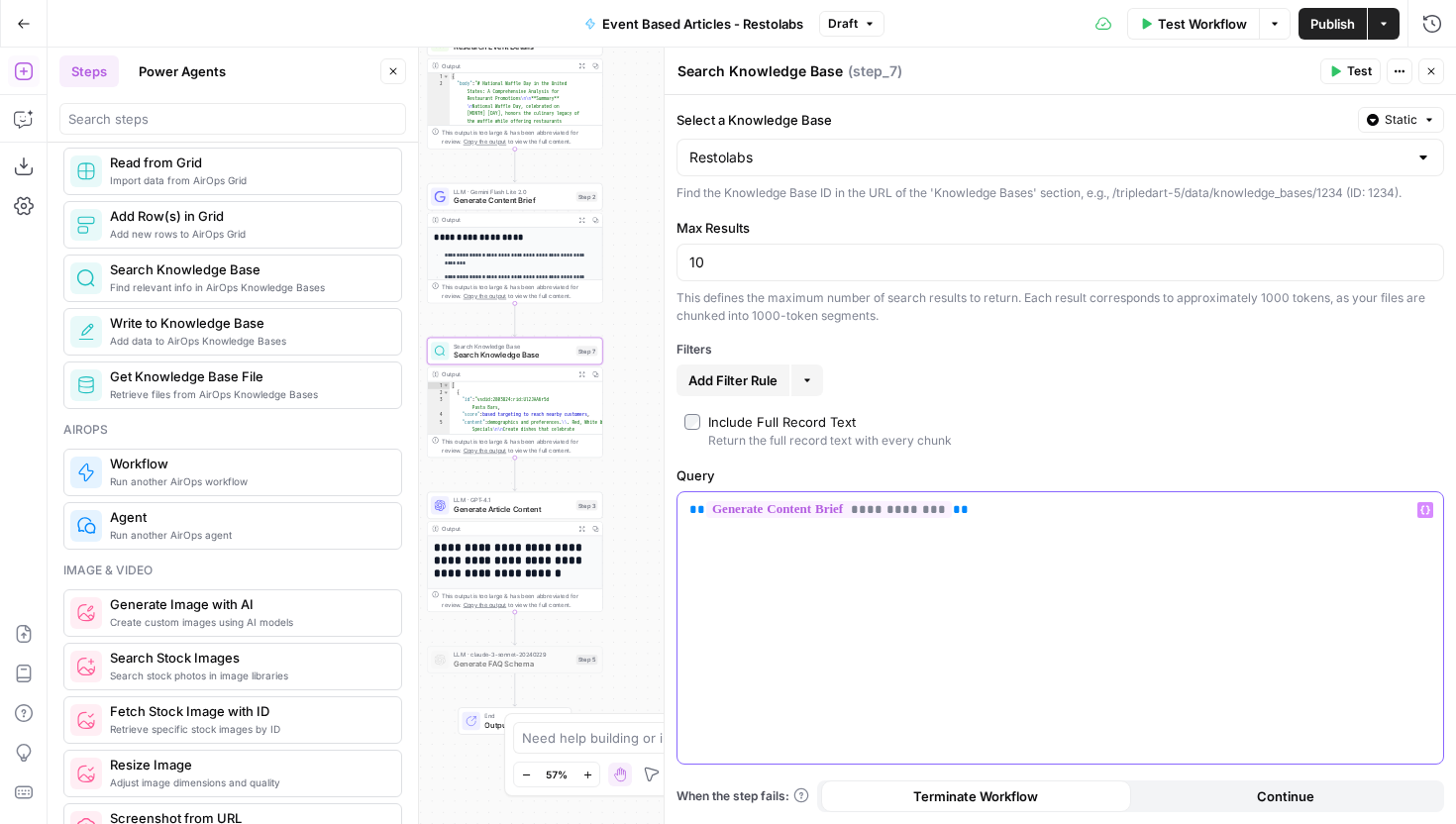 click on "**********" at bounding box center [1060, 628] 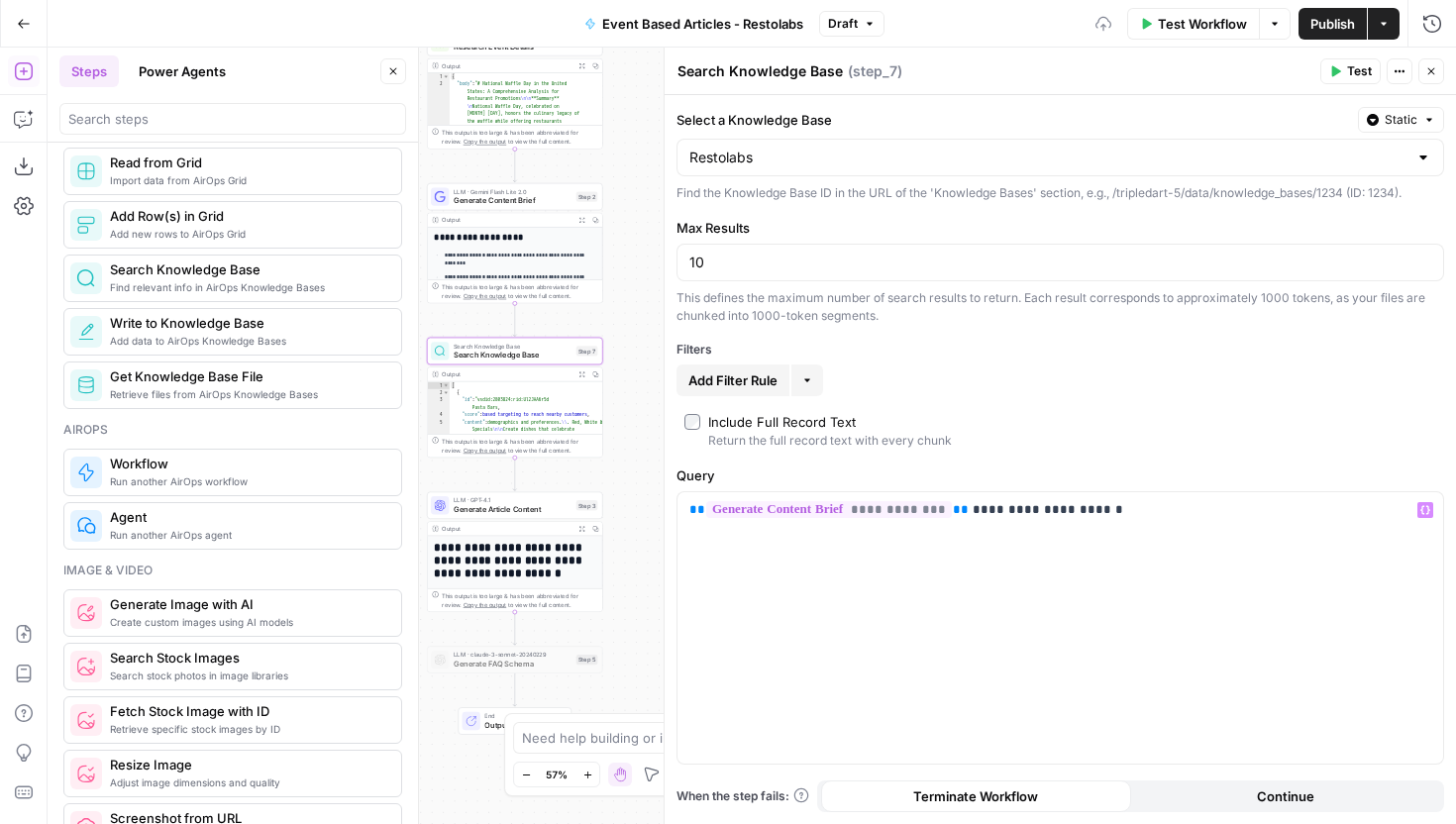 click on "**********" at bounding box center (1060, 460) 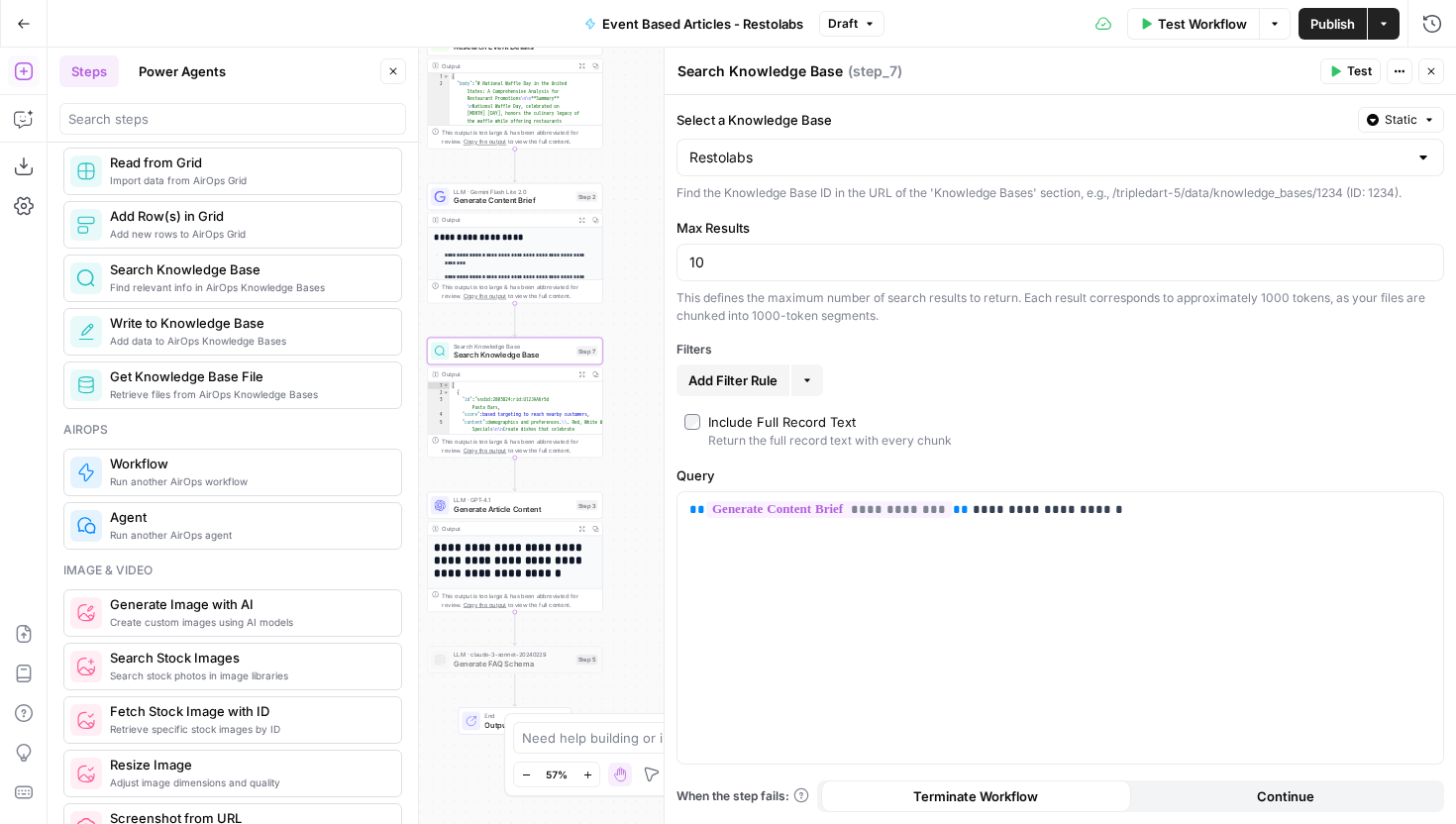 click 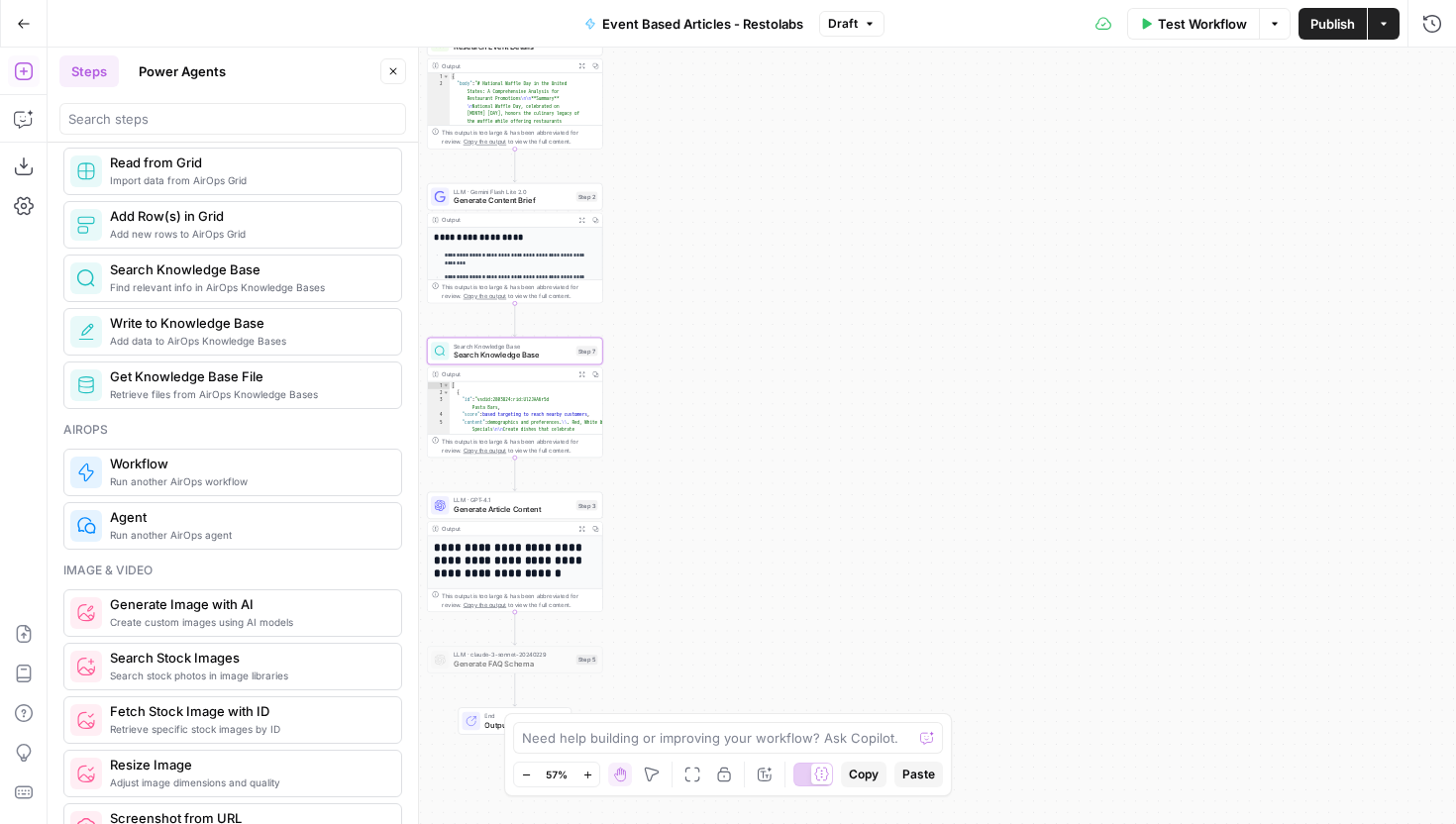 click on "LLM · GPT-4.1" at bounding box center (512, 500) 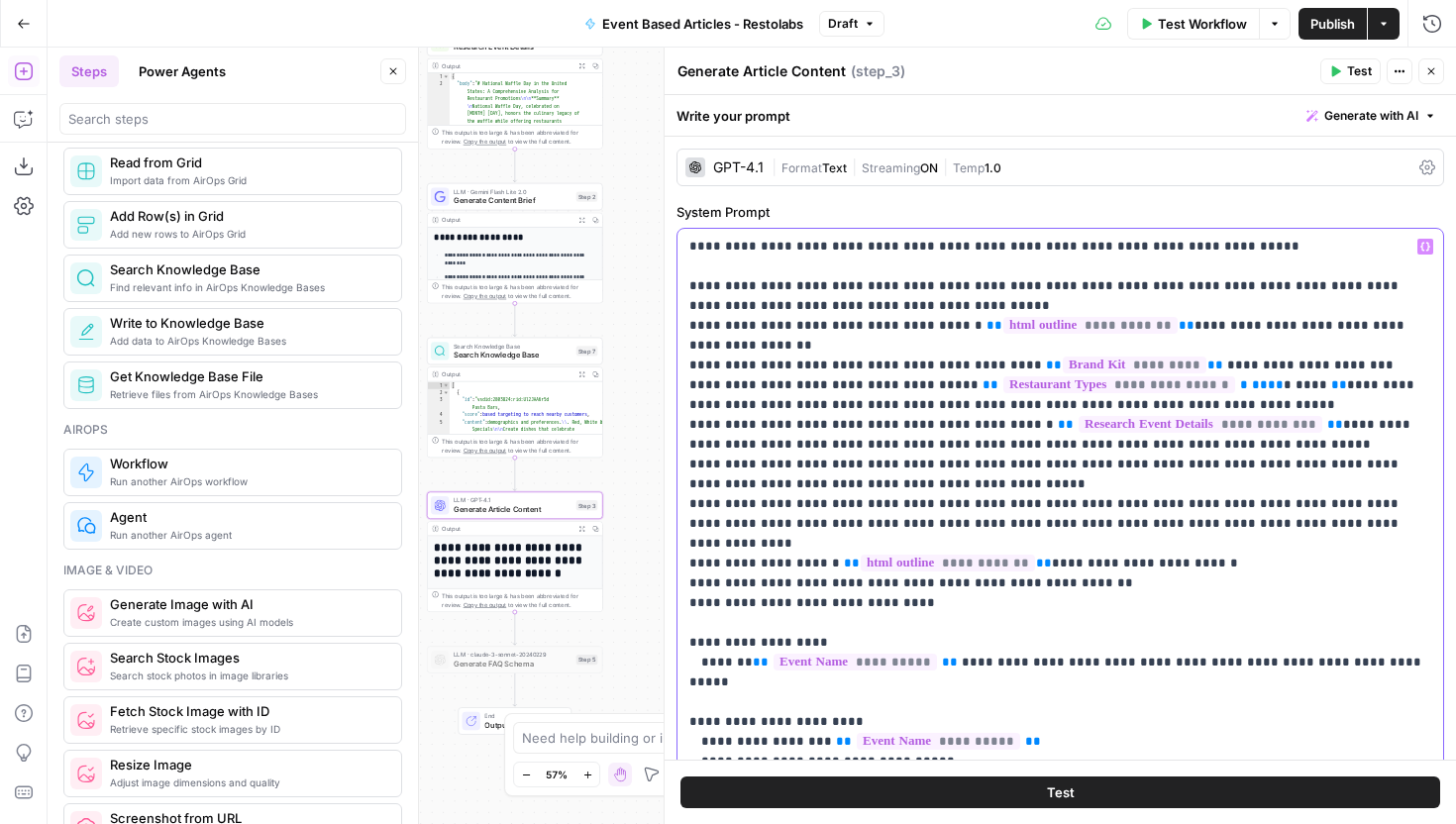 click on "**********" at bounding box center [1060, 1653] 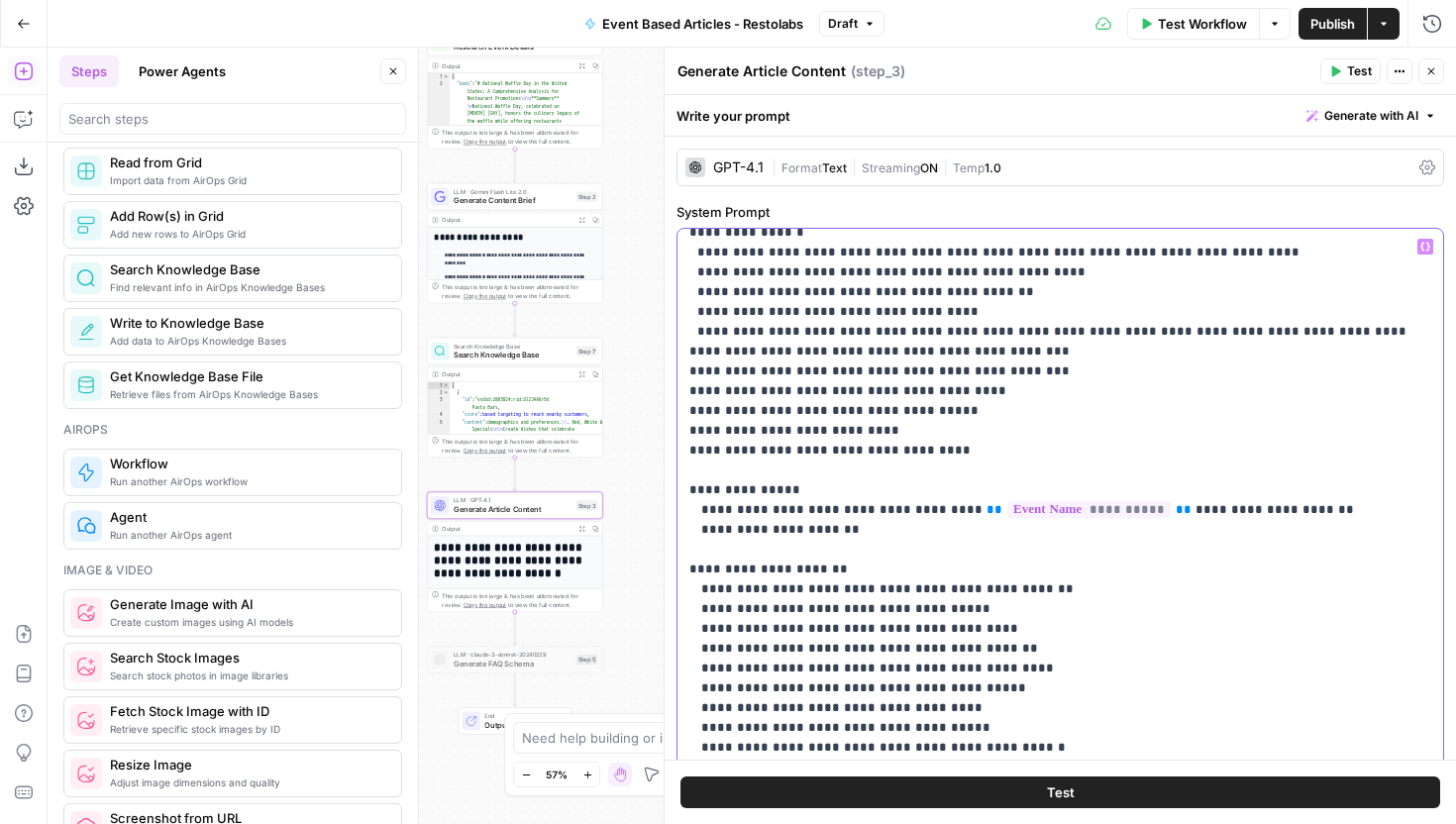scroll, scrollTop: 2041, scrollLeft: 0, axis: vertical 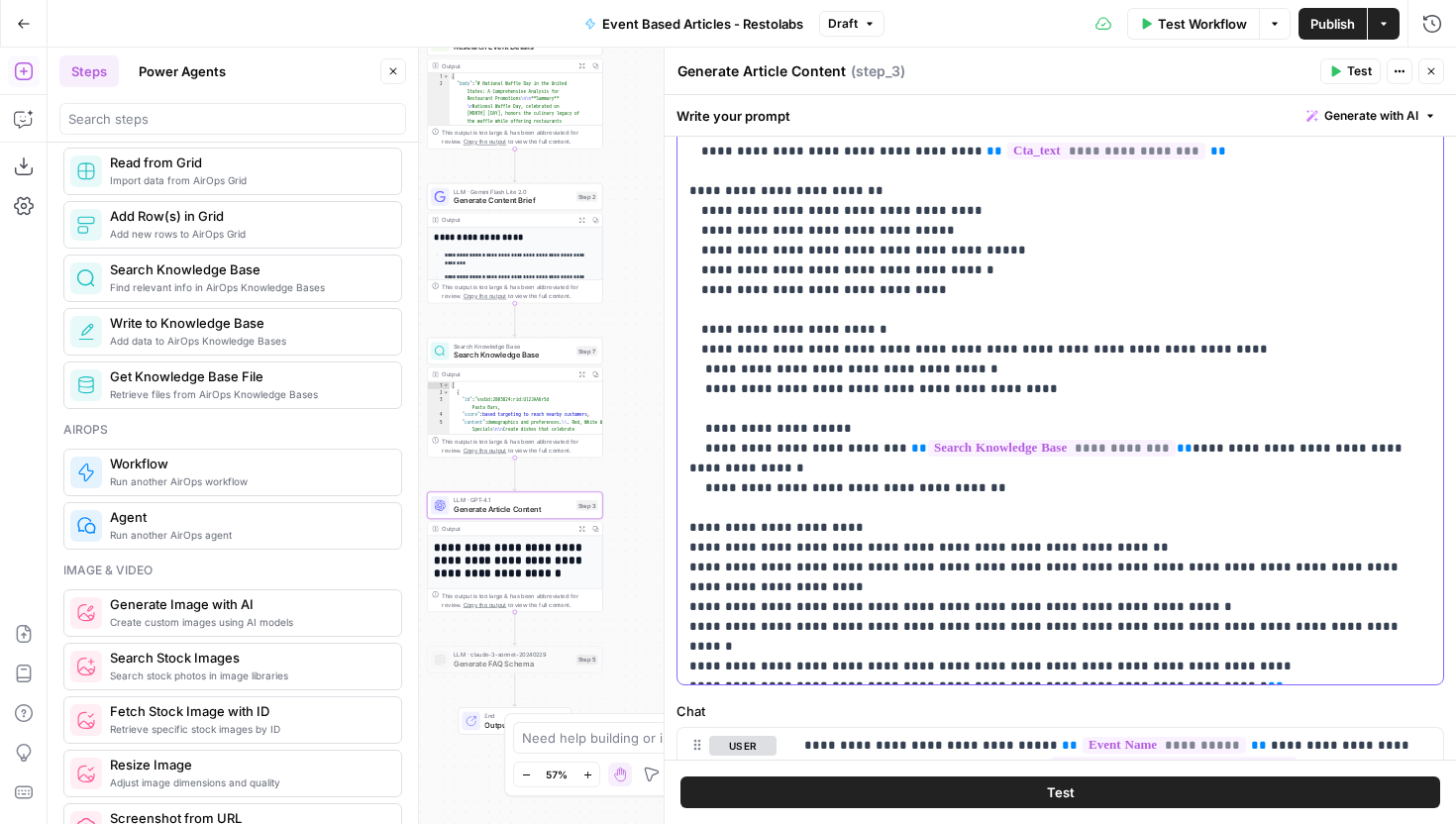 click on "**********" at bounding box center (1060, -740) 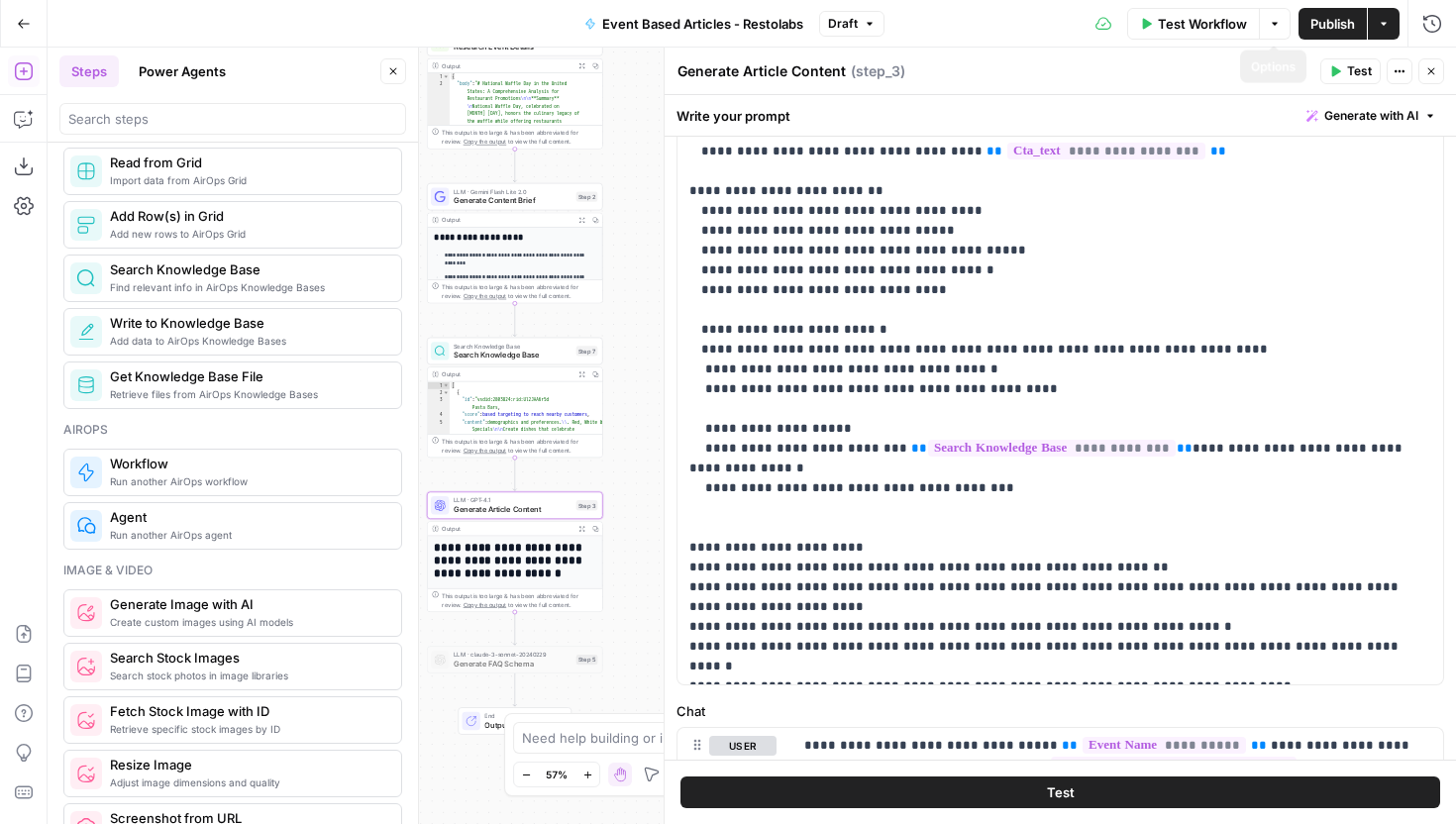 click on "Test Workflow" at bounding box center (1194, 24) 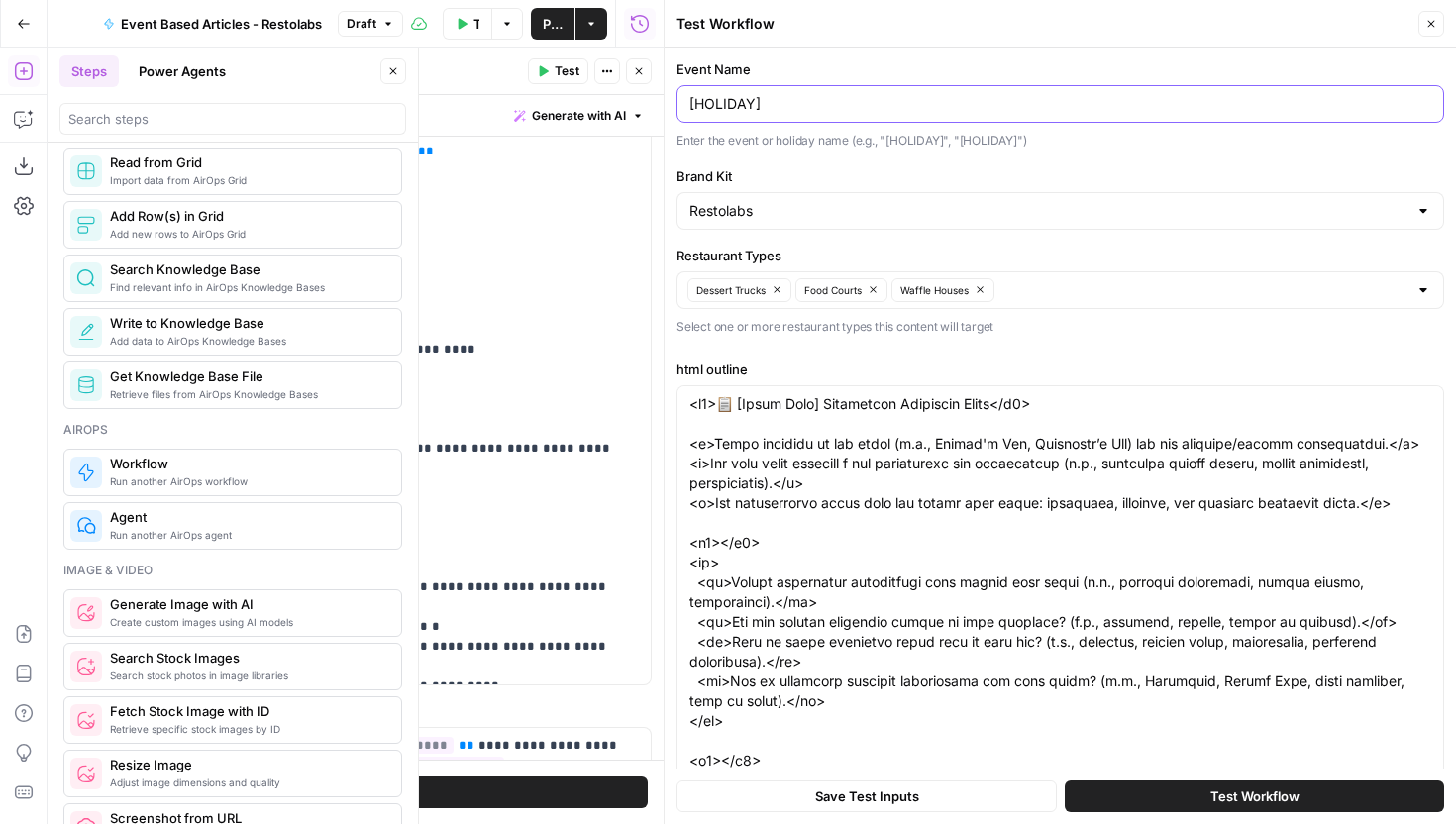 drag, startPoint x: 927, startPoint y: 107, endPoint x: 256, endPoint y: 482, distance: 768.68 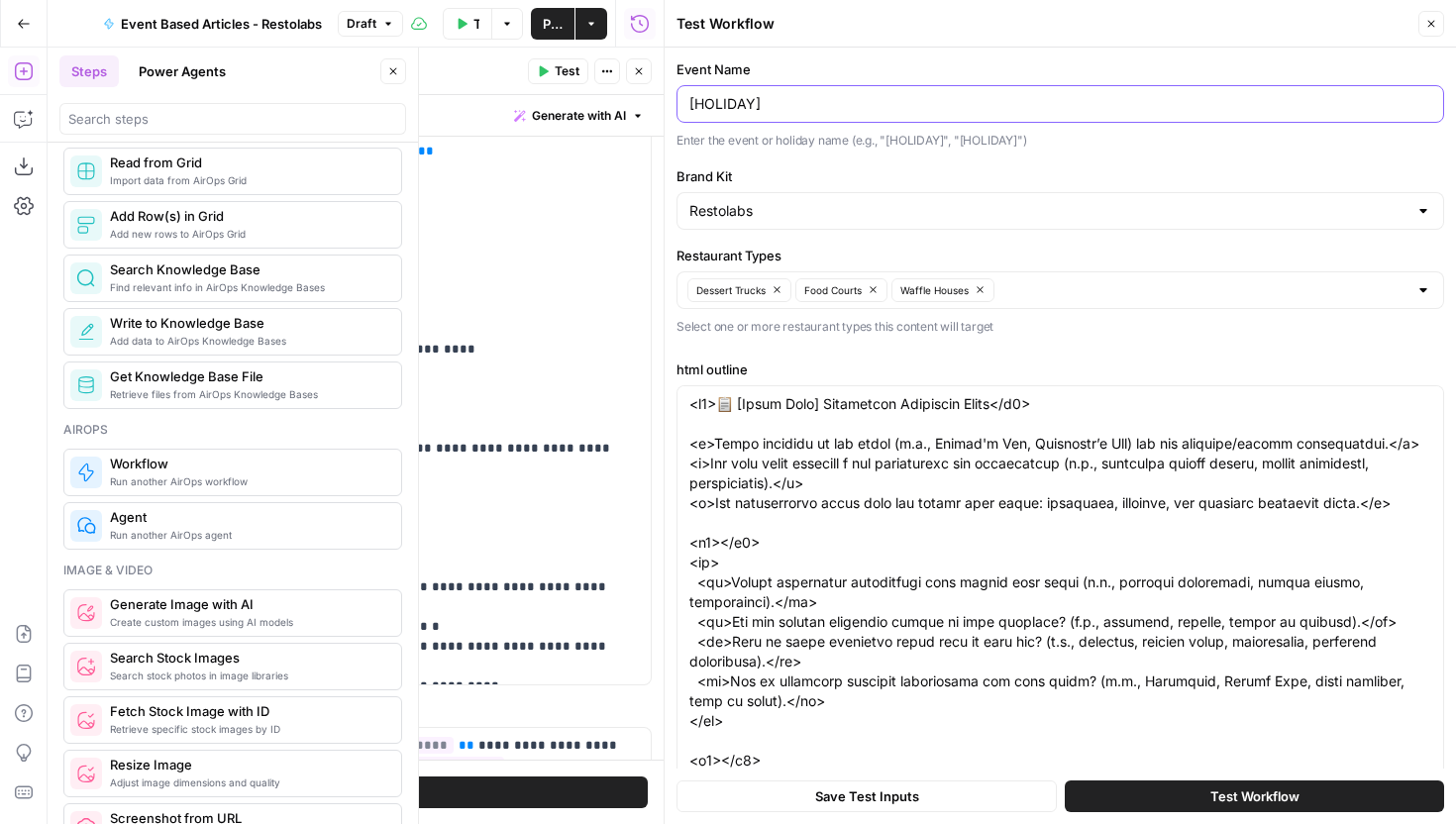 paste on "Labor" 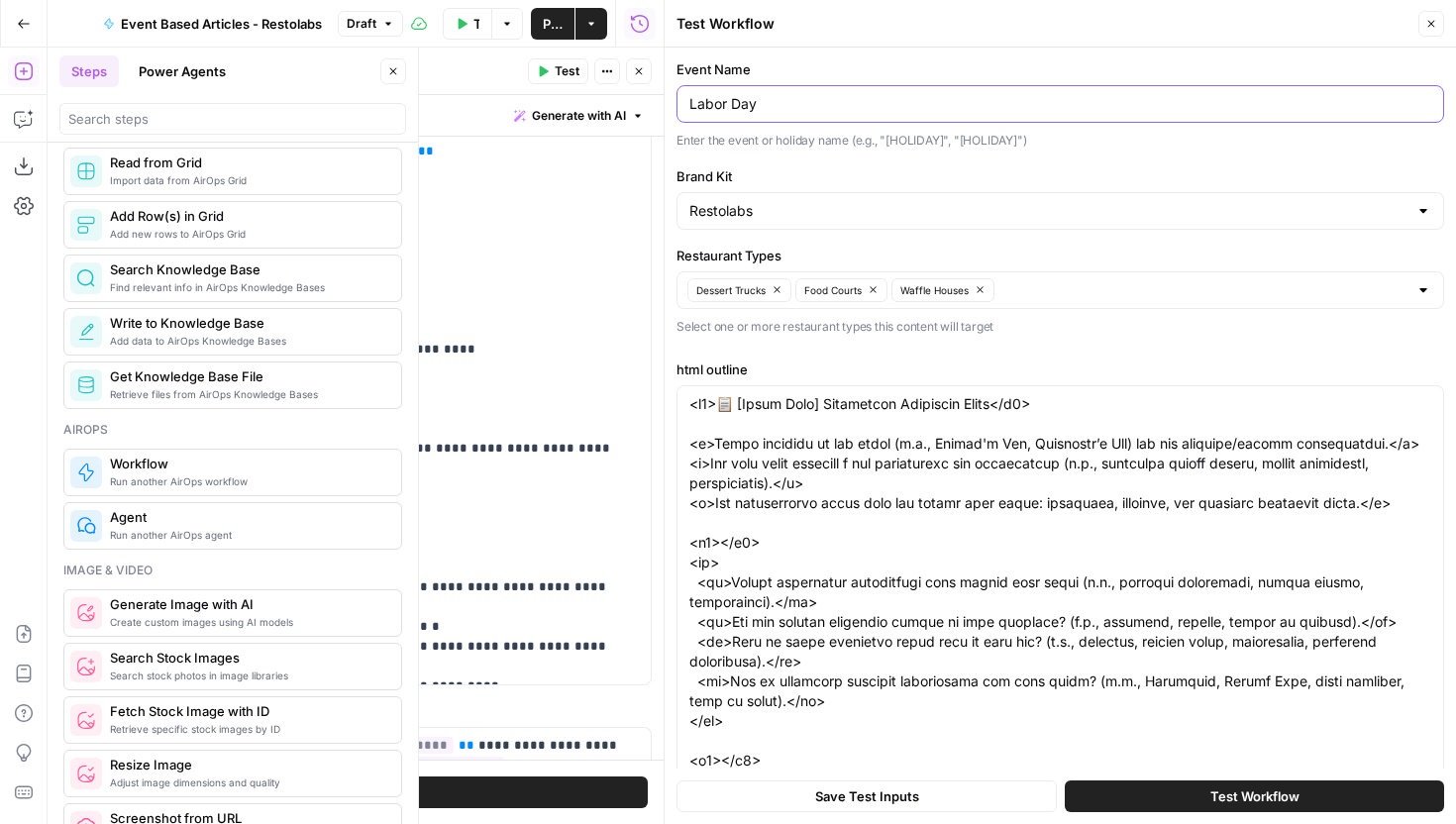 type on "Labor Day" 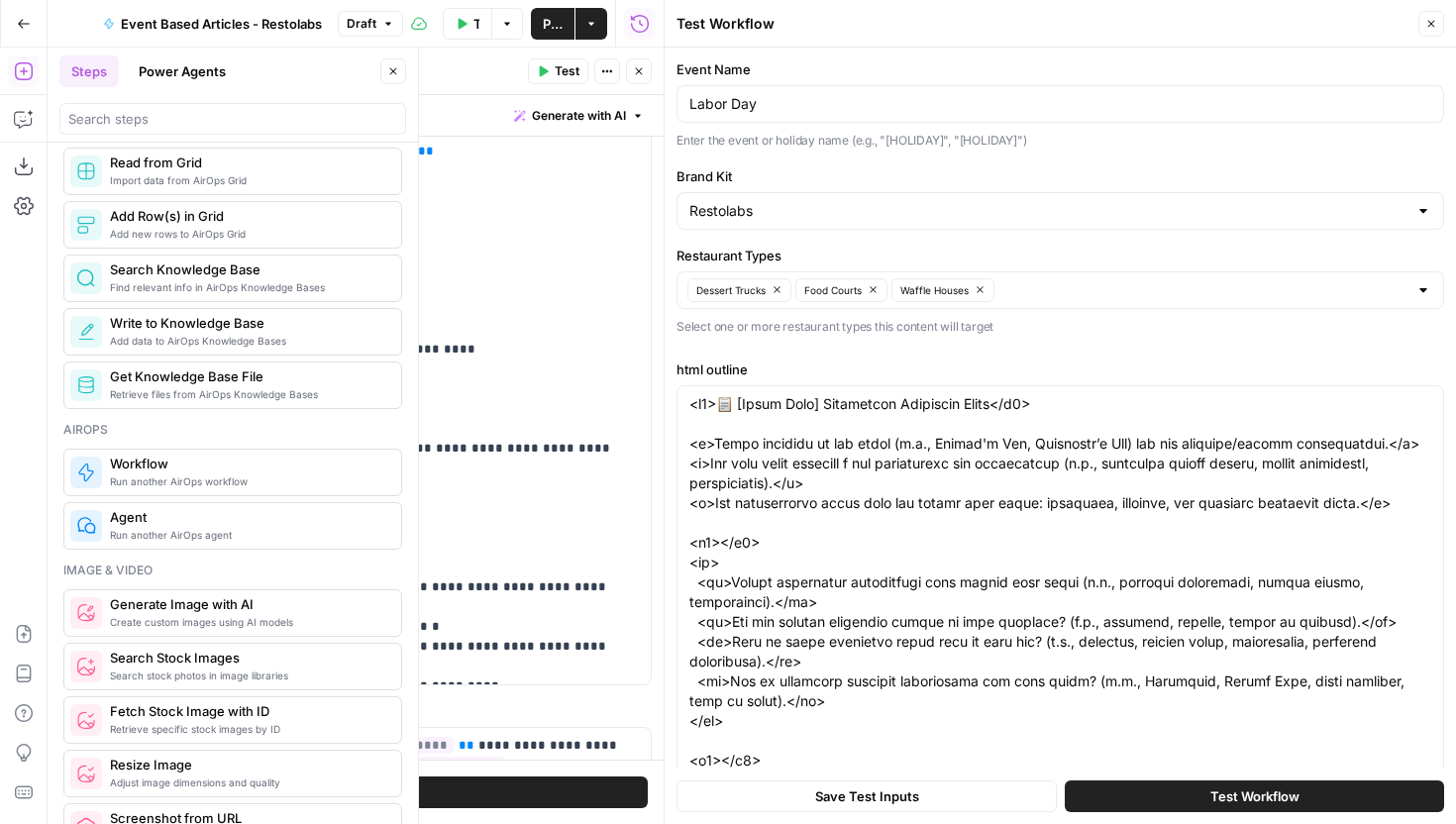 click on "Restaurant Types" at bounding box center (1060, 256) 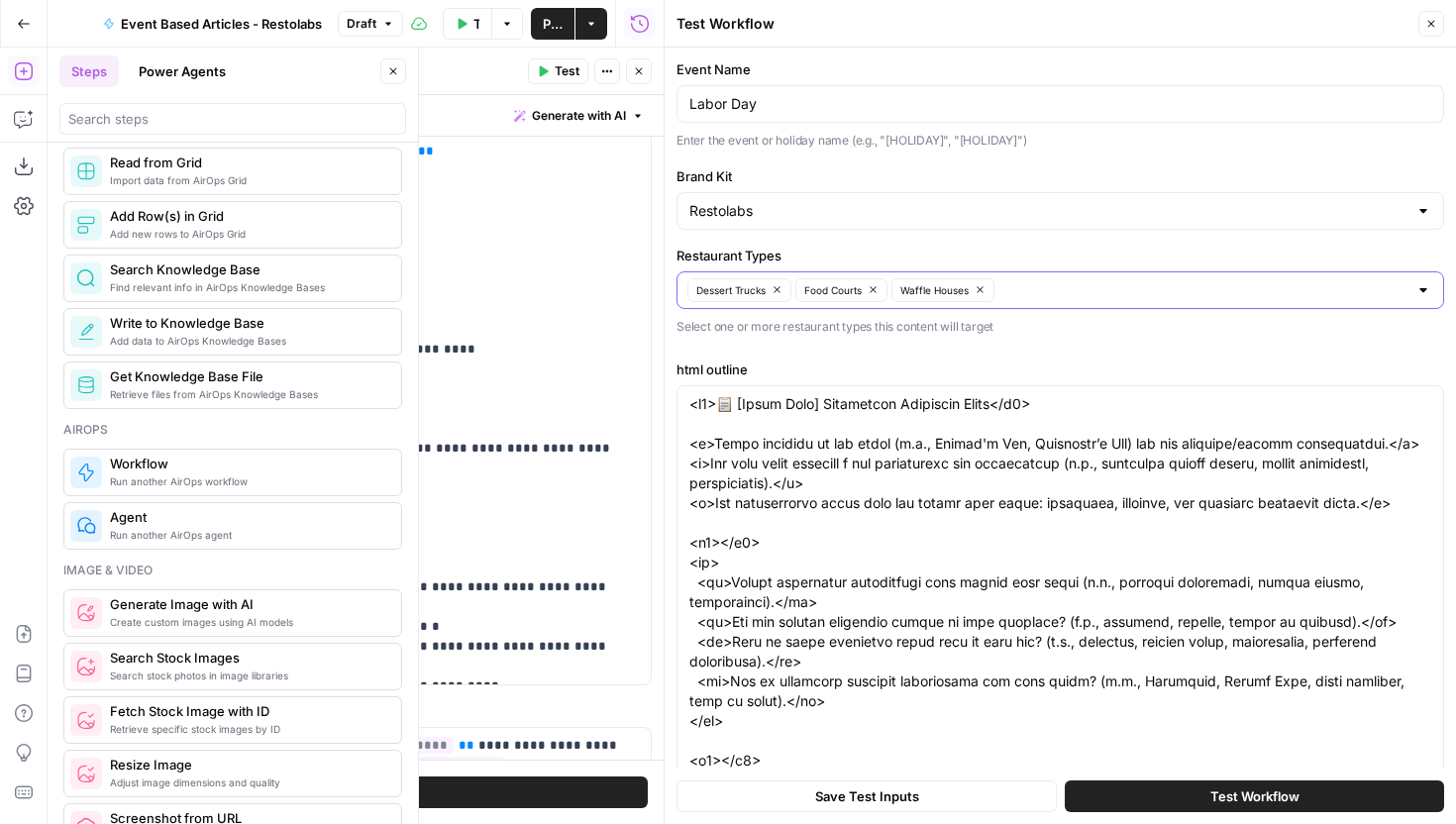 click on "Restaurant Types" at bounding box center [1203, 290] 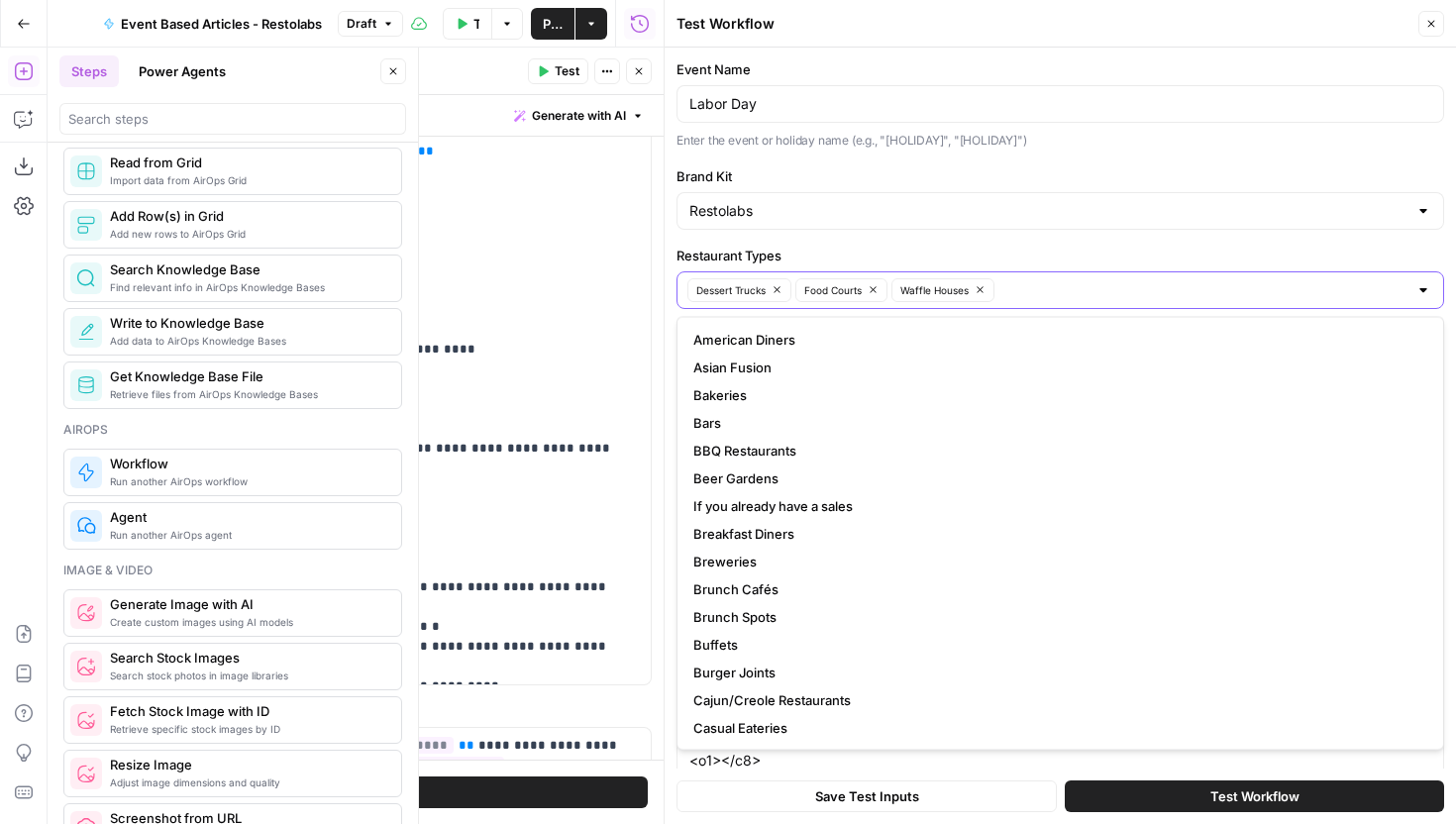 click on "Restaurant Types" at bounding box center [1203, 290] 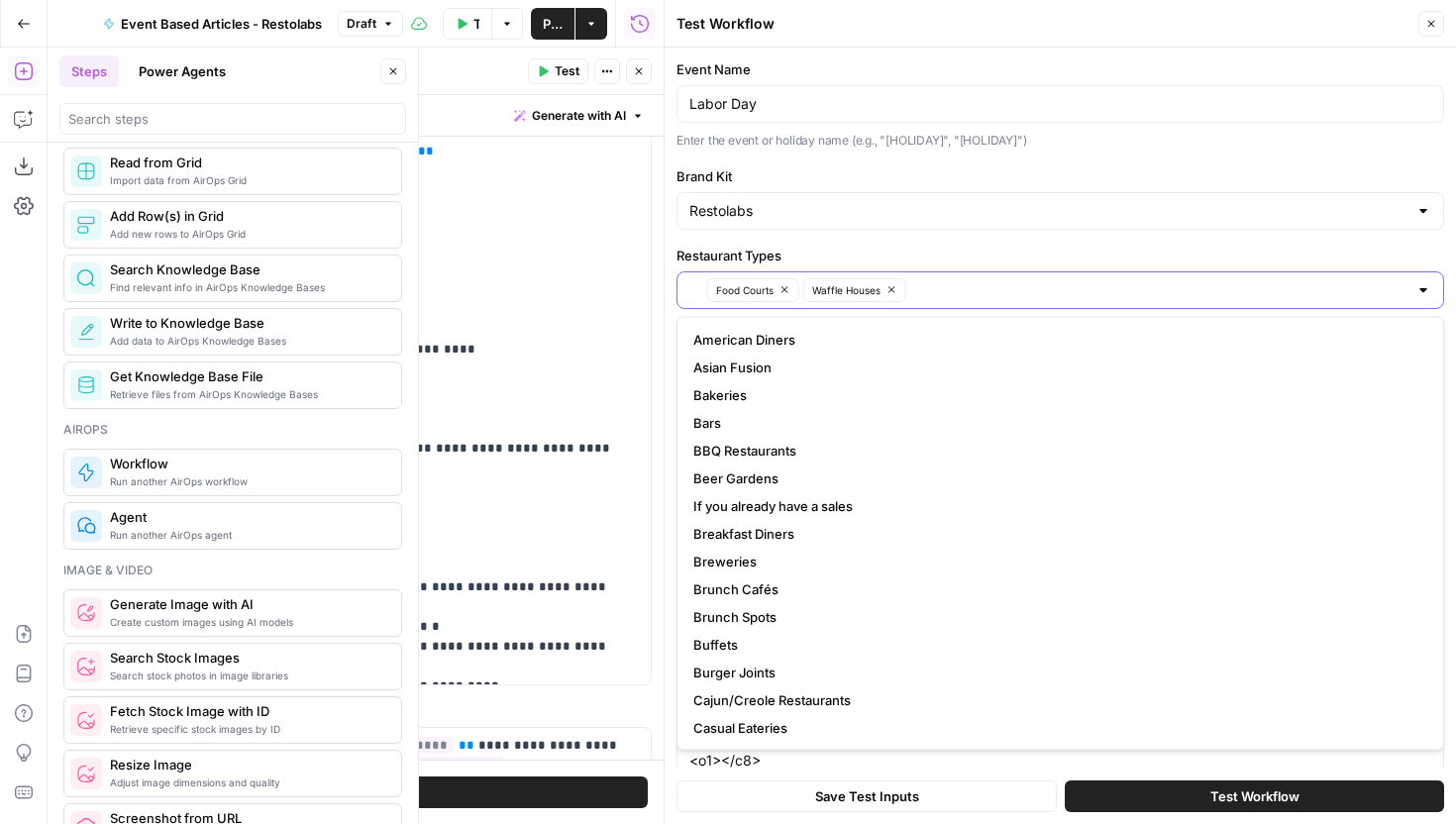 click on "Food Courts" at bounding box center [753, 290] 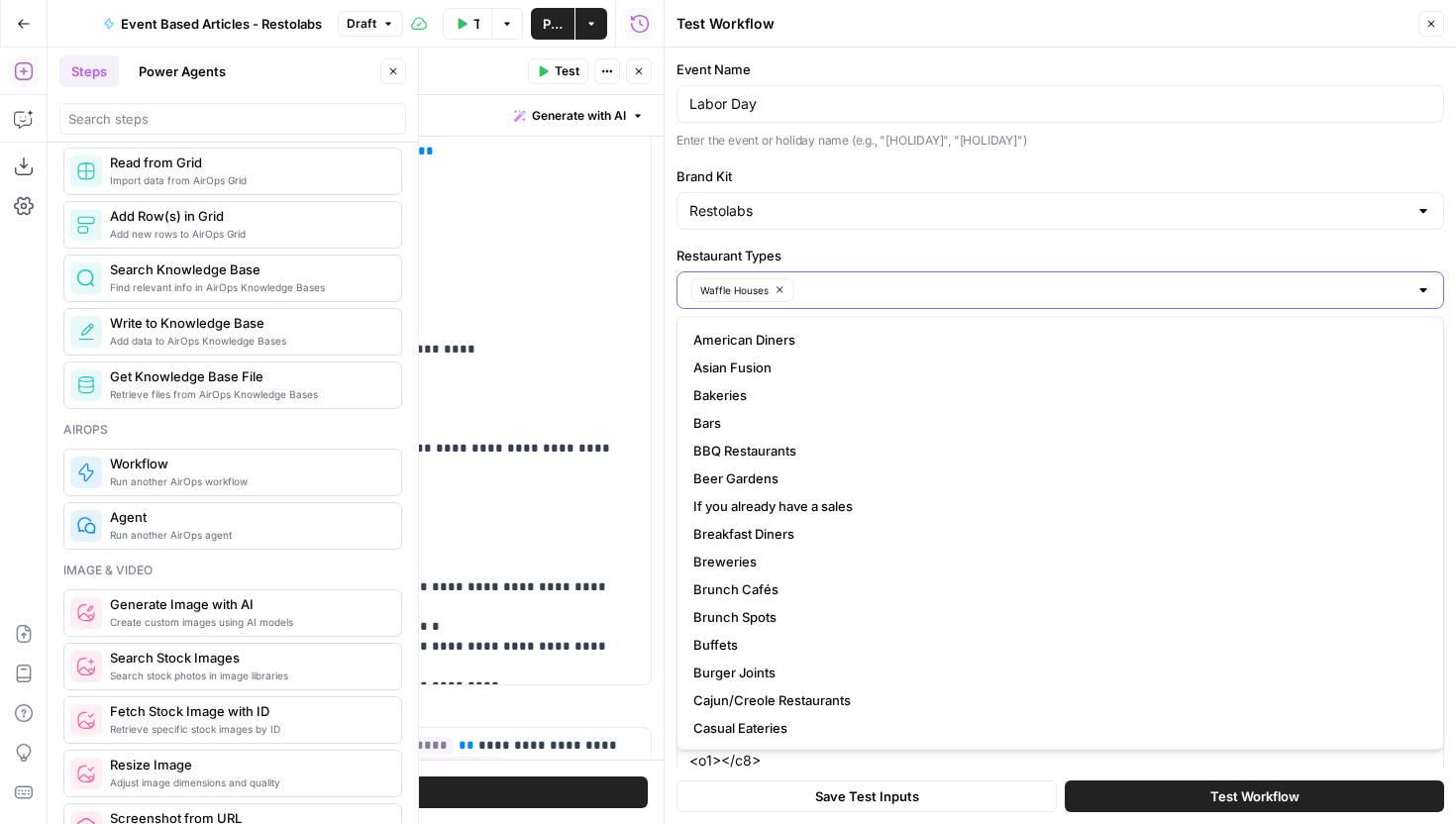click 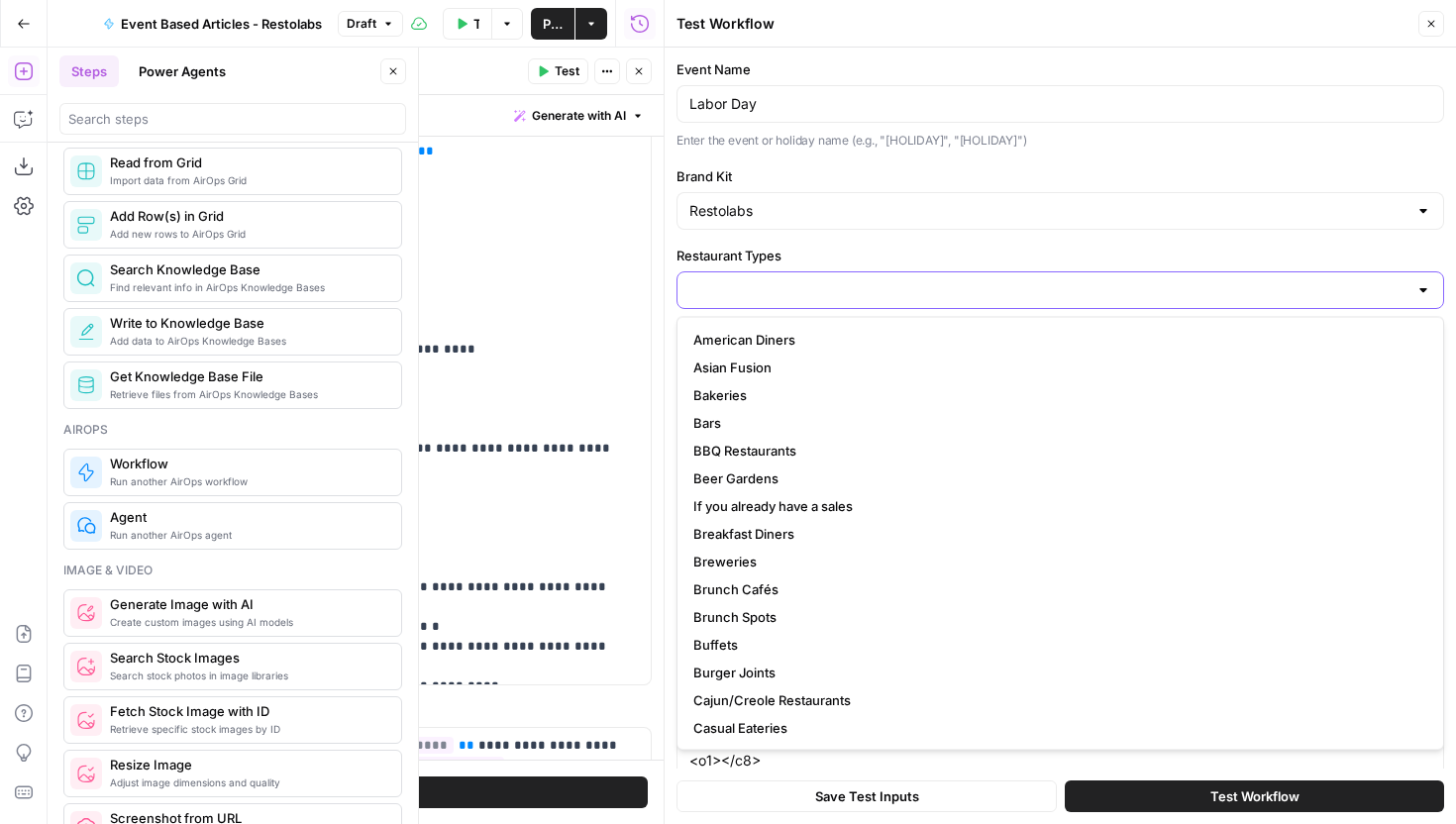 click on "Restaurant Types" at bounding box center [1048, 290] 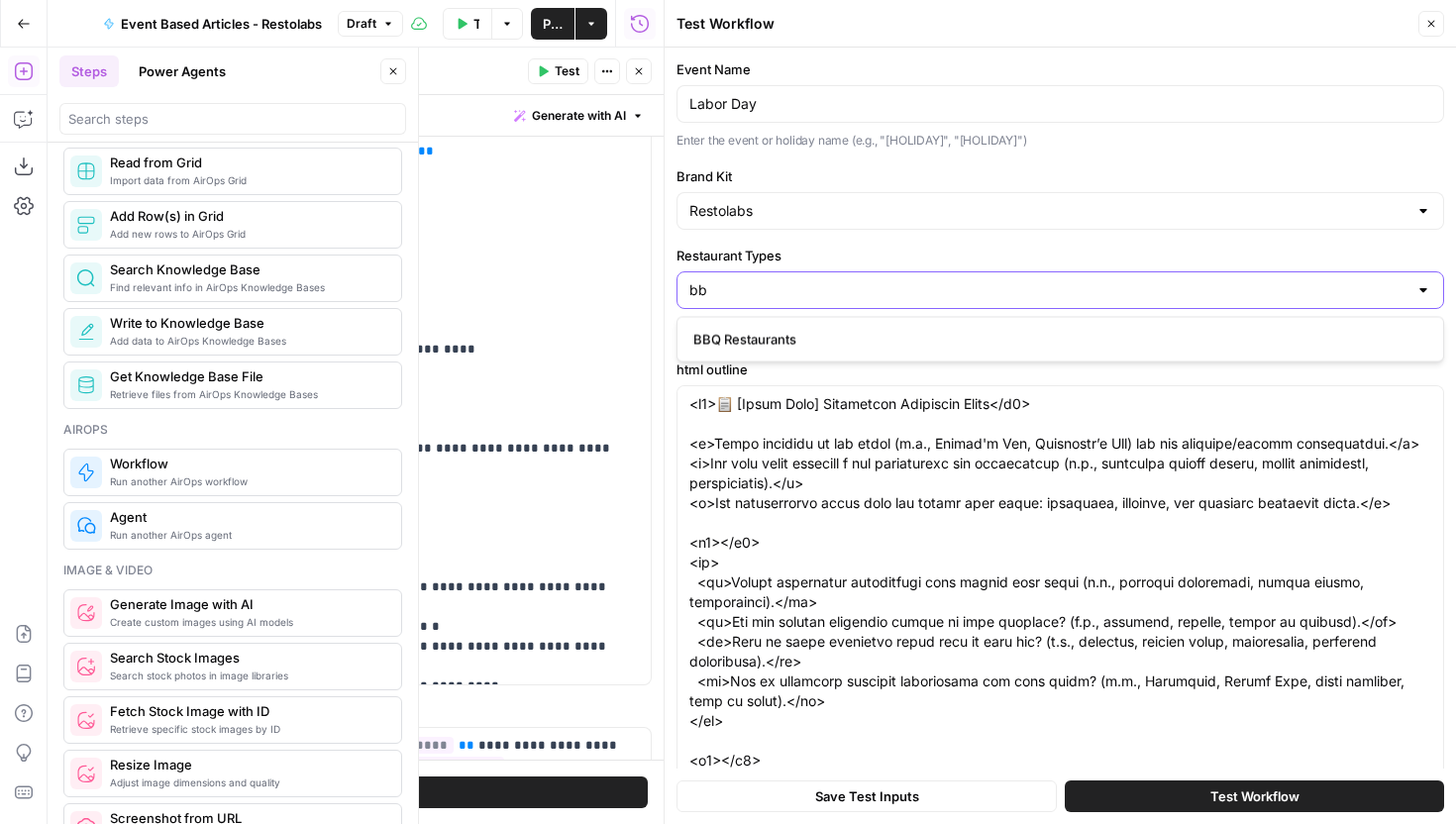 type on "bb" 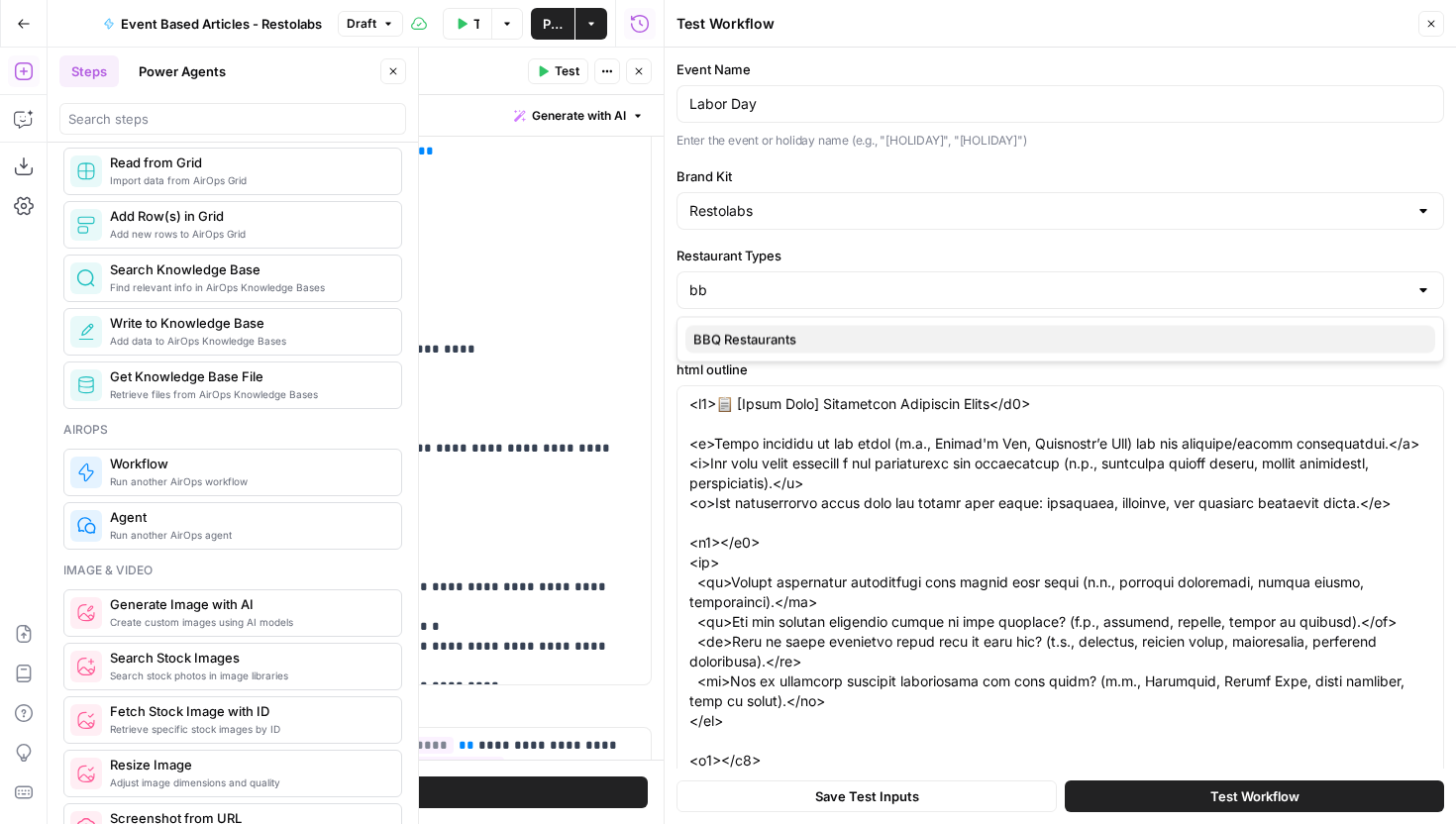 type 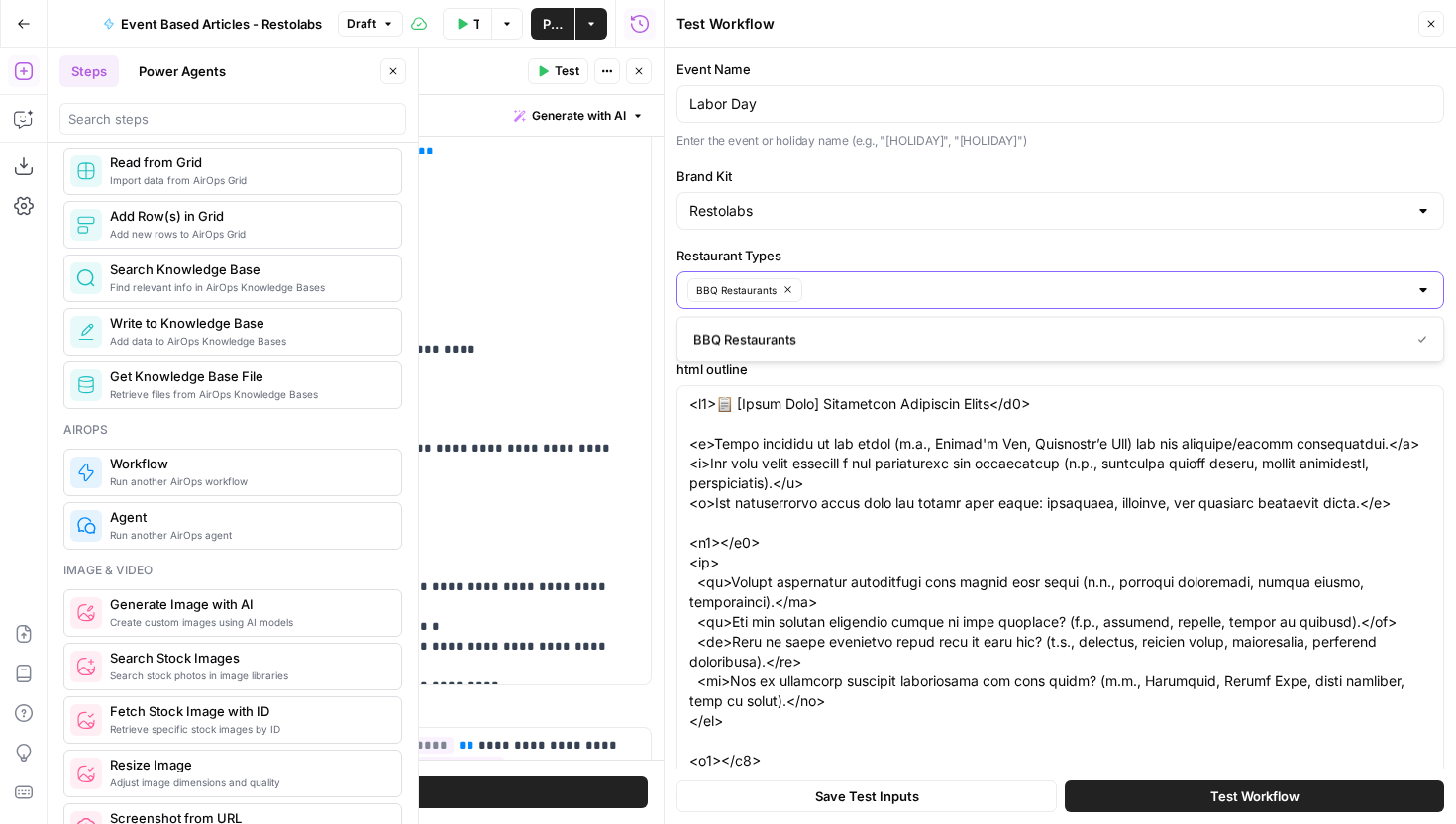 click on "Restaurant Types" at bounding box center (1107, 290) 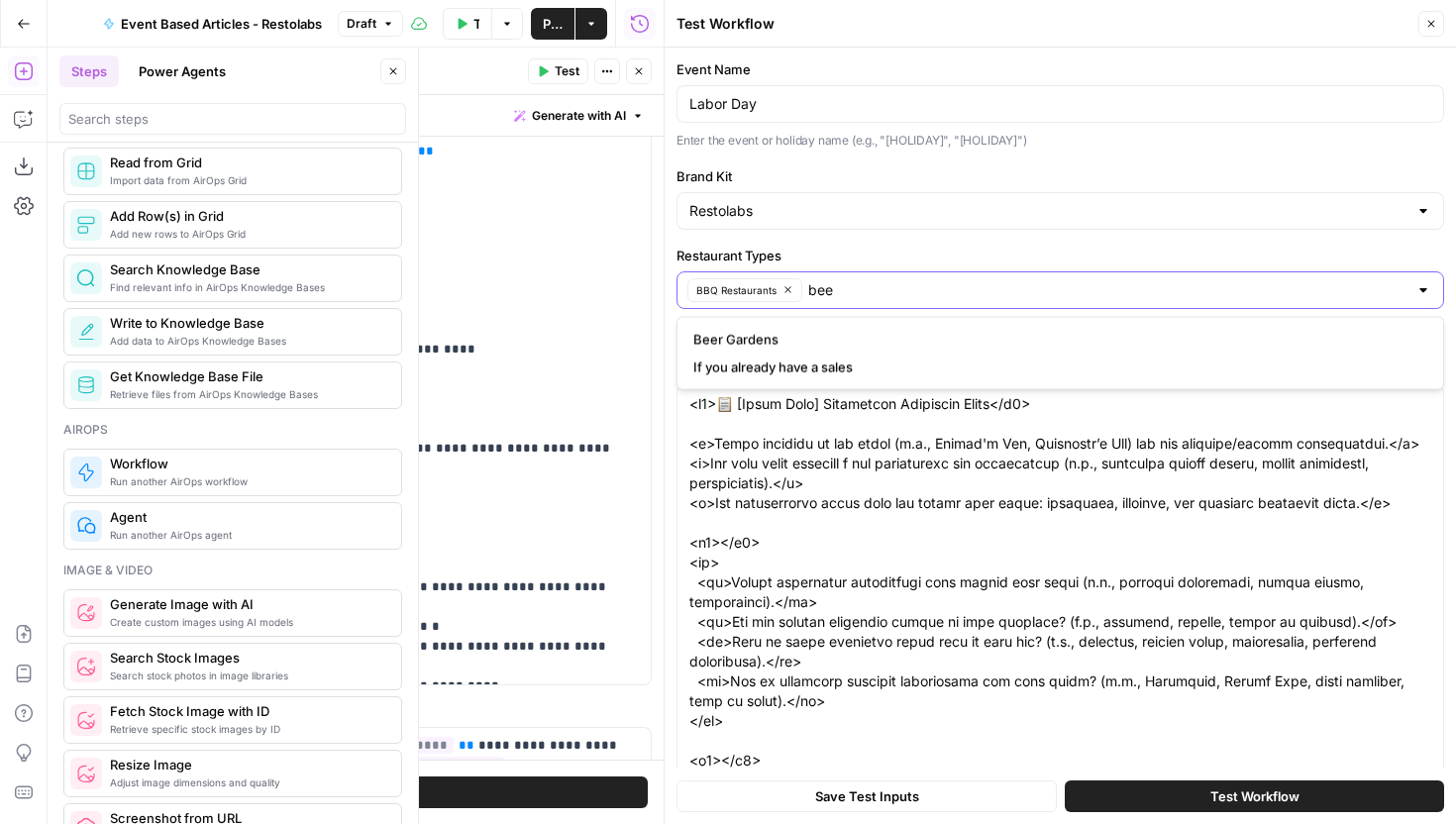 type on "bee" 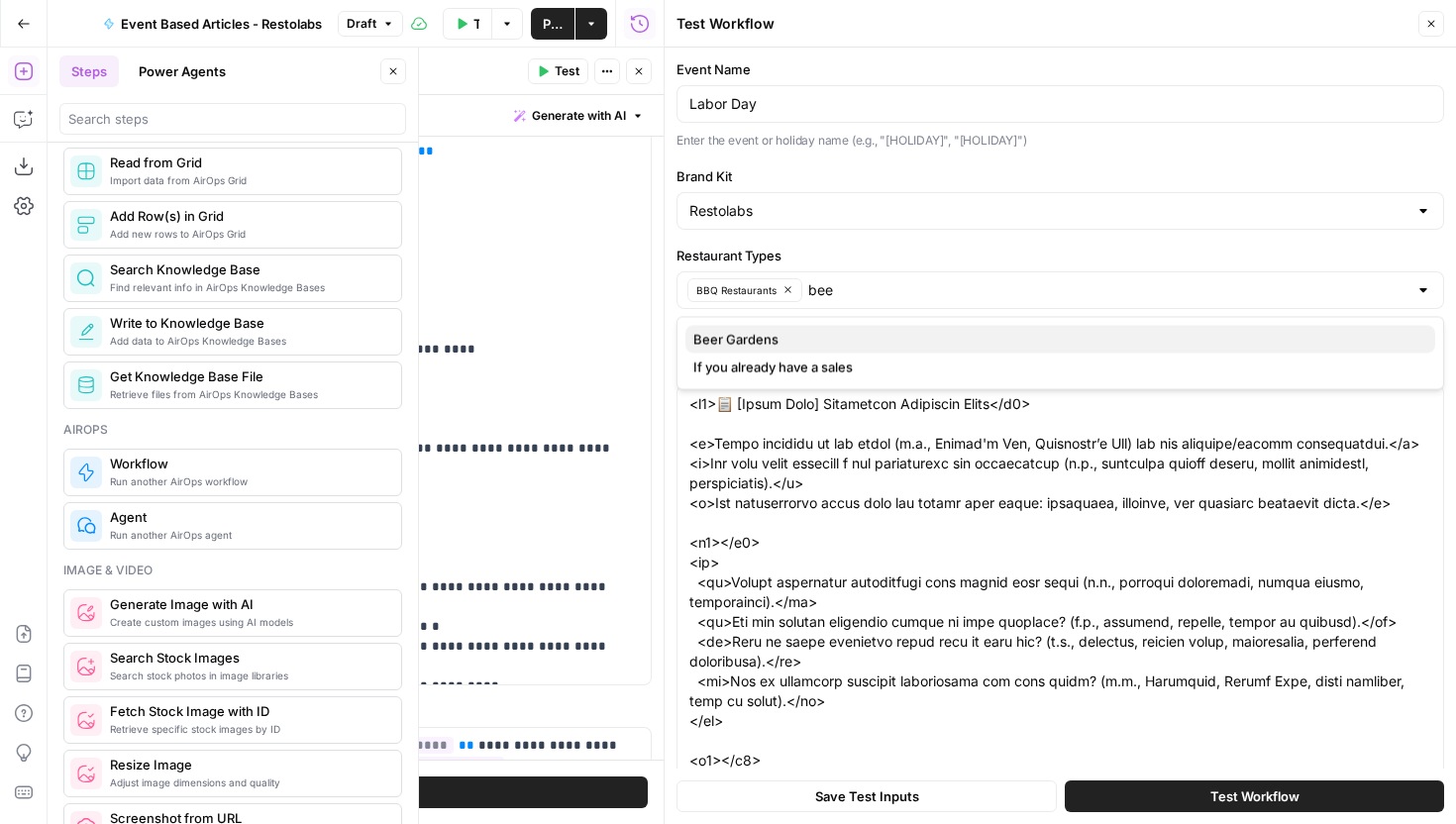 click on "Beer Gardens" at bounding box center [1056, 340] 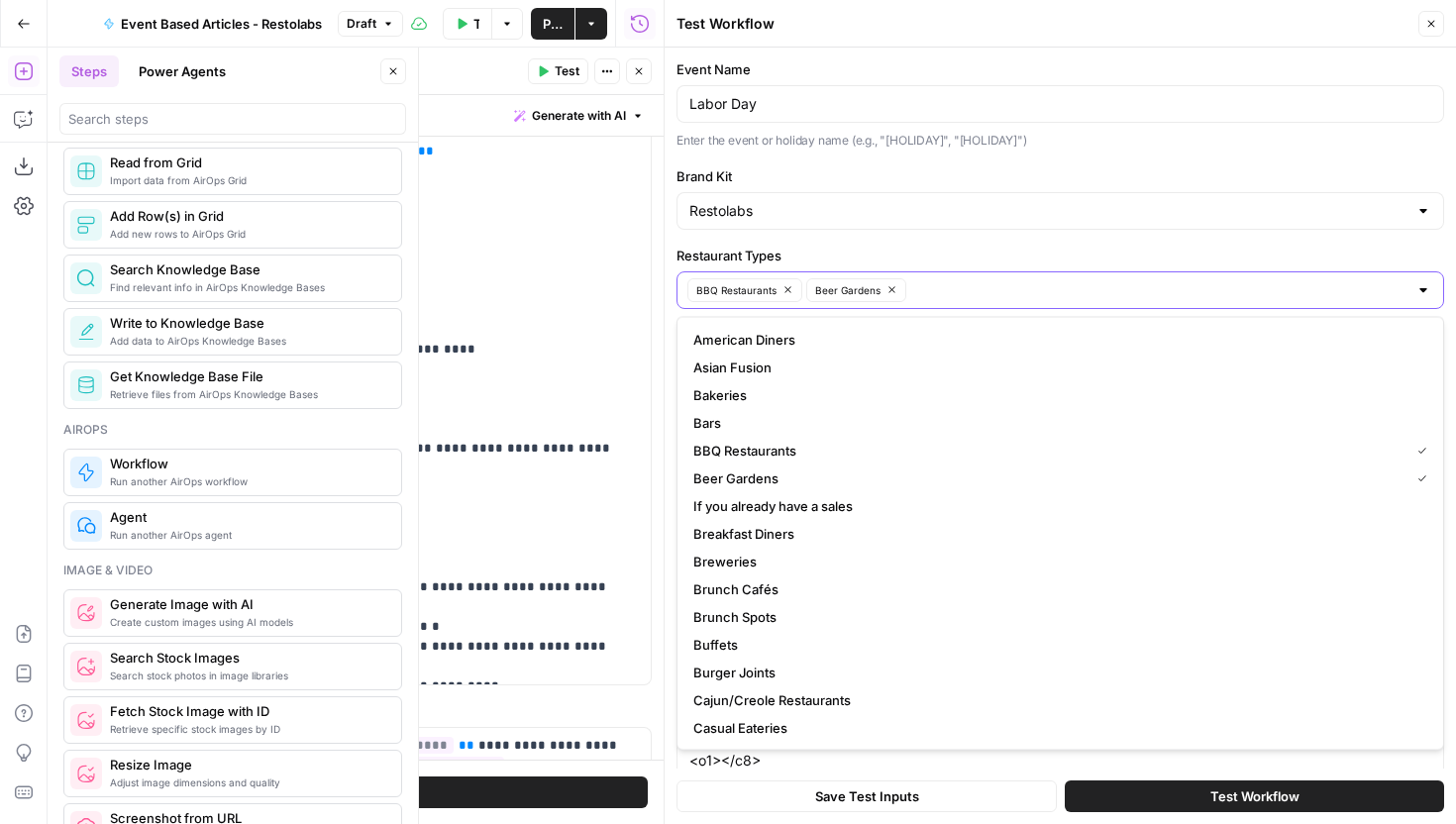 click on "Restaurant Types" at bounding box center [1160, 290] 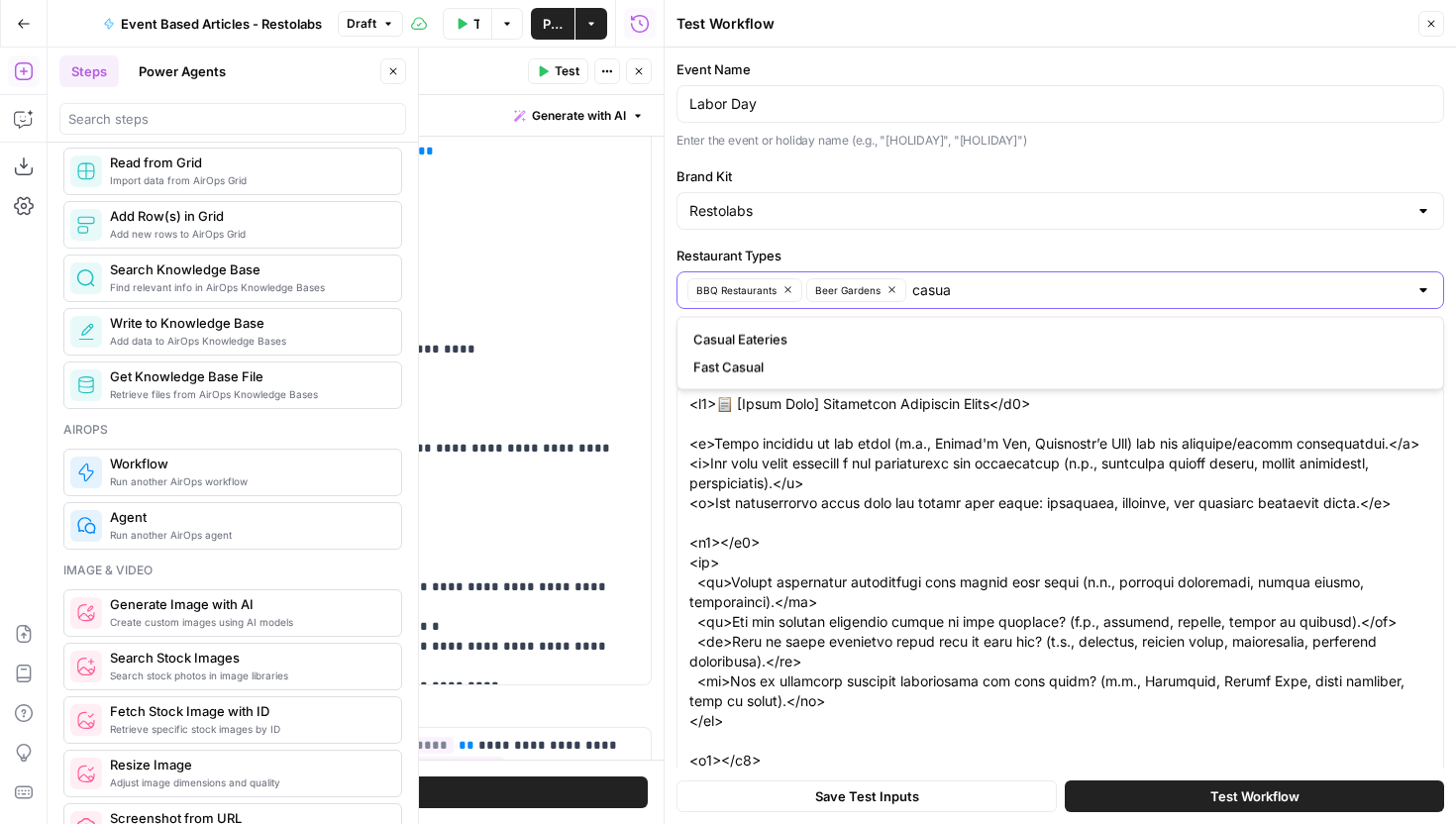 type on "casua" 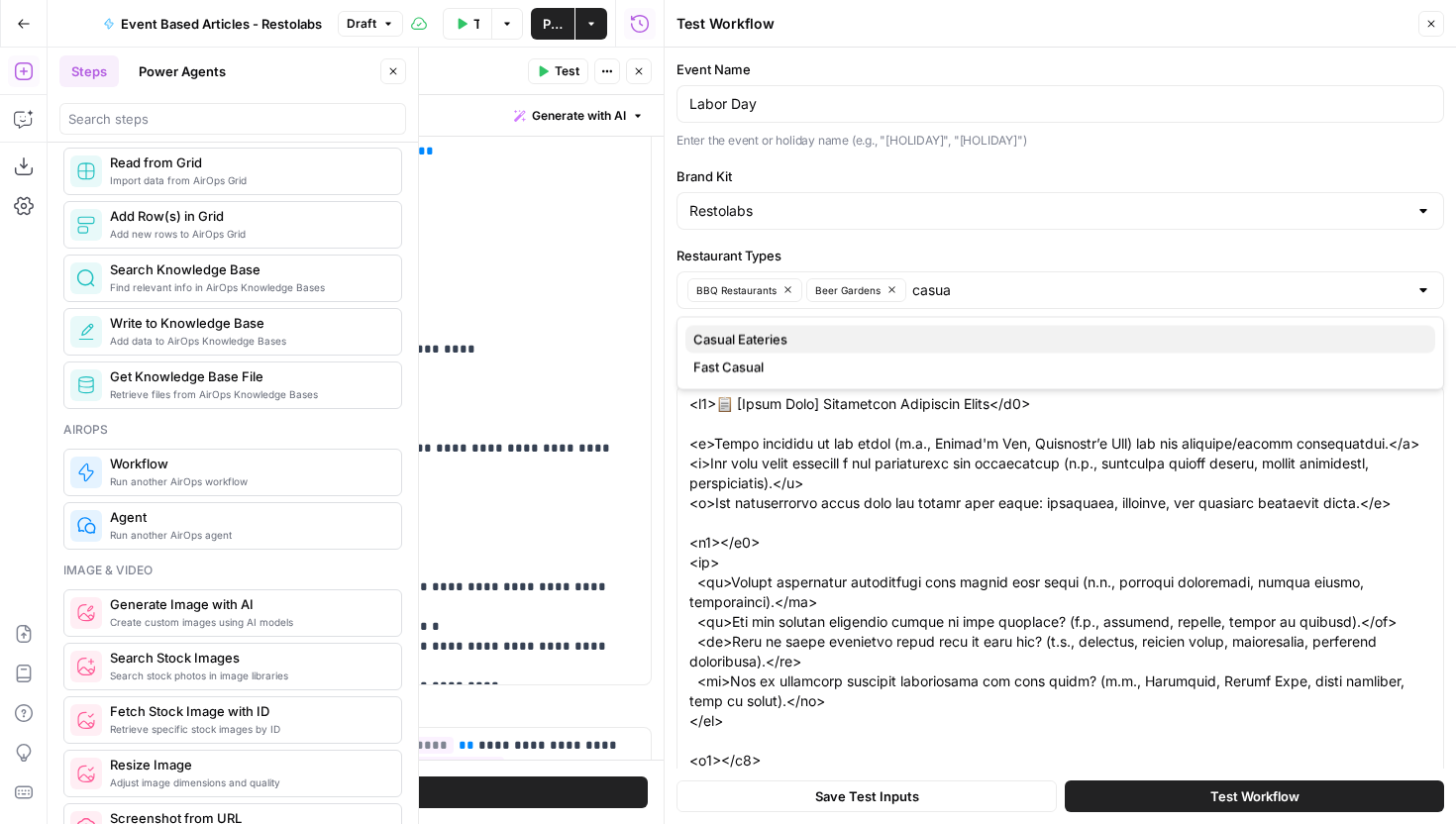 click on "Casual Eateries" at bounding box center (1056, 340) 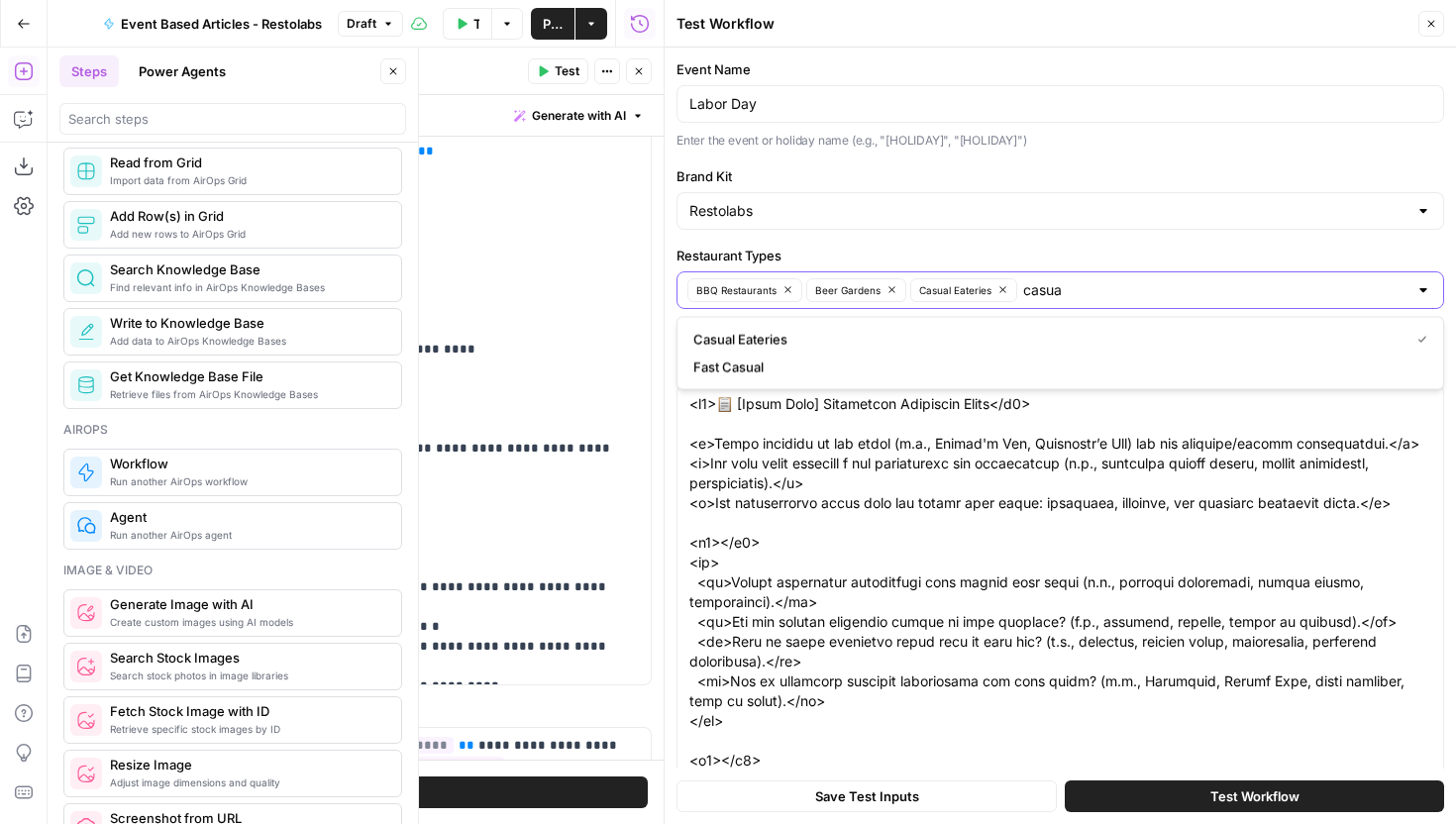 type 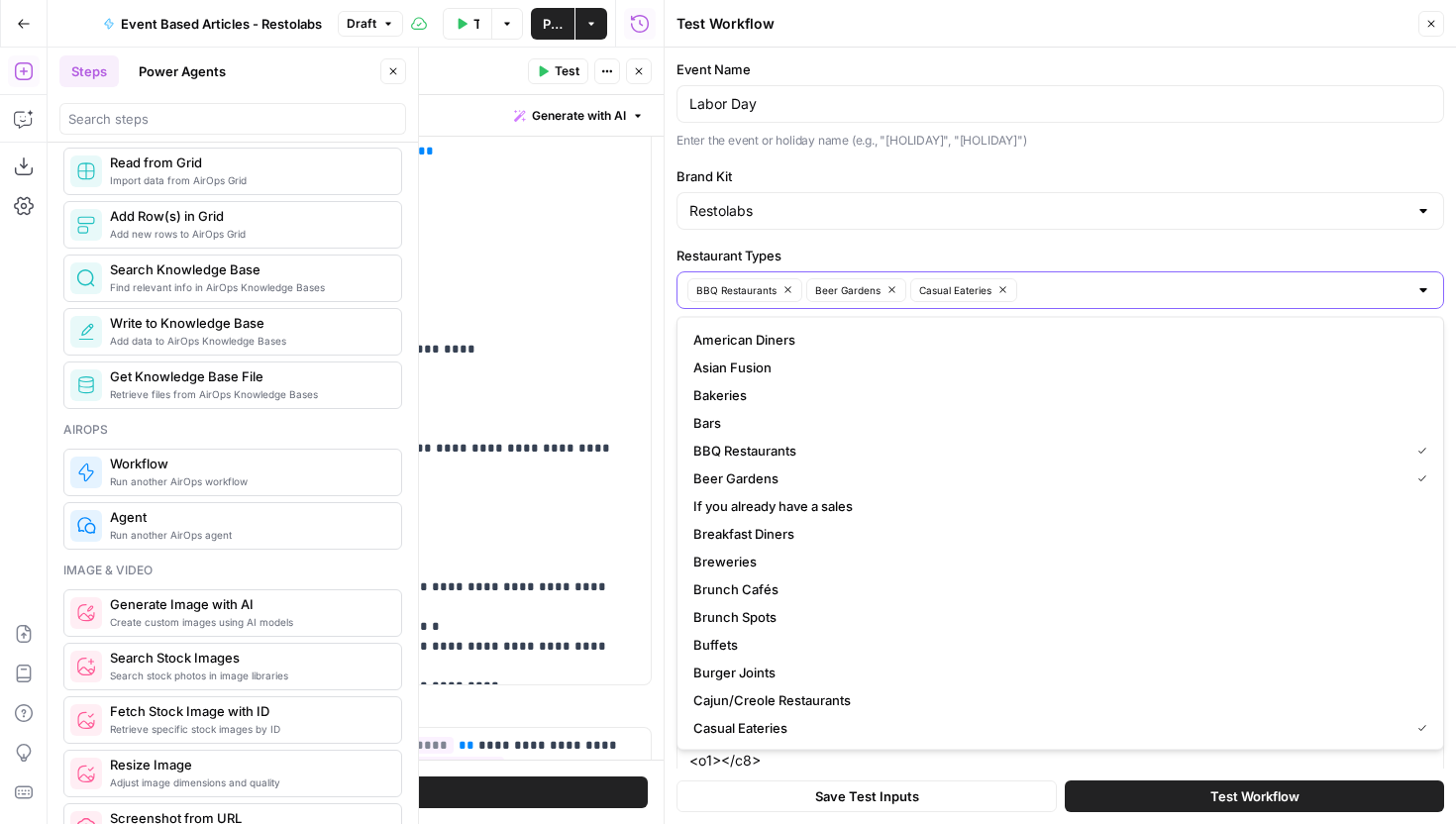 click on "Restaurant Types" at bounding box center [1215, 290] 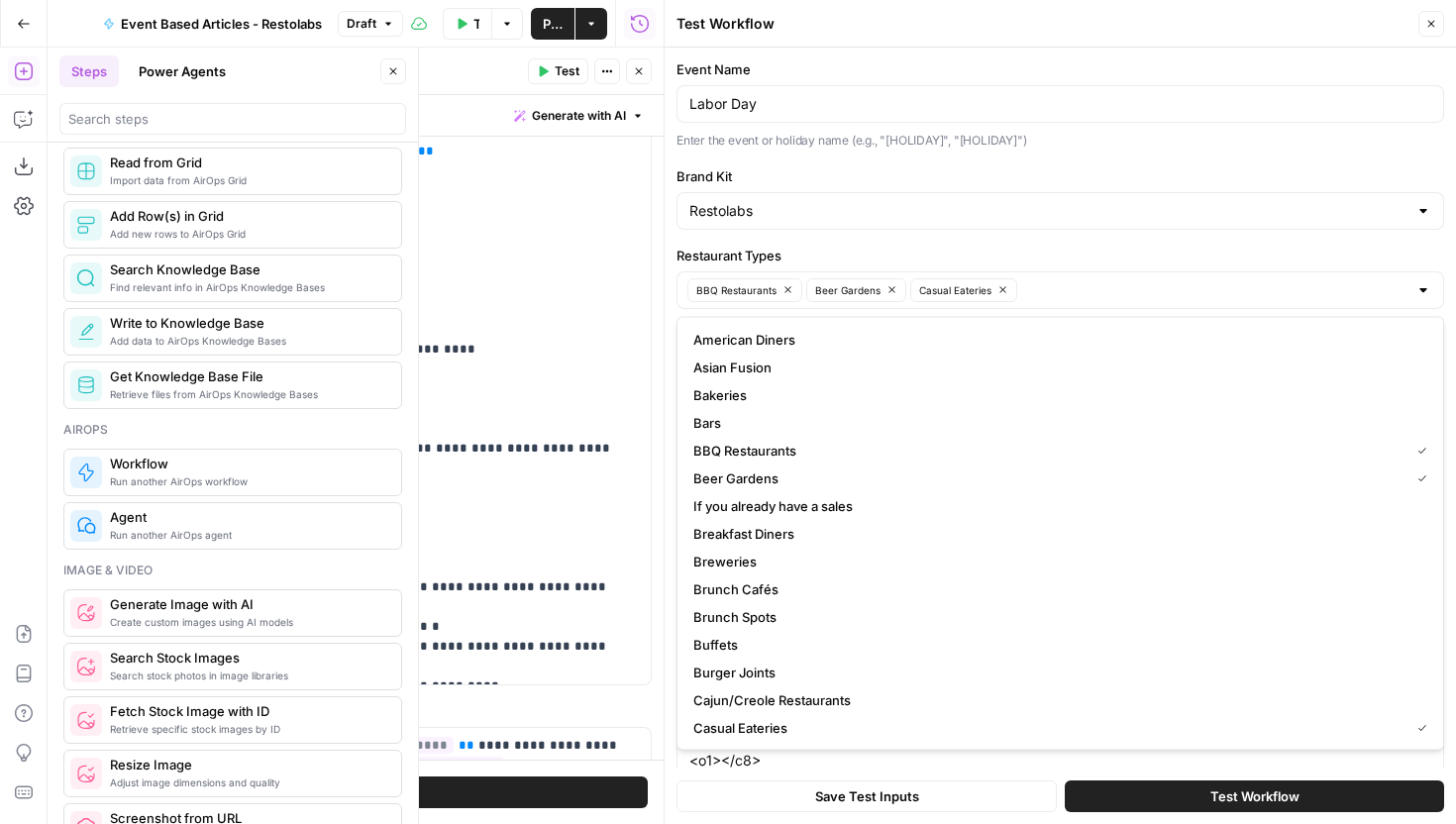 click on "Restaurant Types" at bounding box center [1060, 256] 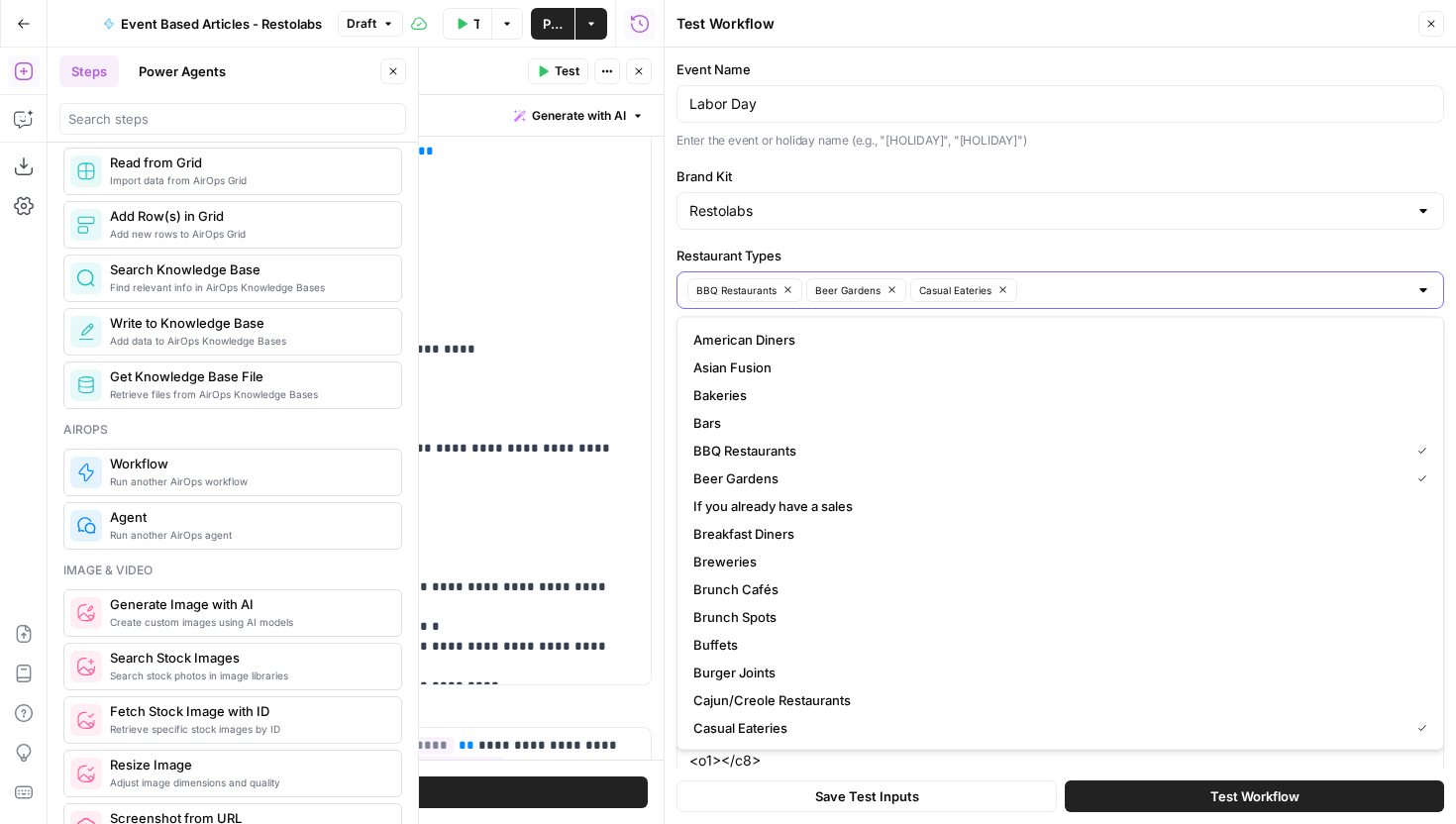 click on "Restaurant Types" at bounding box center (1215, 290) 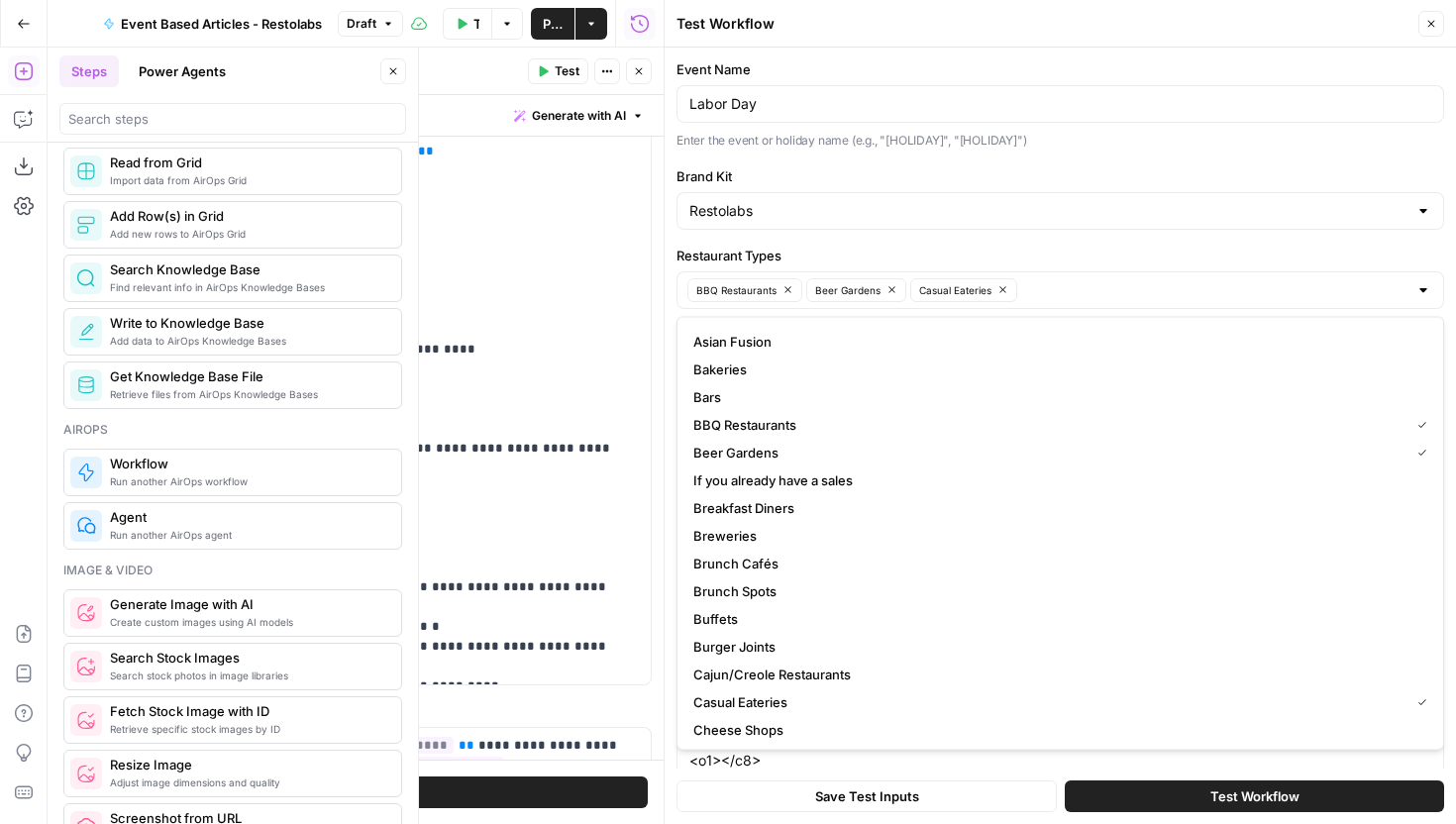 scroll, scrollTop: 28, scrollLeft: 0, axis: vertical 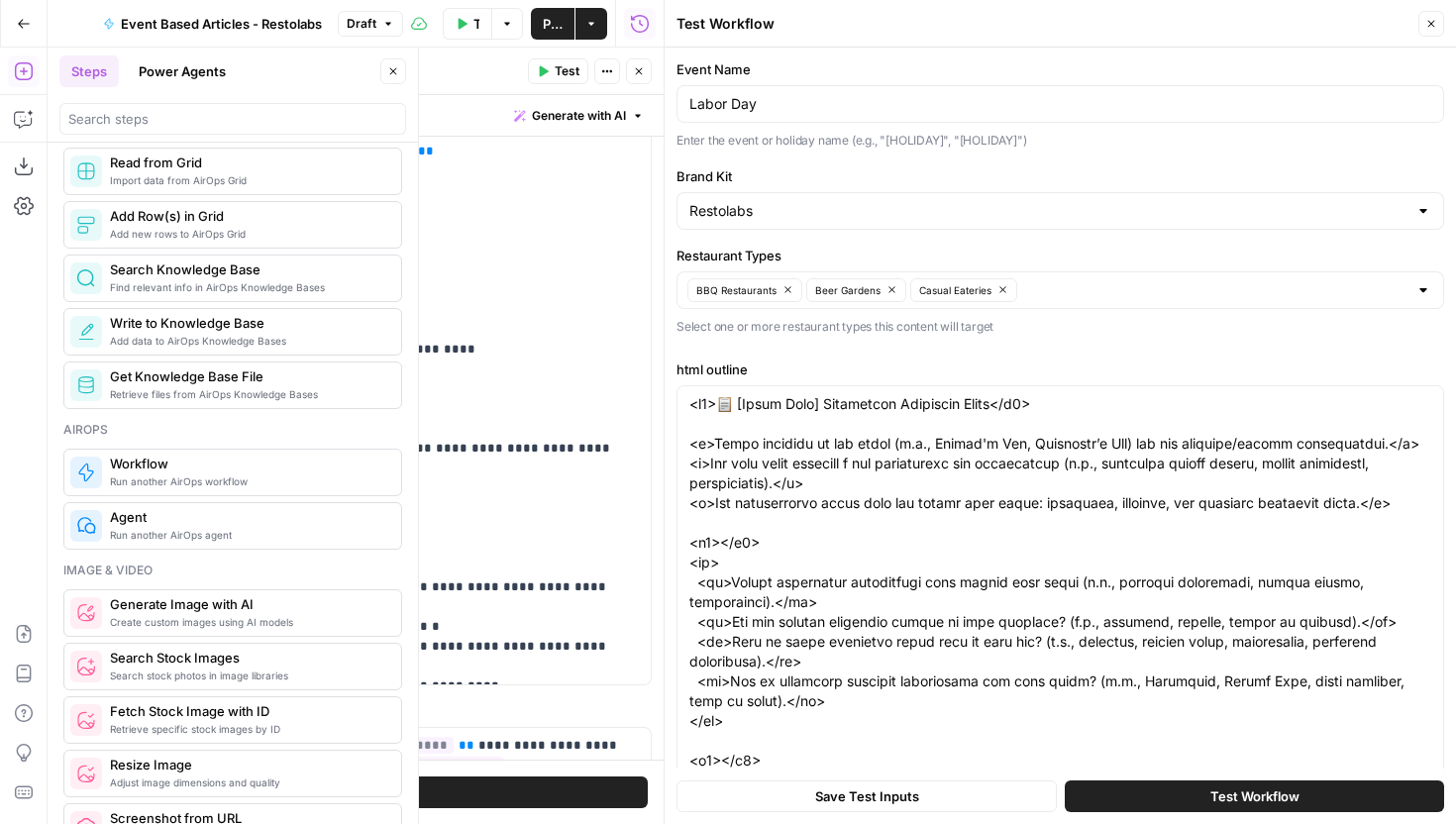 click on "Event Name Labor Day Enter the event or holiday name (e.g., "Valentine's Day", "Thanksgiving") Brand Kit Restolabs Restaurant Types BBQ Restaurants Beer Gardens Casual Eateries Select one or more restaurant types this content will target" at bounding box center [1060, 197] 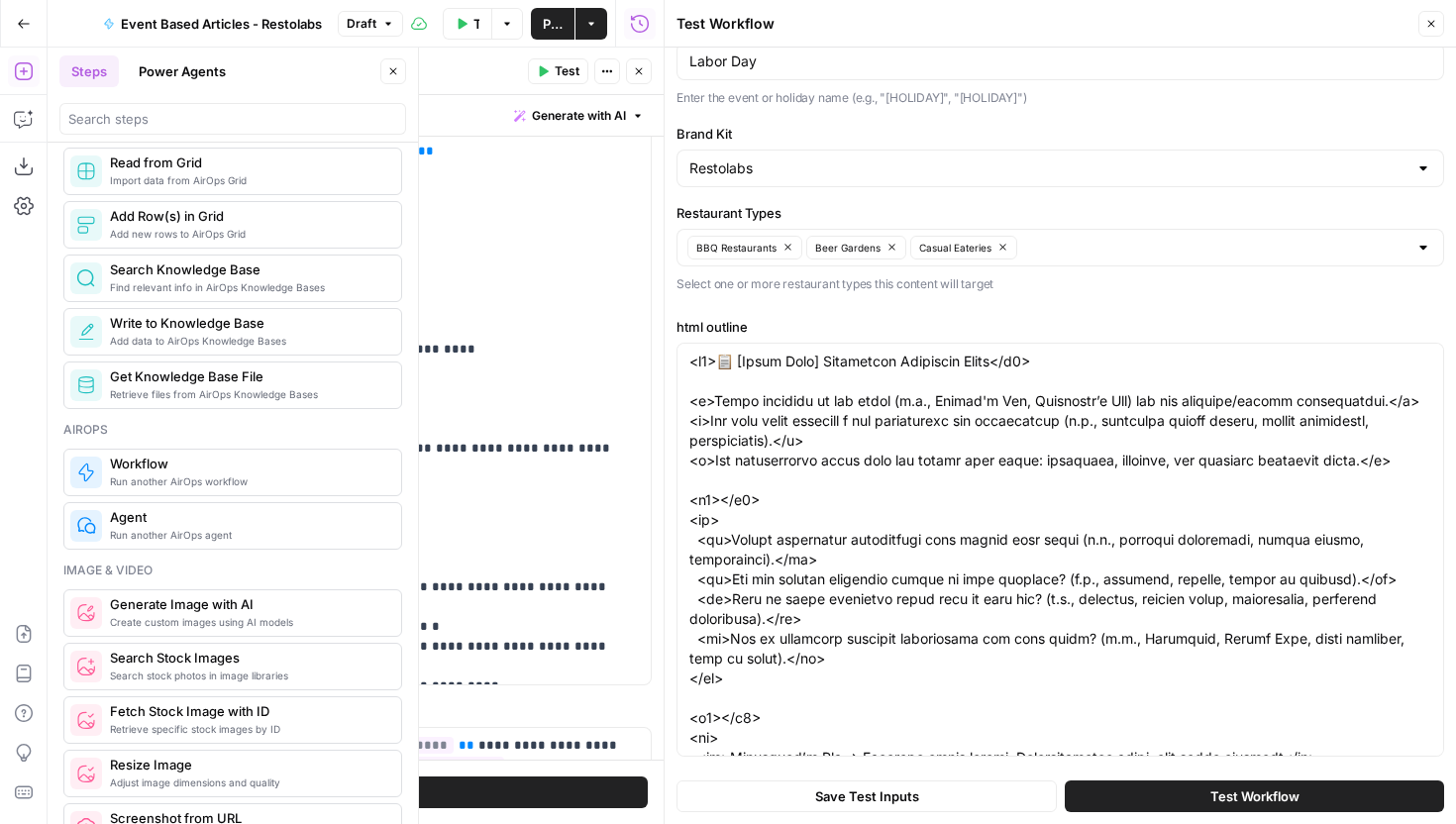scroll, scrollTop: 47, scrollLeft: 0, axis: vertical 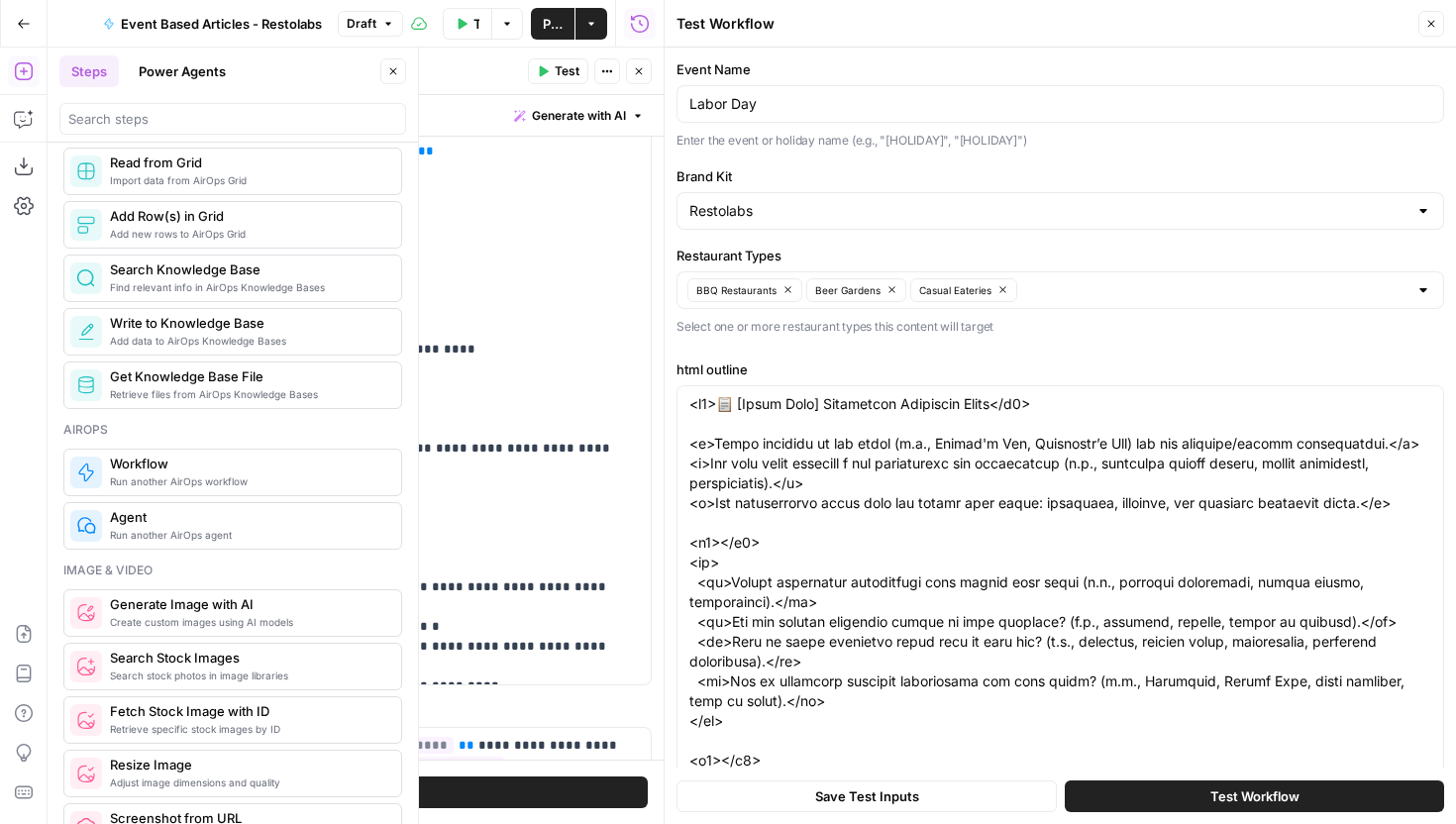 click on "Close" at bounding box center (639, 71) 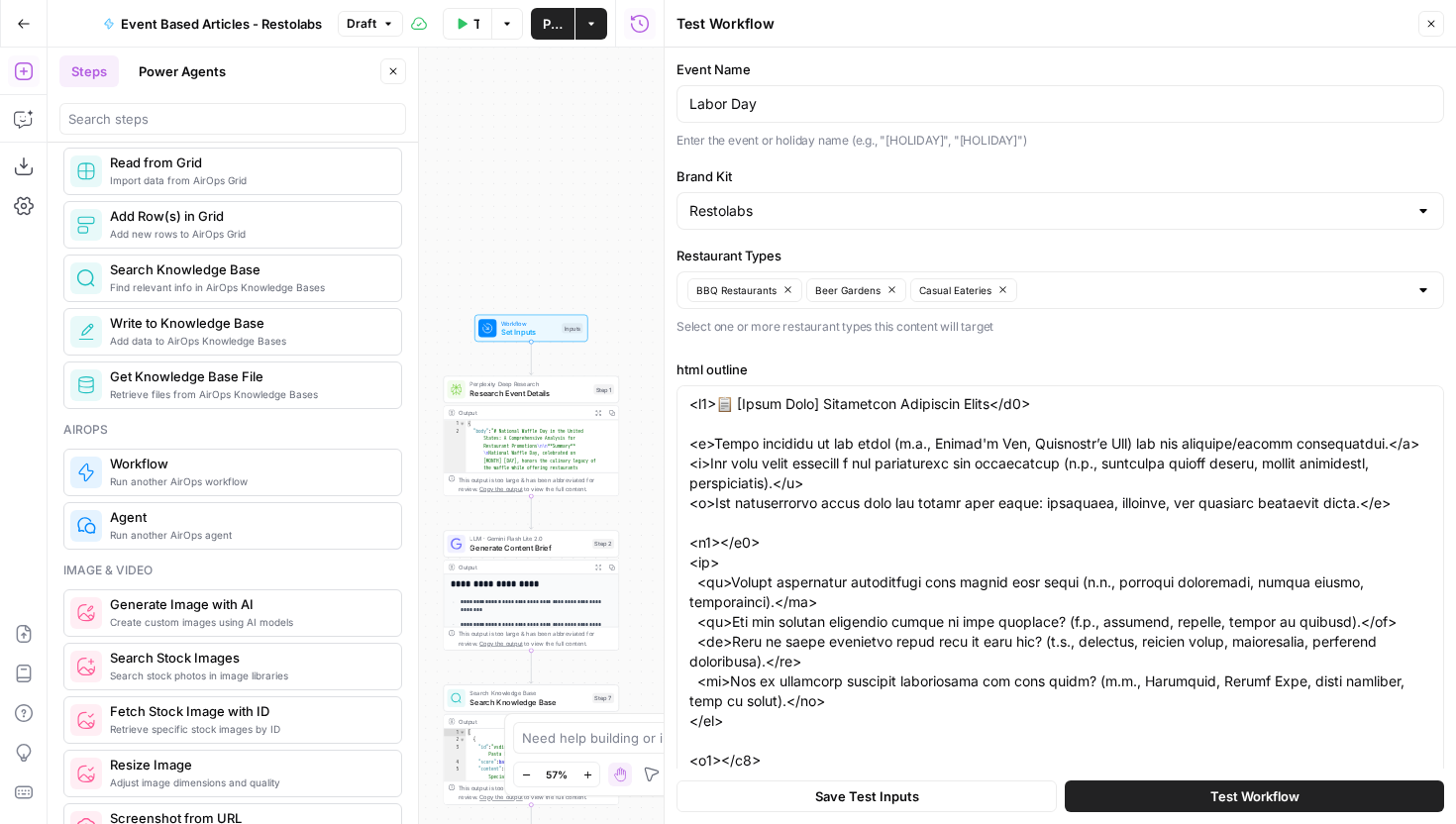 click on "Set Inputs" at bounding box center [529, 332] 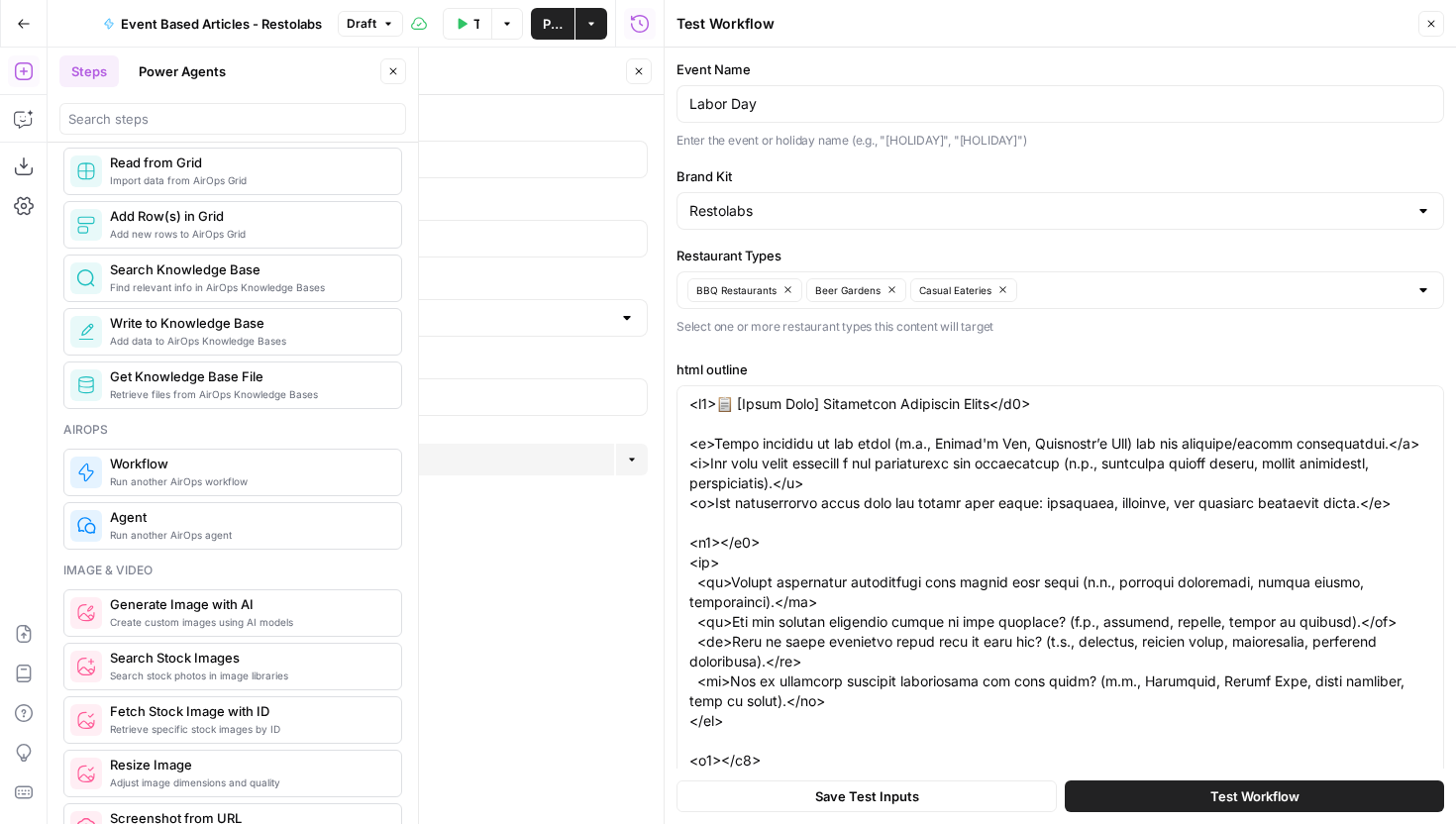 click 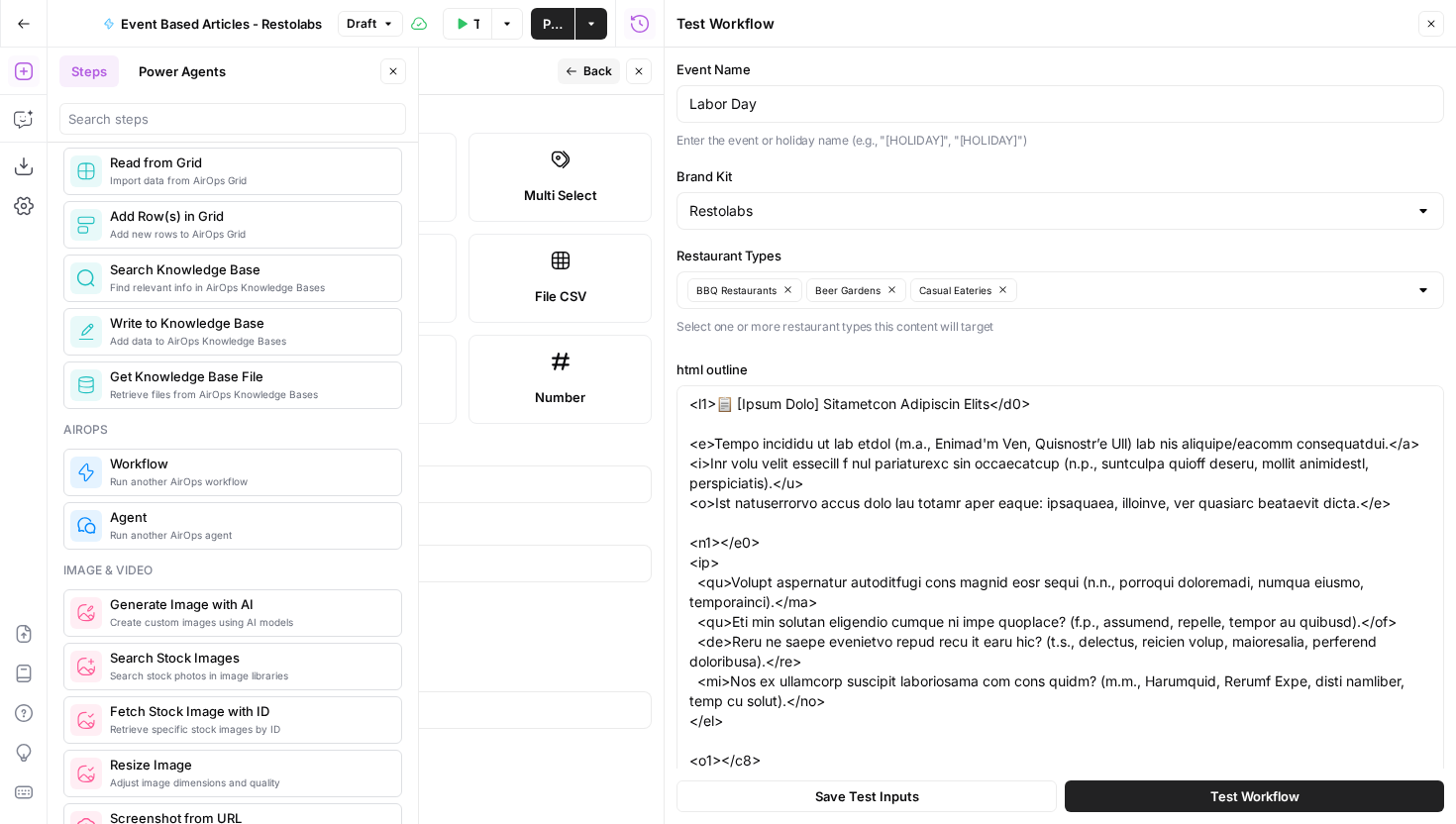 click on "Close" at bounding box center (1431, 24) 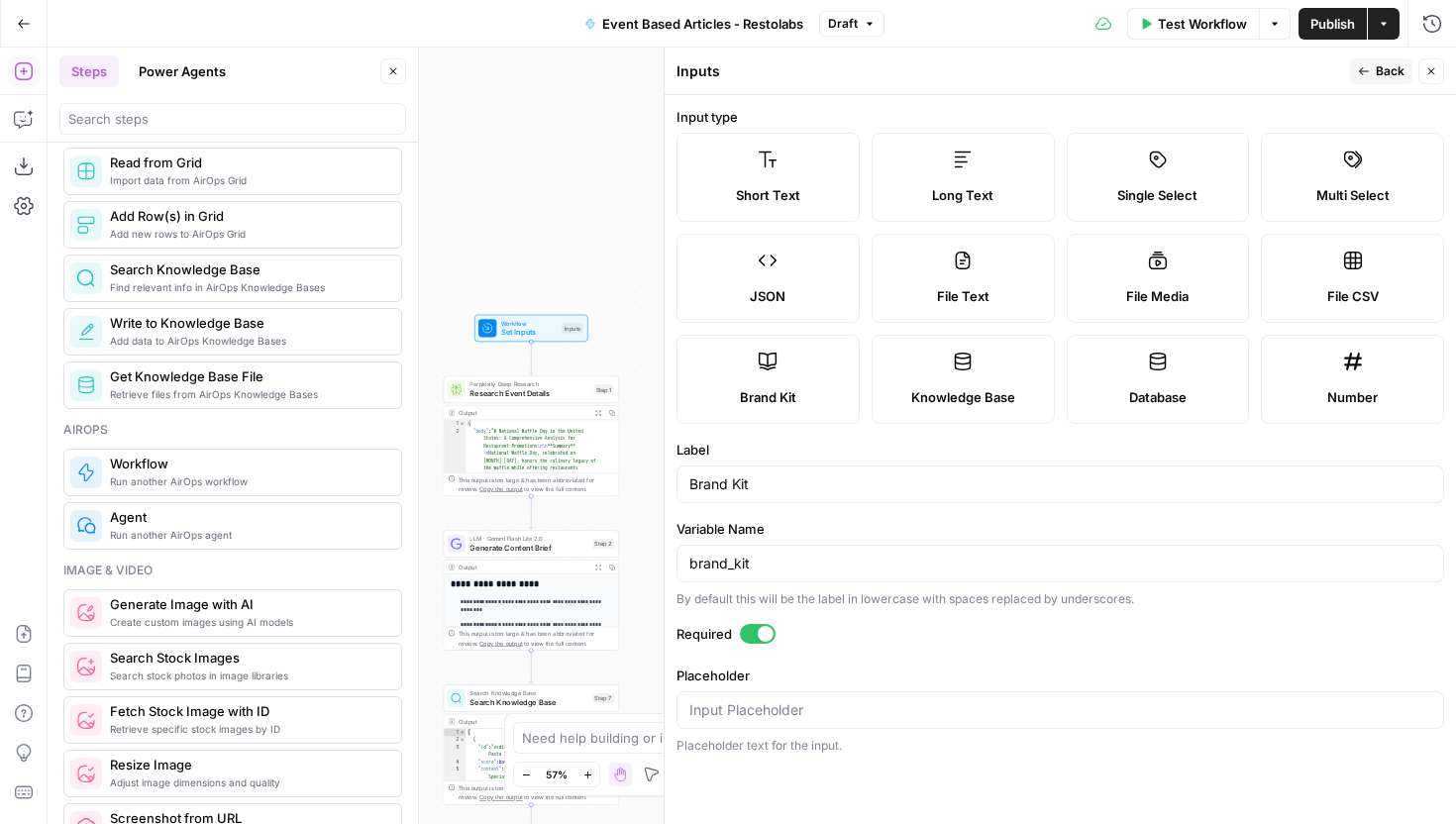 click on "Back" at bounding box center [1390, 71] 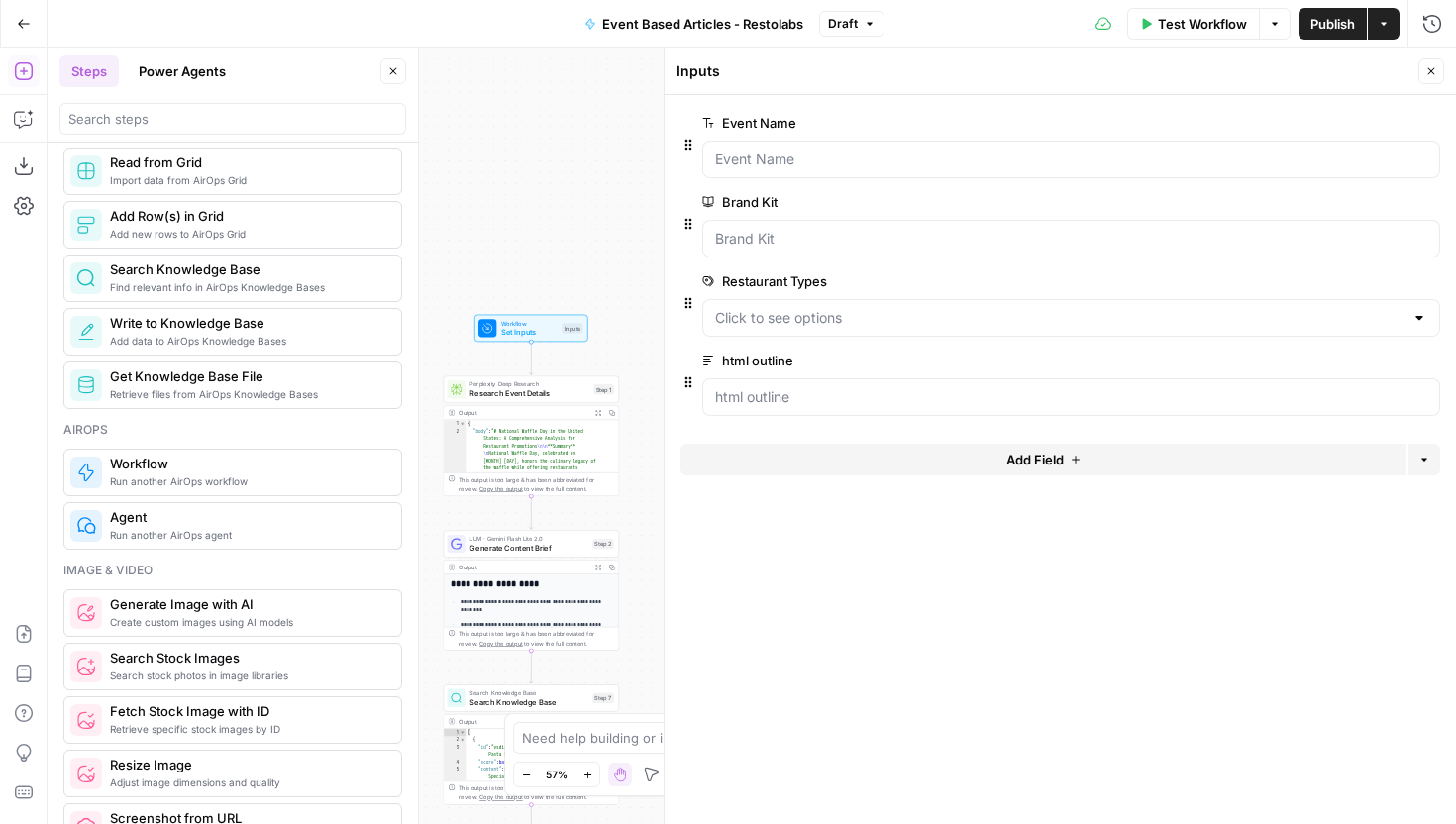 click on "edit field" at bounding box center (1366, 281) 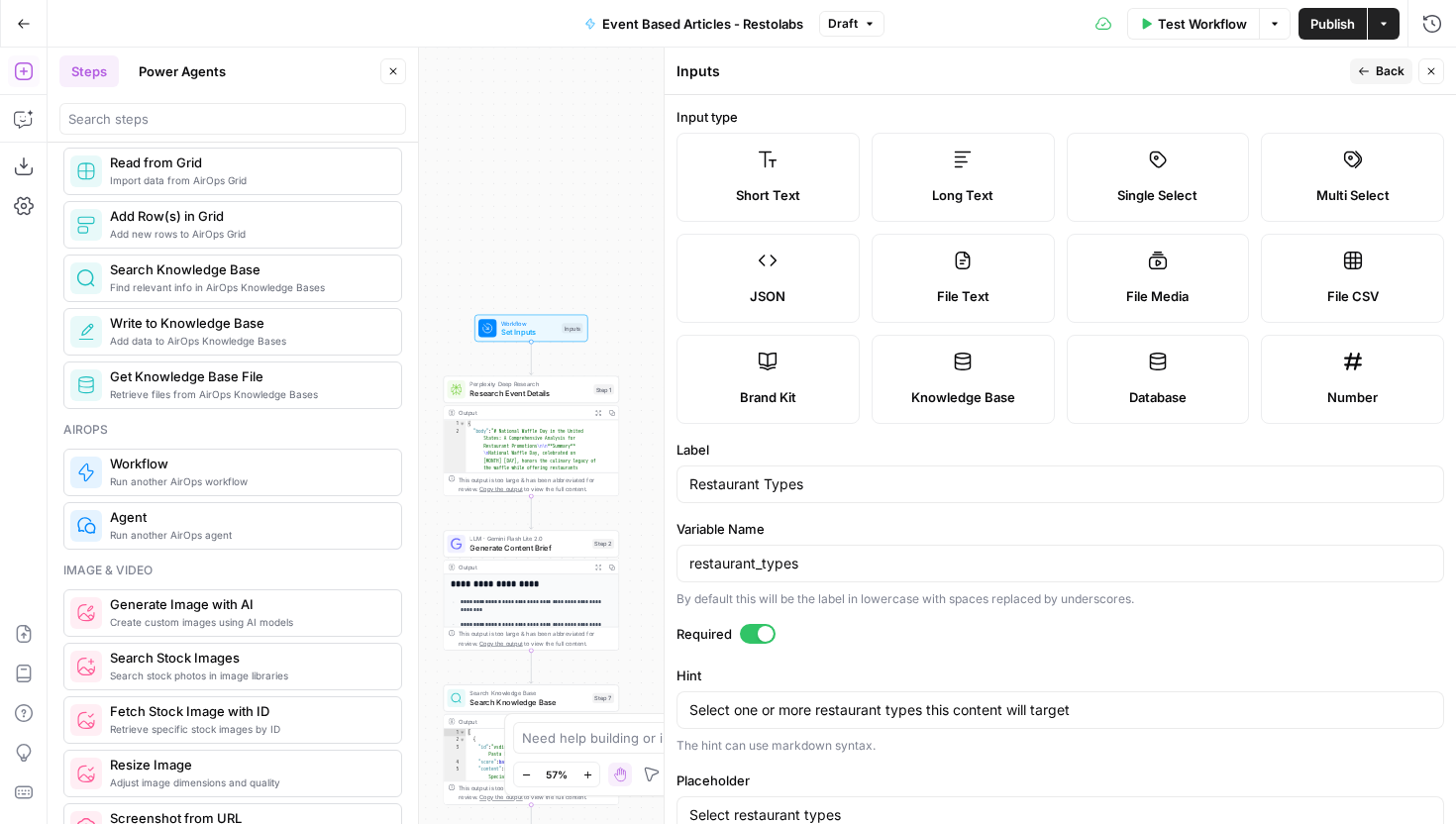 click at bounding box center (758, 634) 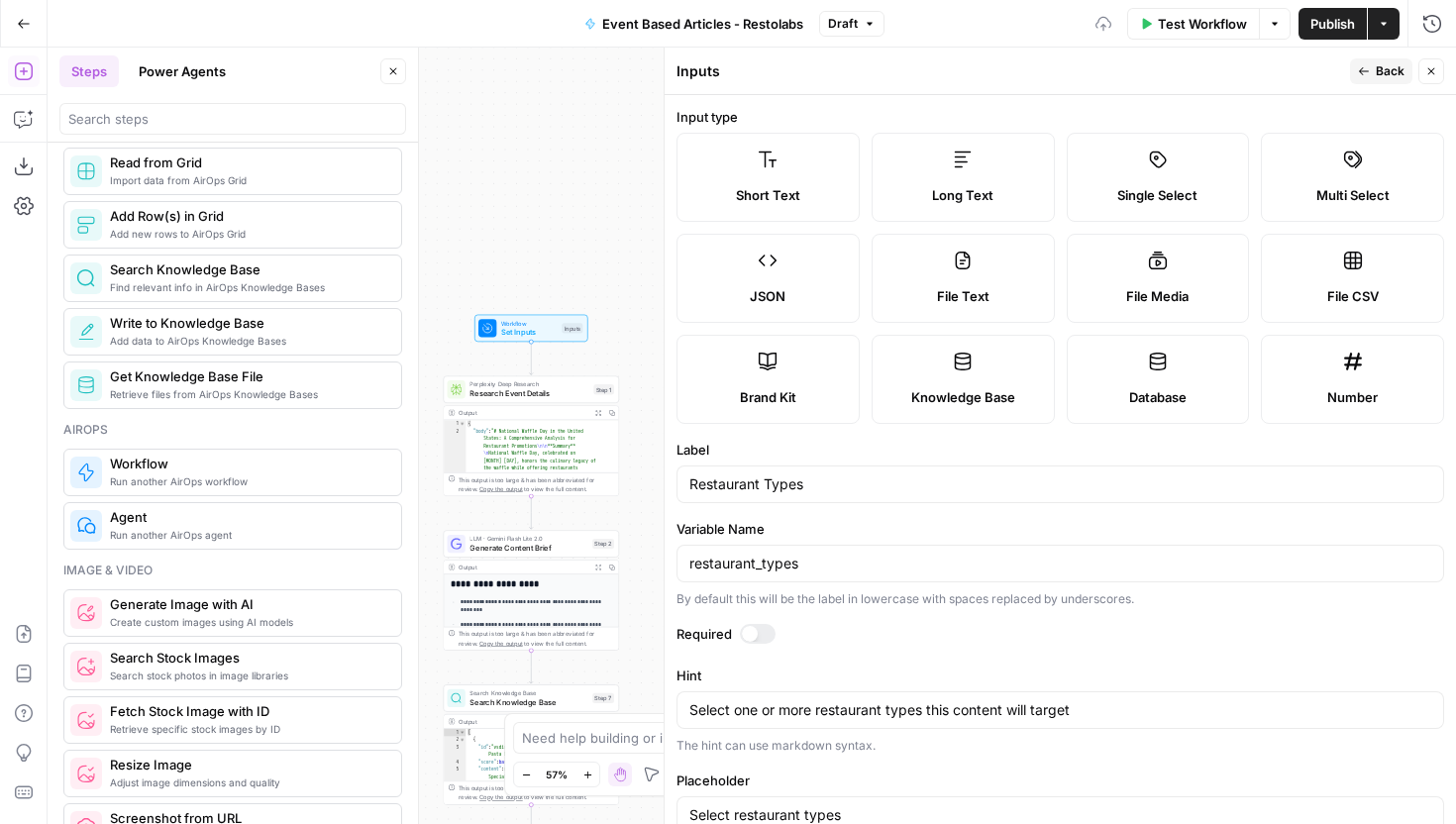 click on "Back" at bounding box center [1390, 71] 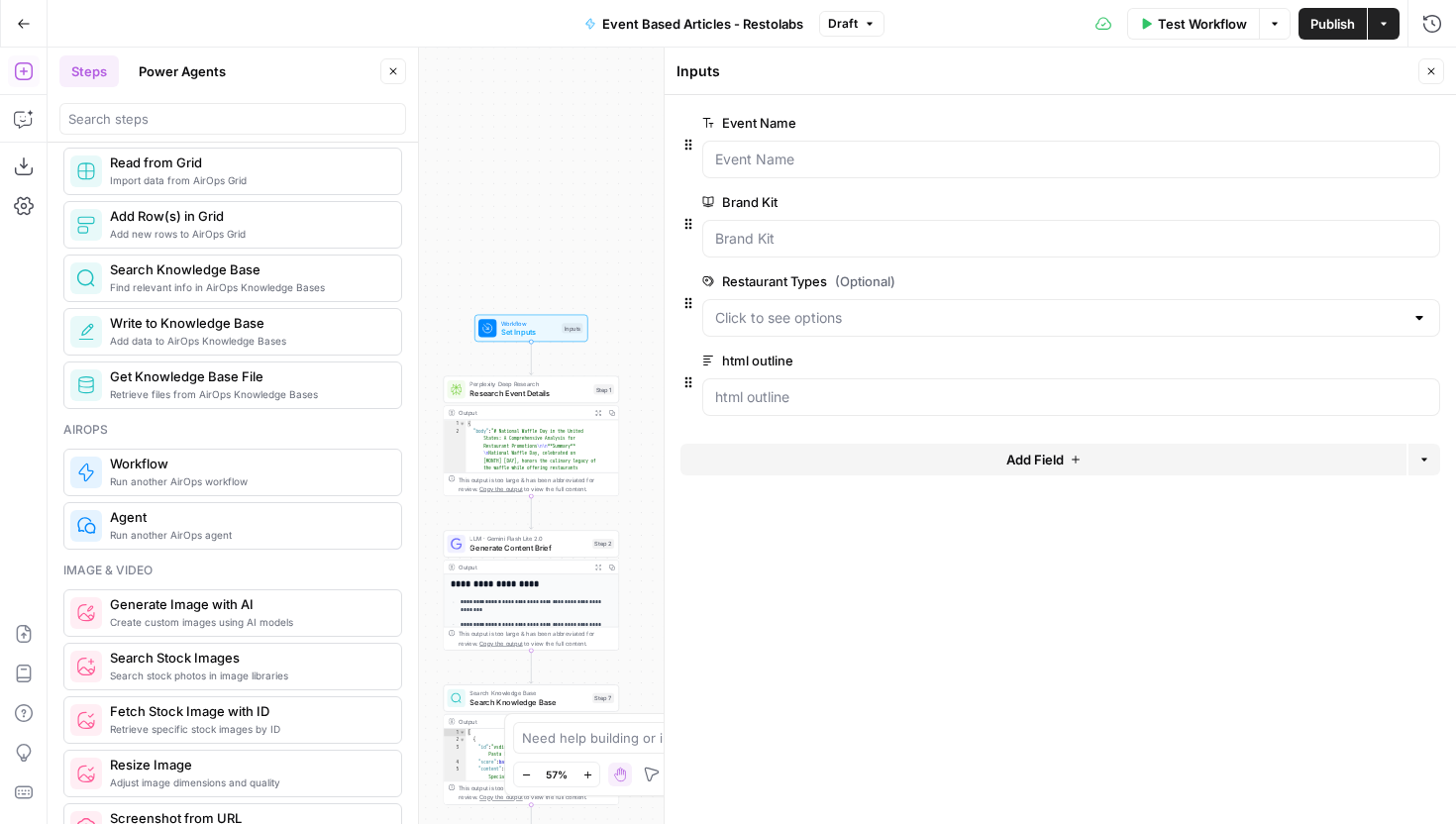 click 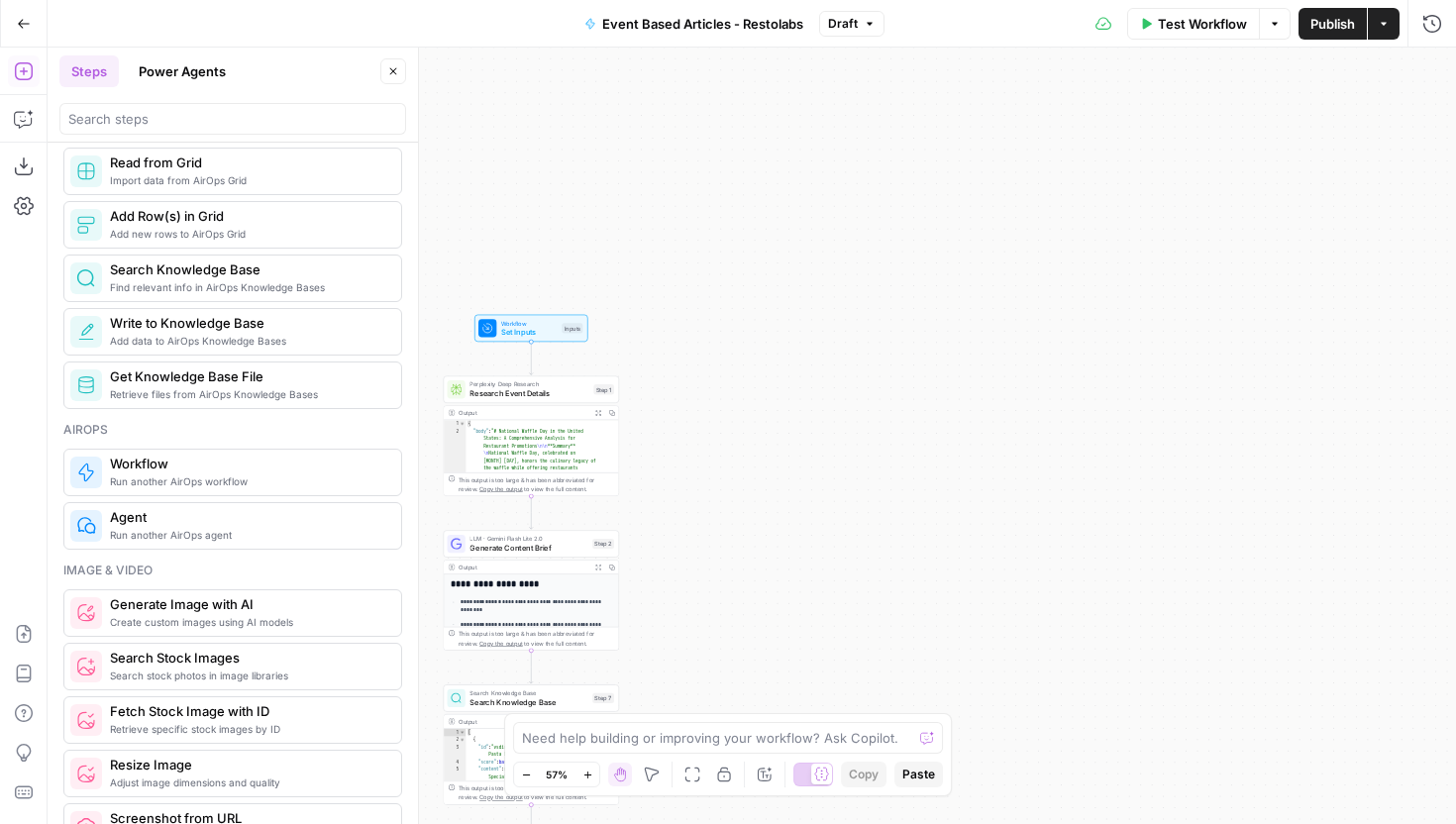 click on "Test Workflow" at bounding box center [1202, 24] 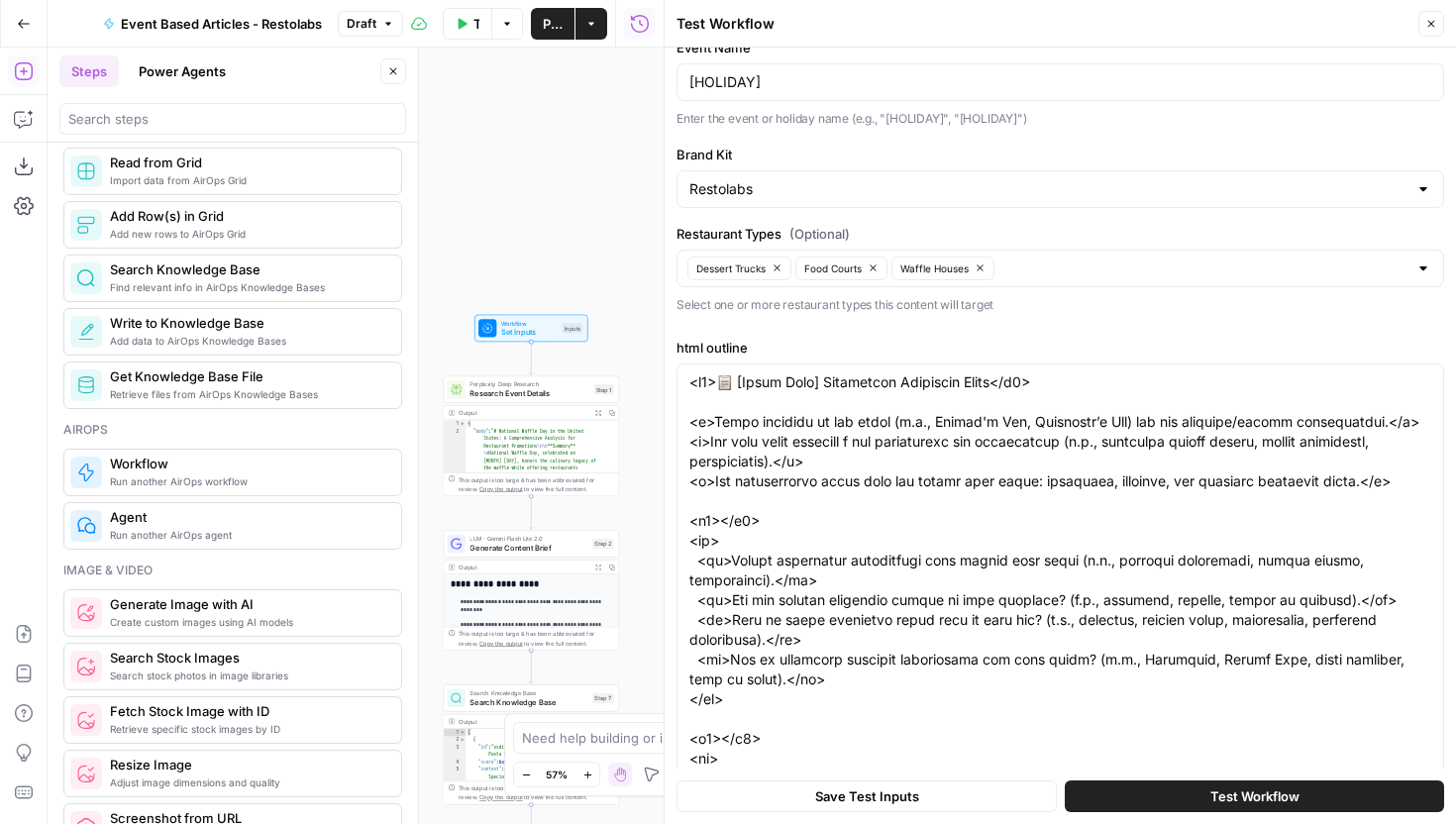 scroll, scrollTop: 0, scrollLeft: 0, axis: both 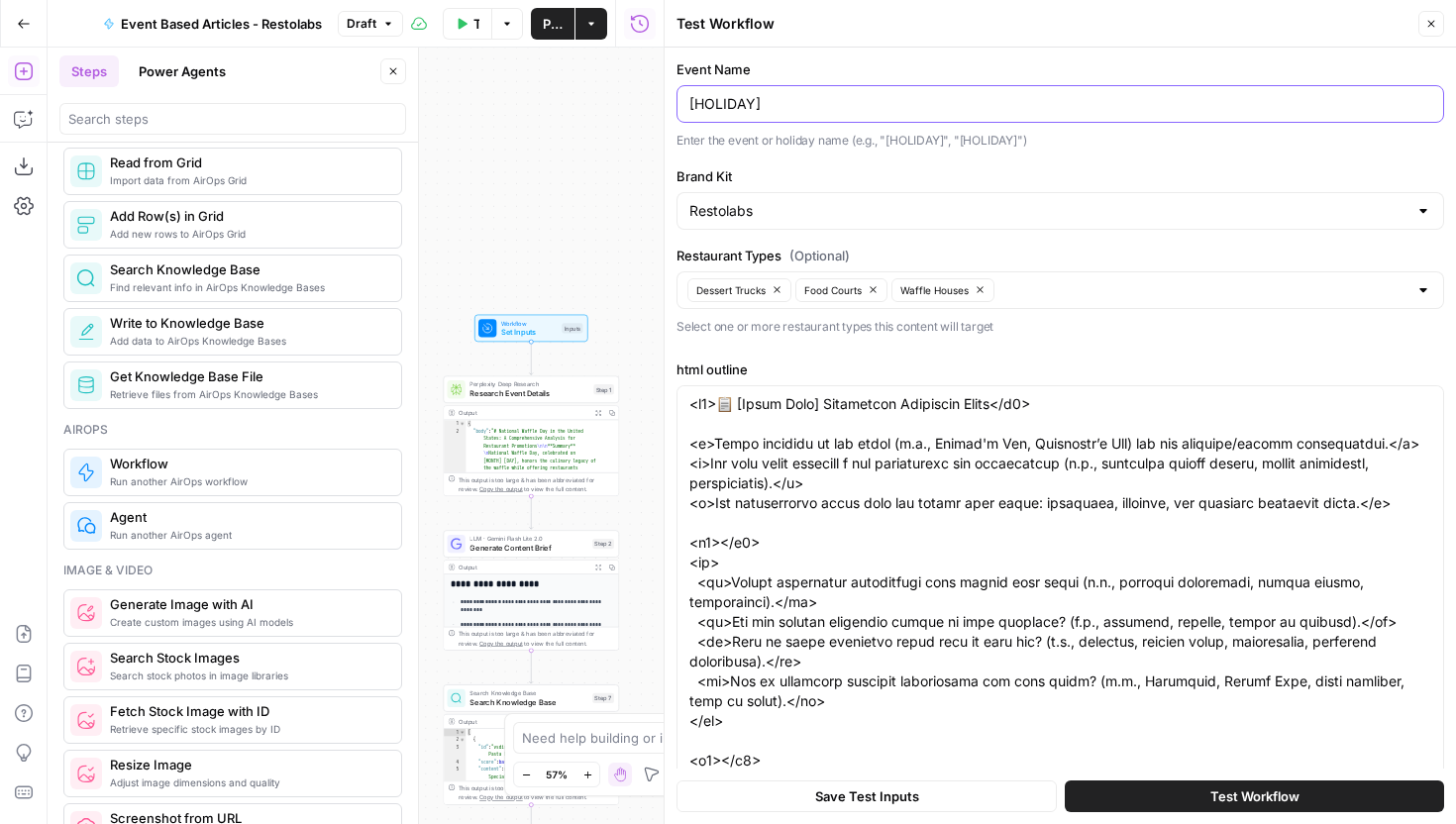 click on "[HOLIDAY]" at bounding box center (1060, 104) 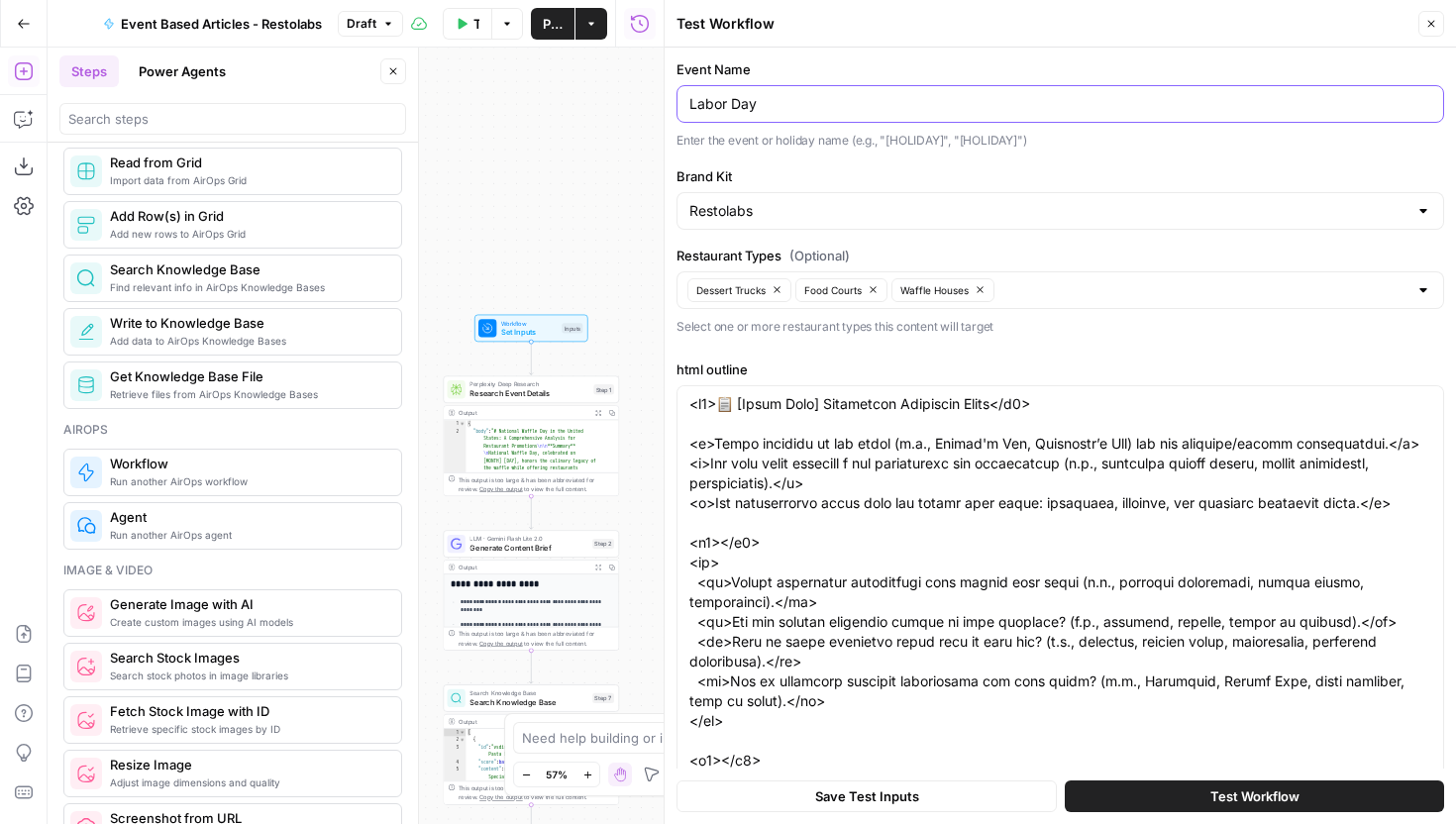 type on "Labor Day" 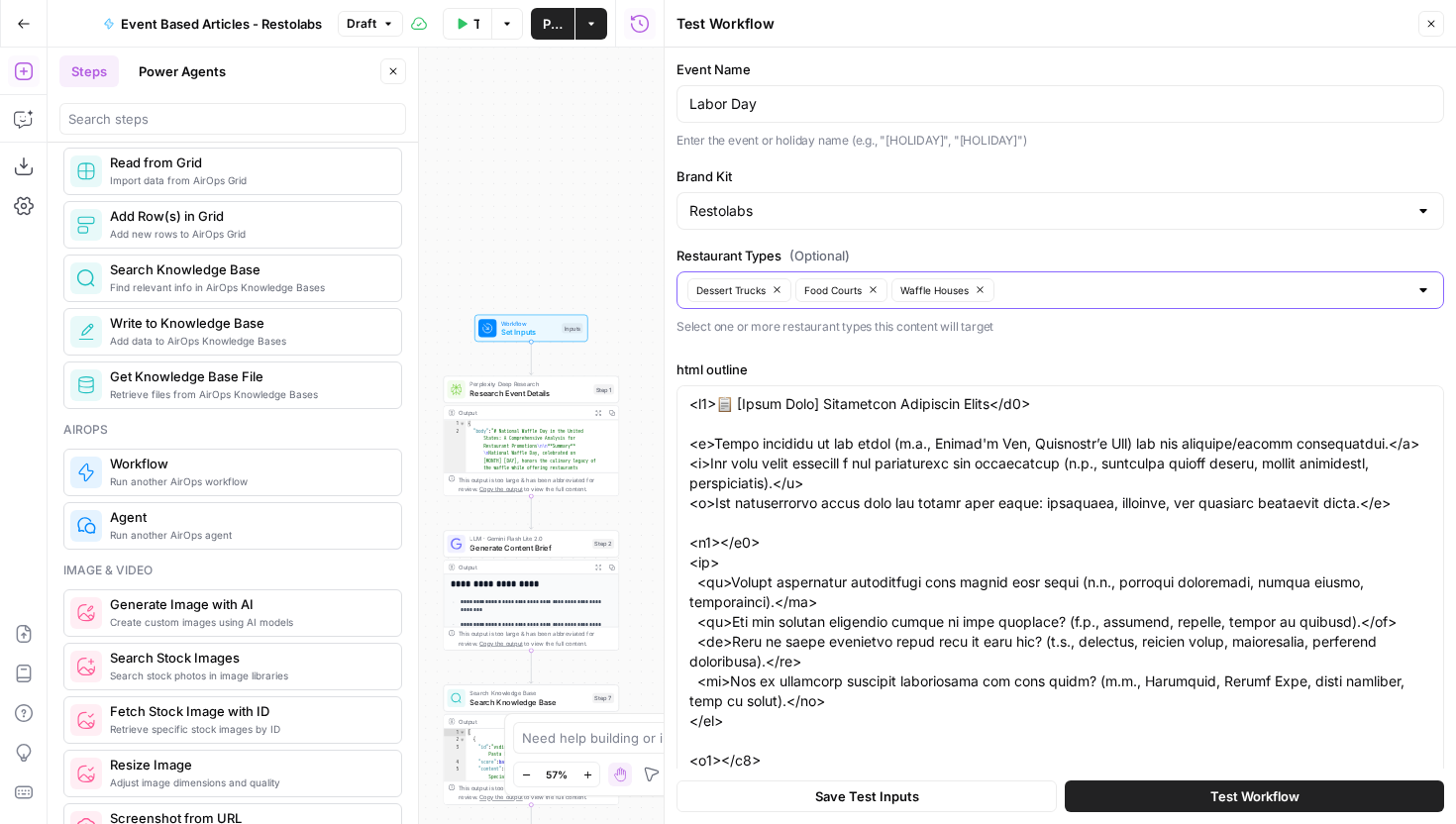 click 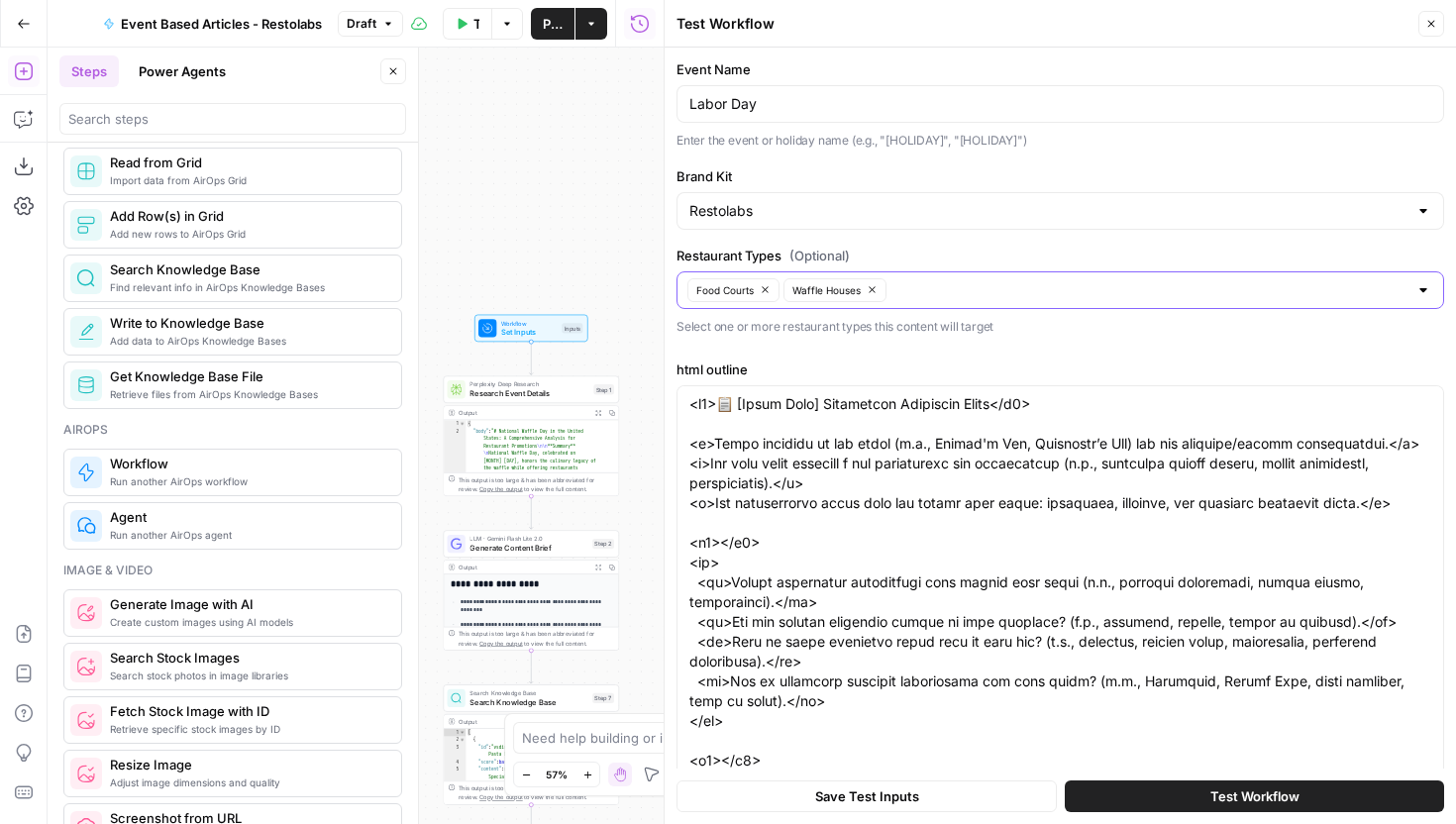 click on "Food Courts Waffle Houses" at bounding box center [1060, 290] 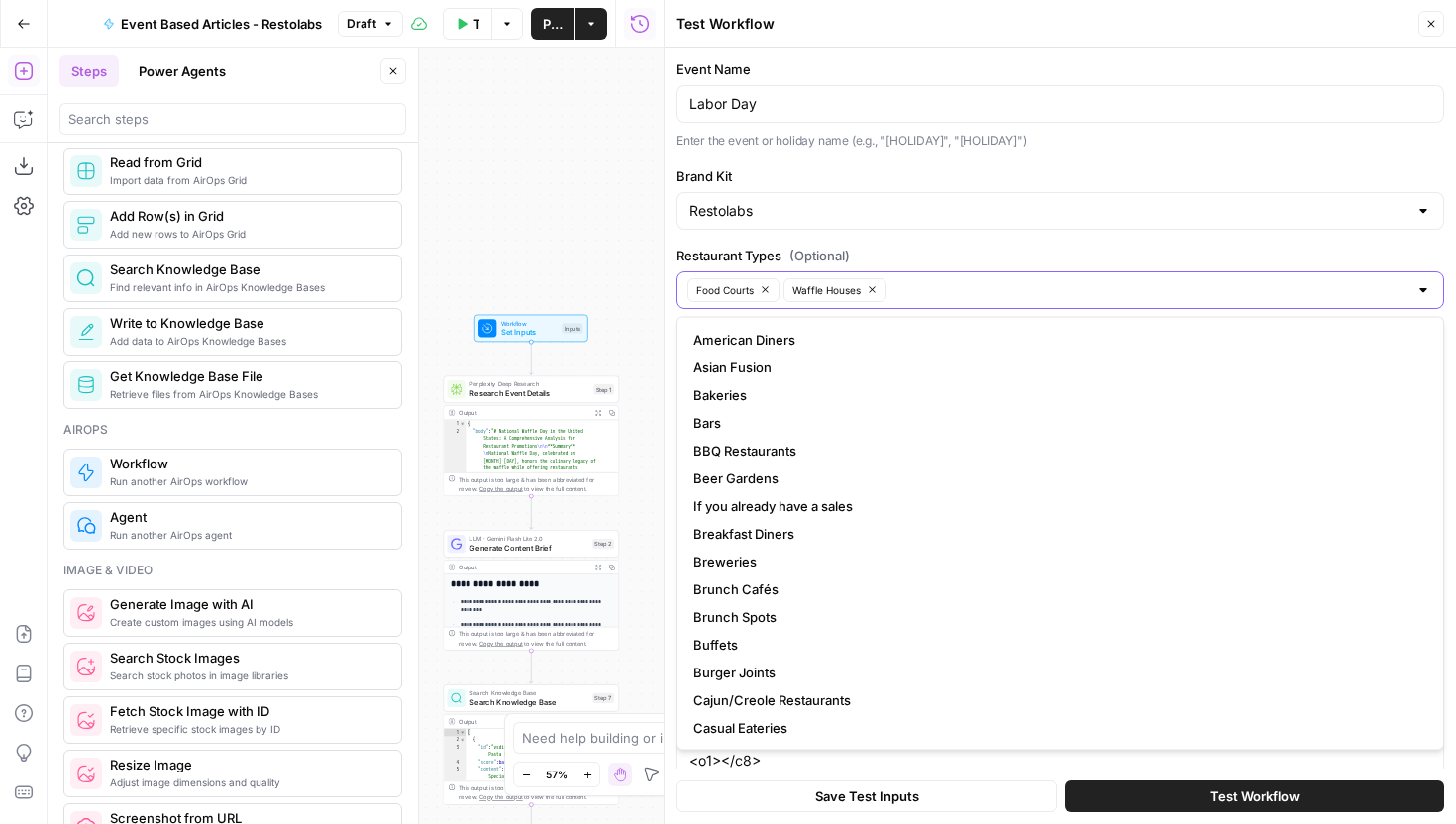 click 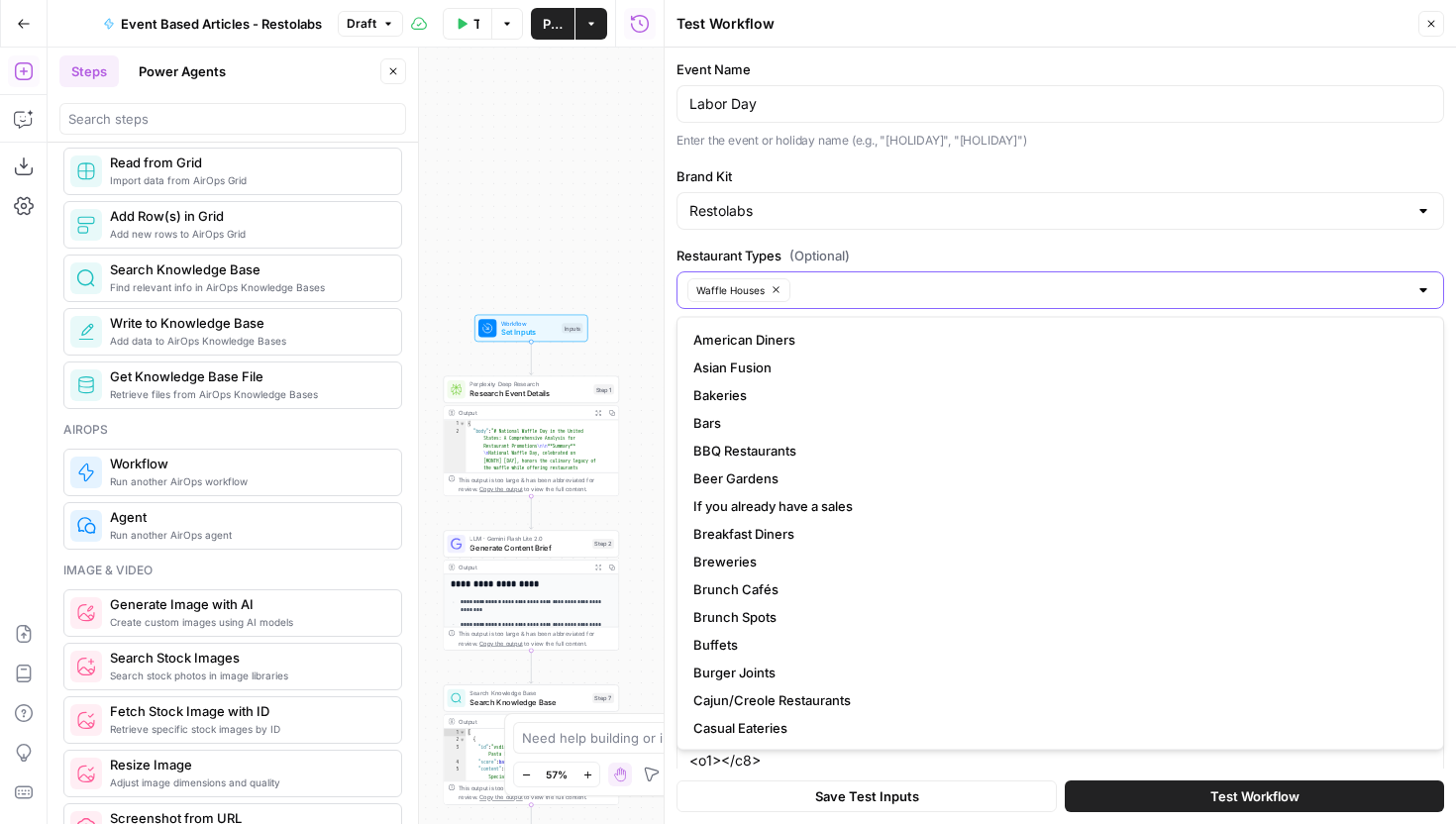 click 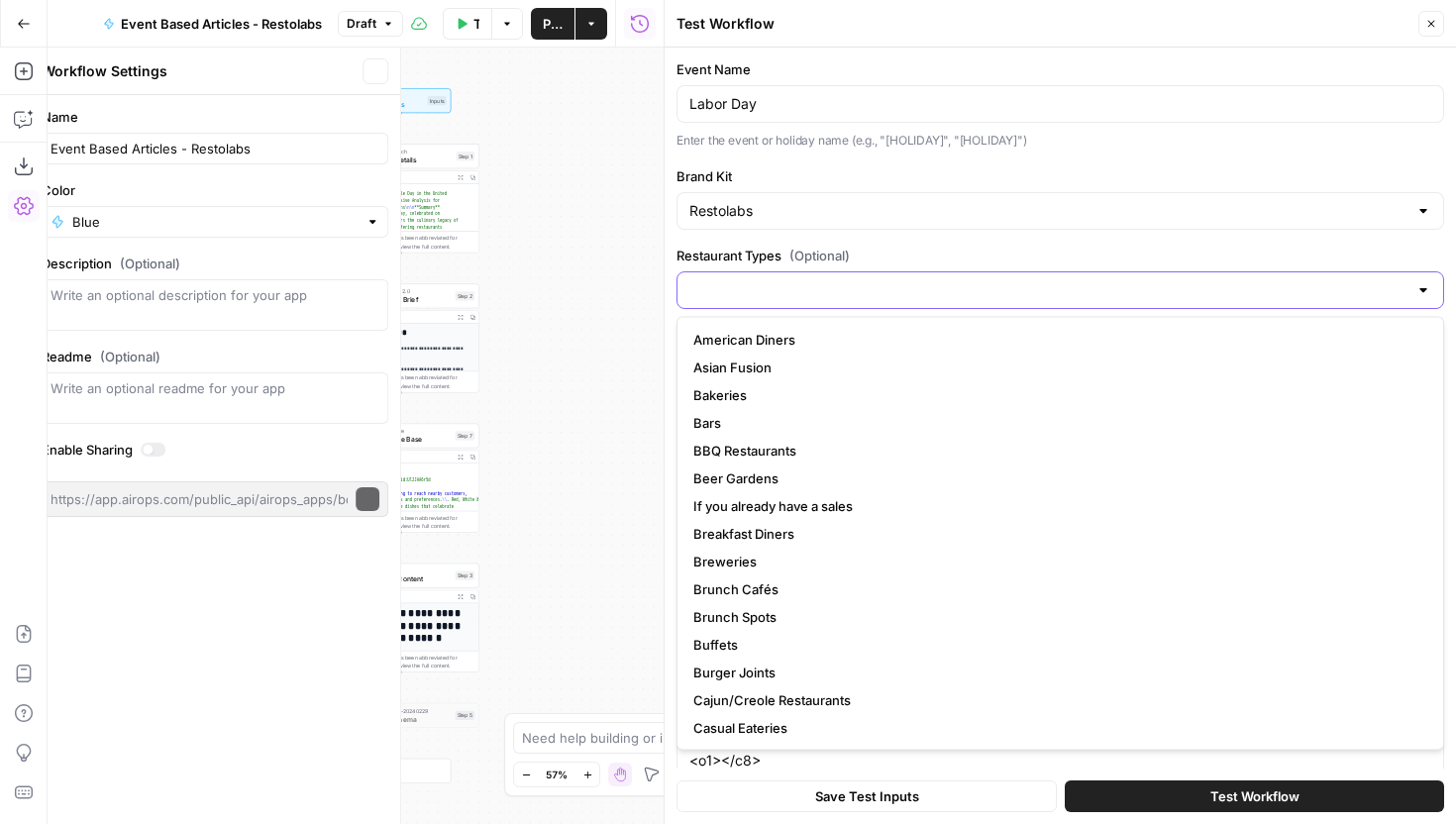 click on "Restaurant Types   (Optional)" at bounding box center [1048, 290] 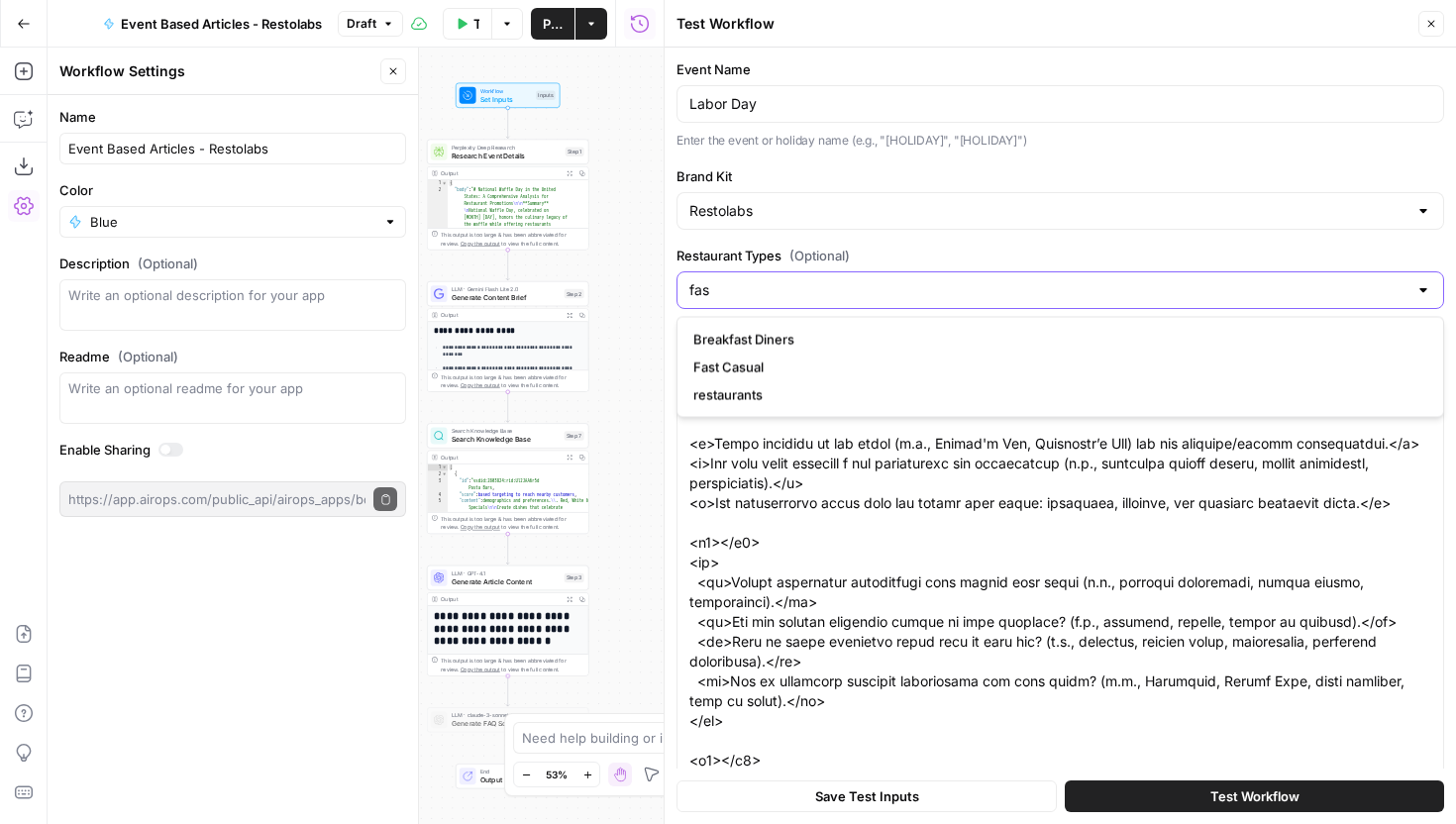 type on "fas" 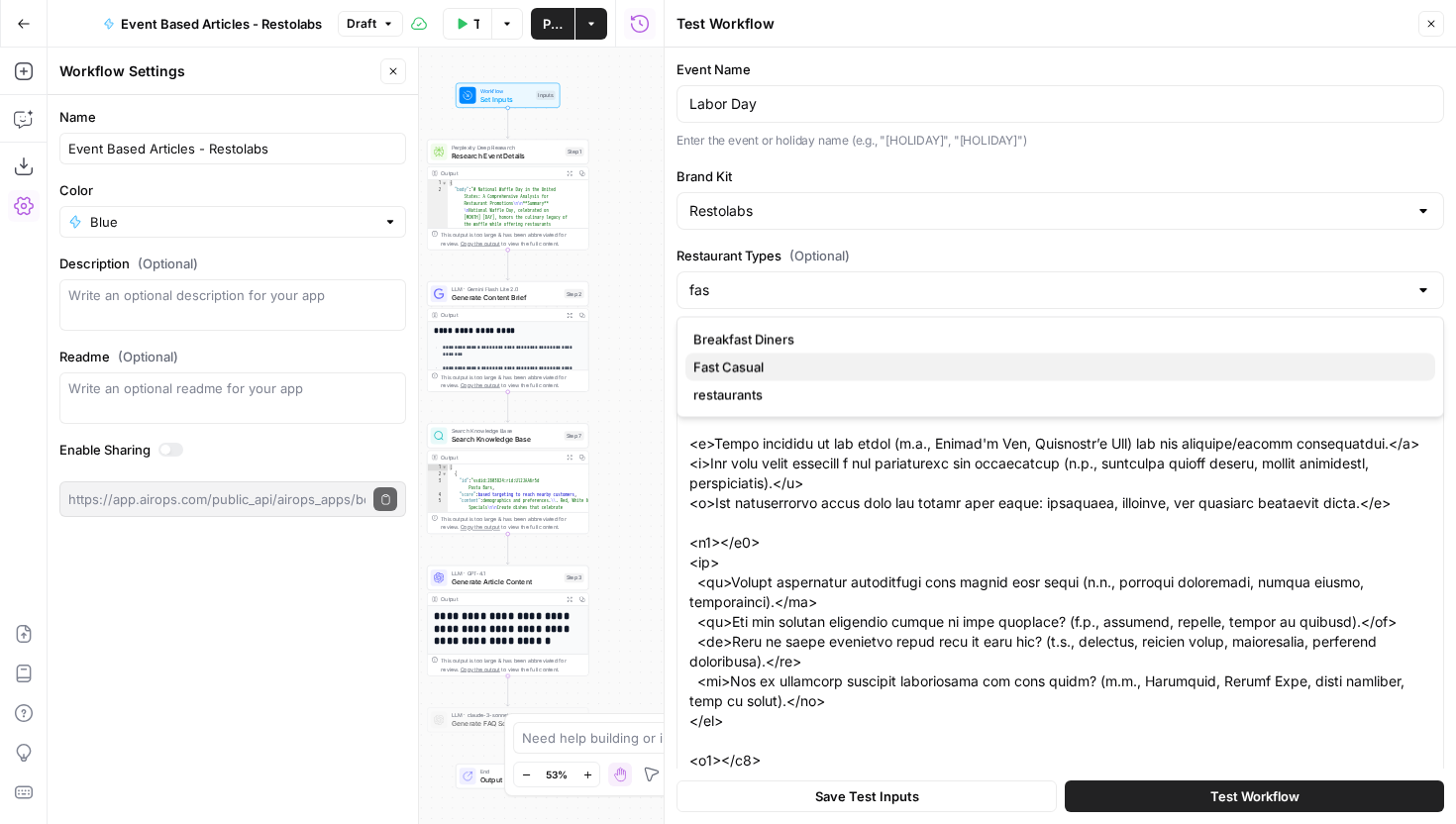 click on "Fast Casual" at bounding box center [1060, 367] 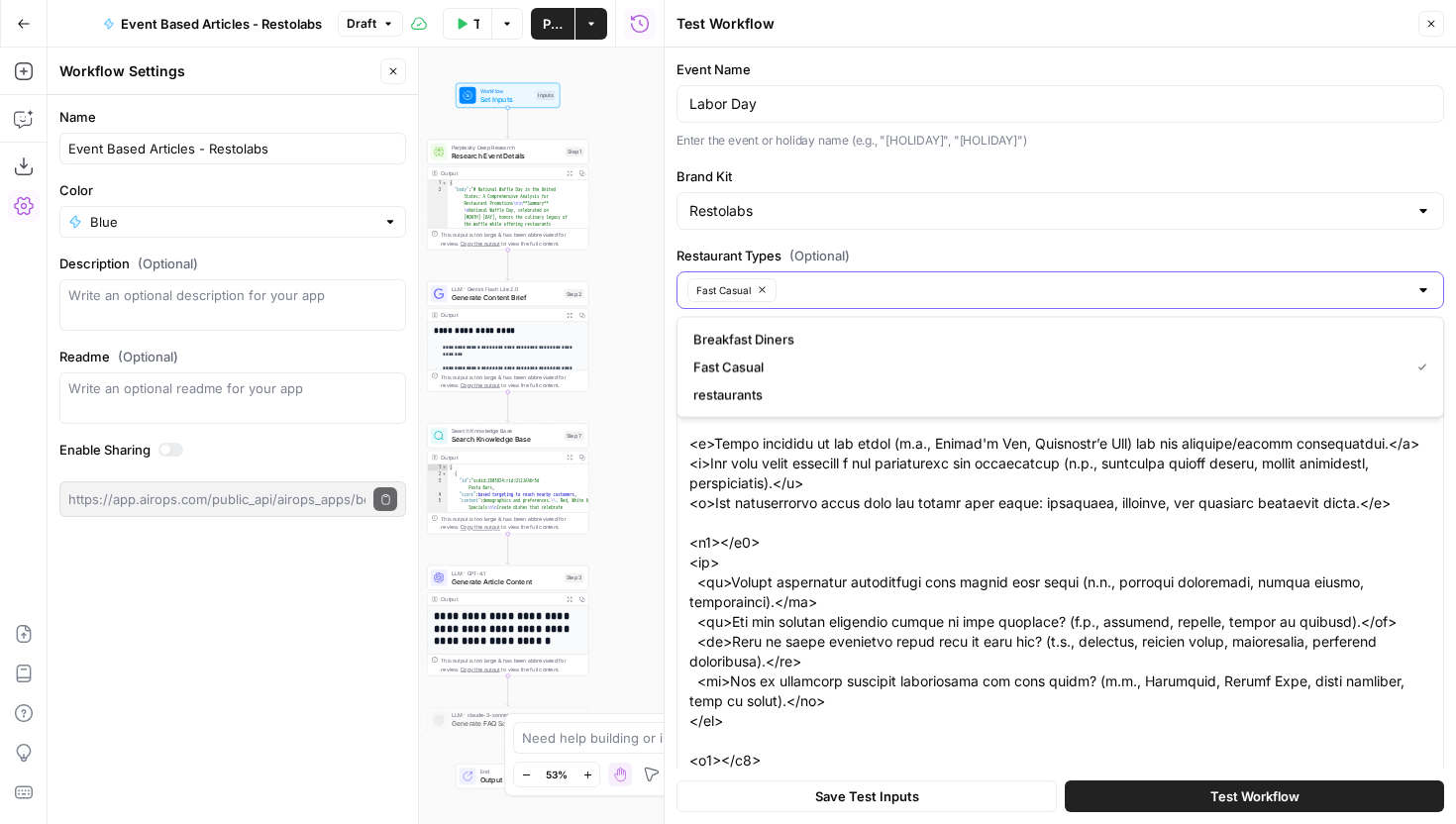 click on "Restaurant Types   (Optional)" at bounding box center (1094, 290) 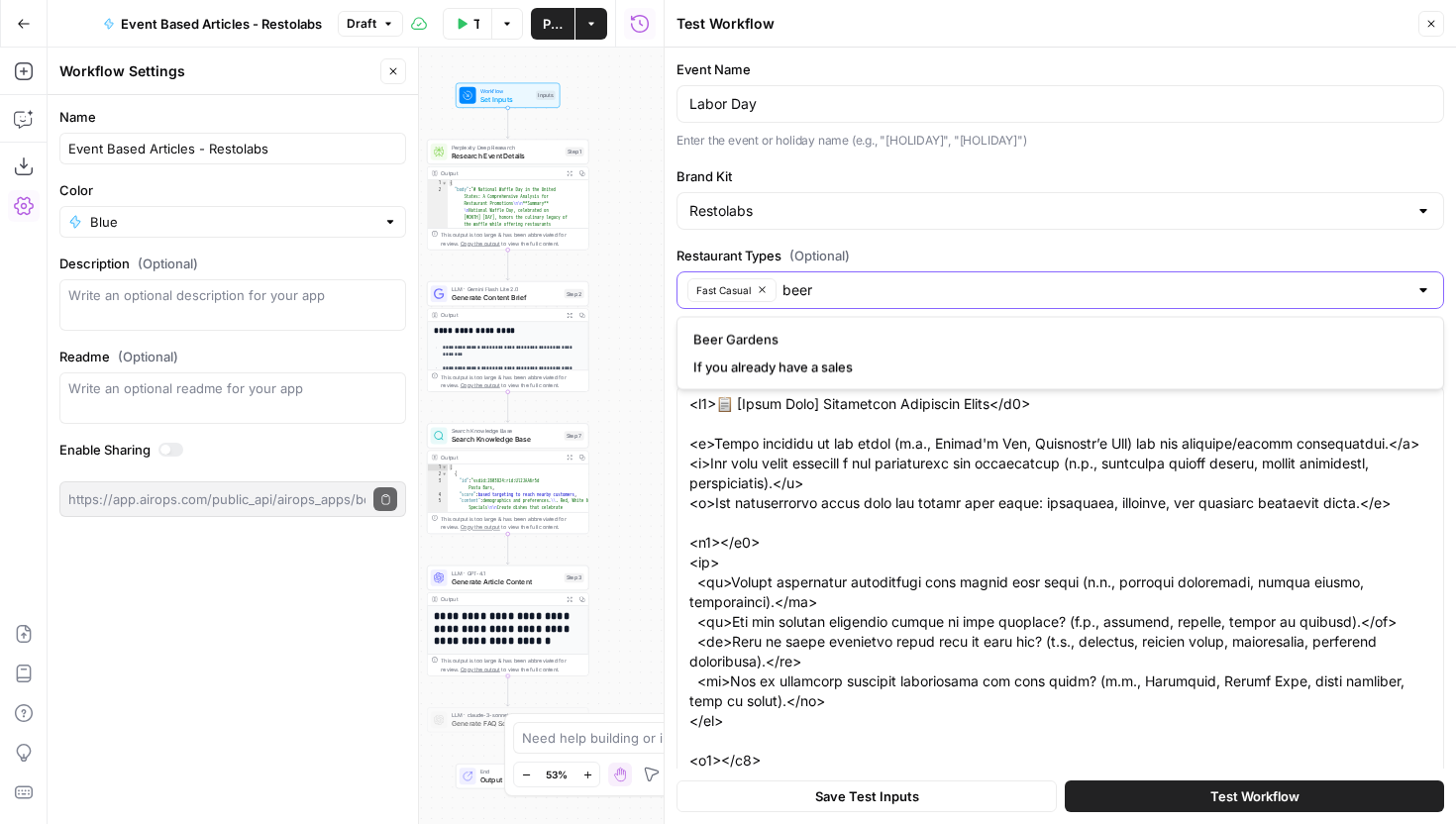 type on "beer" 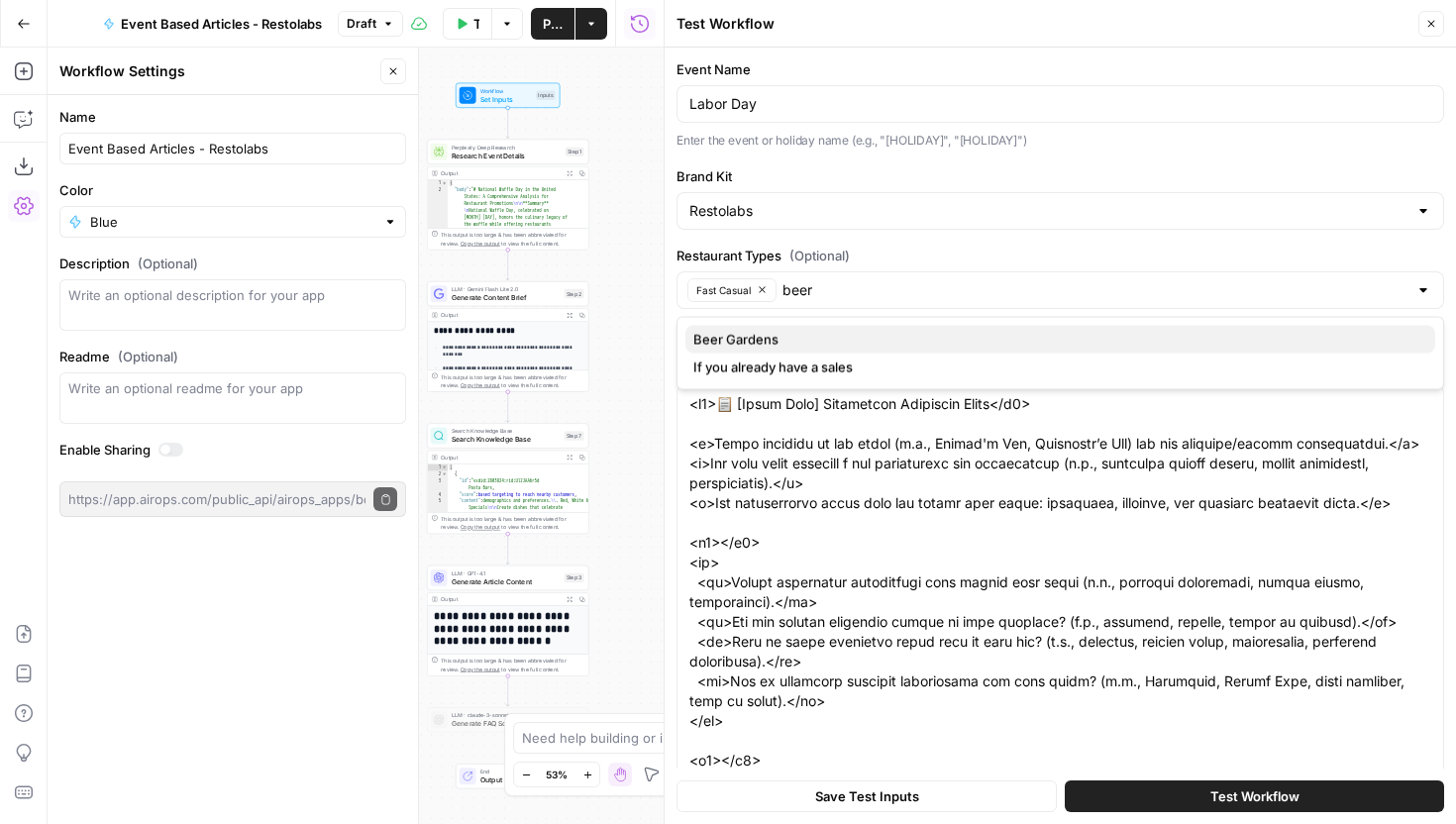 drag, startPoint x: 795, startPoint y: 329, endPoint x: 808, endPoint y: 316, distance: 18.384776 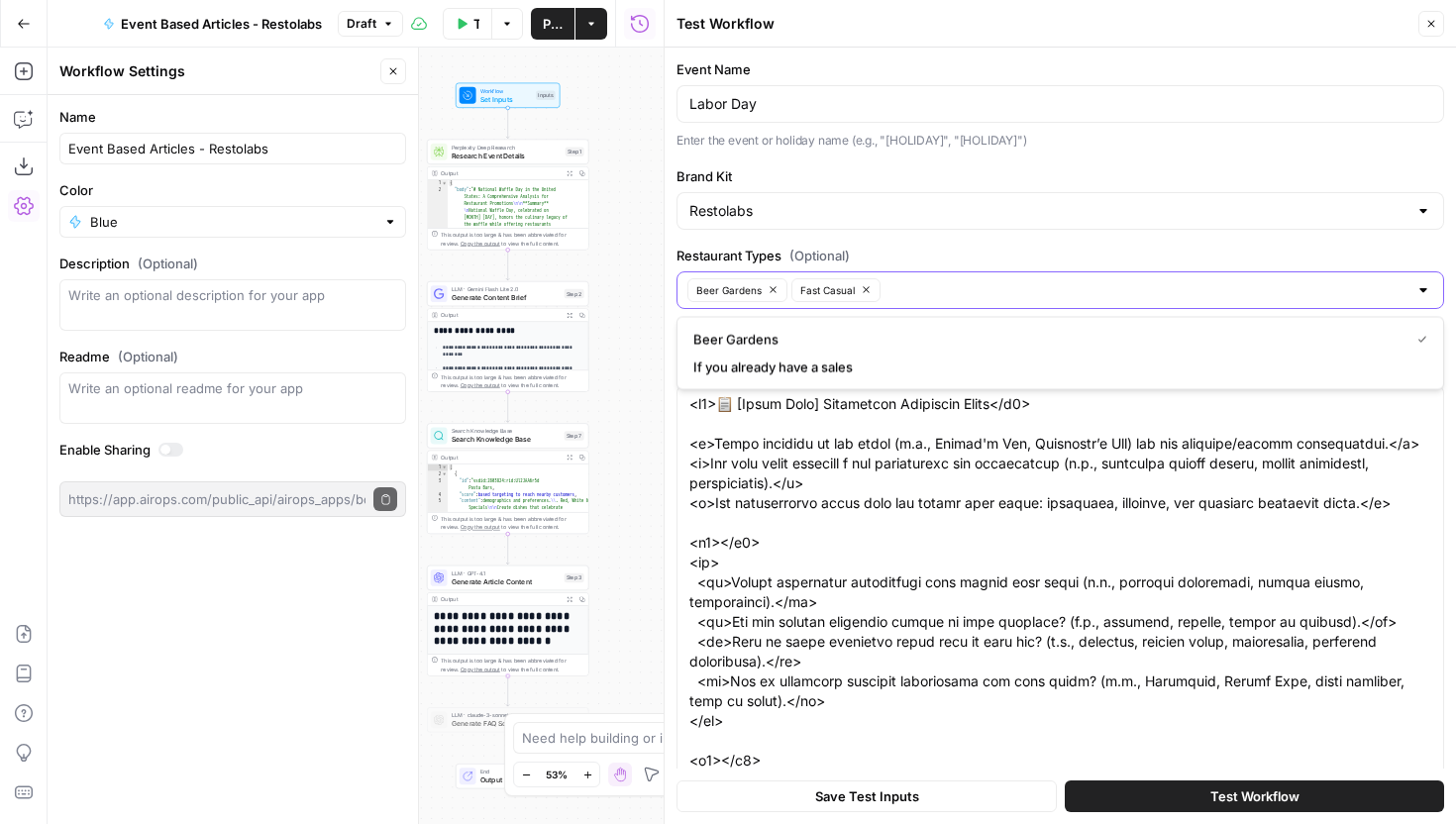 click on "Restaurant Types   (Optional)" at bounding box center [1147, 290] 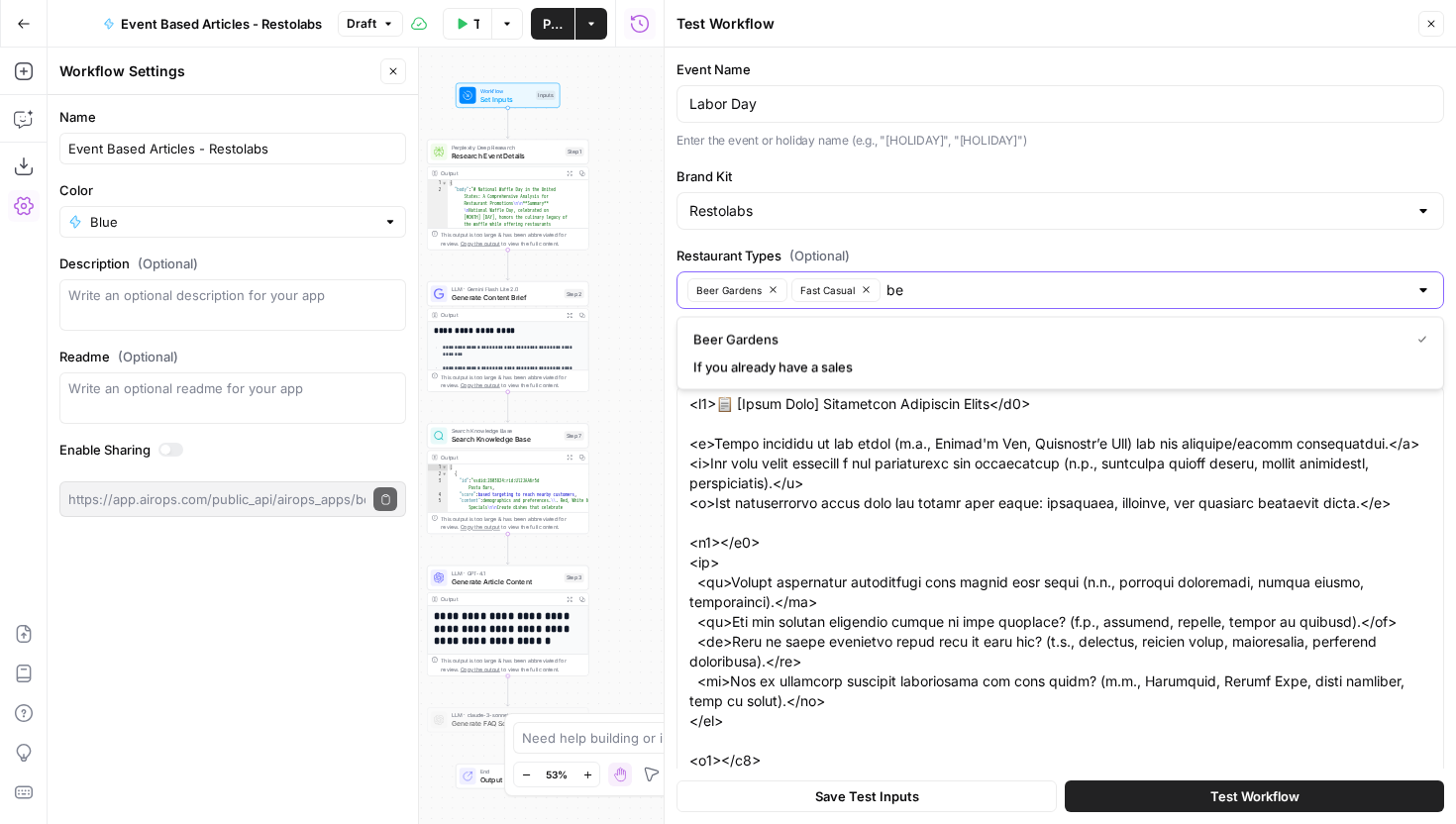 type on "b" 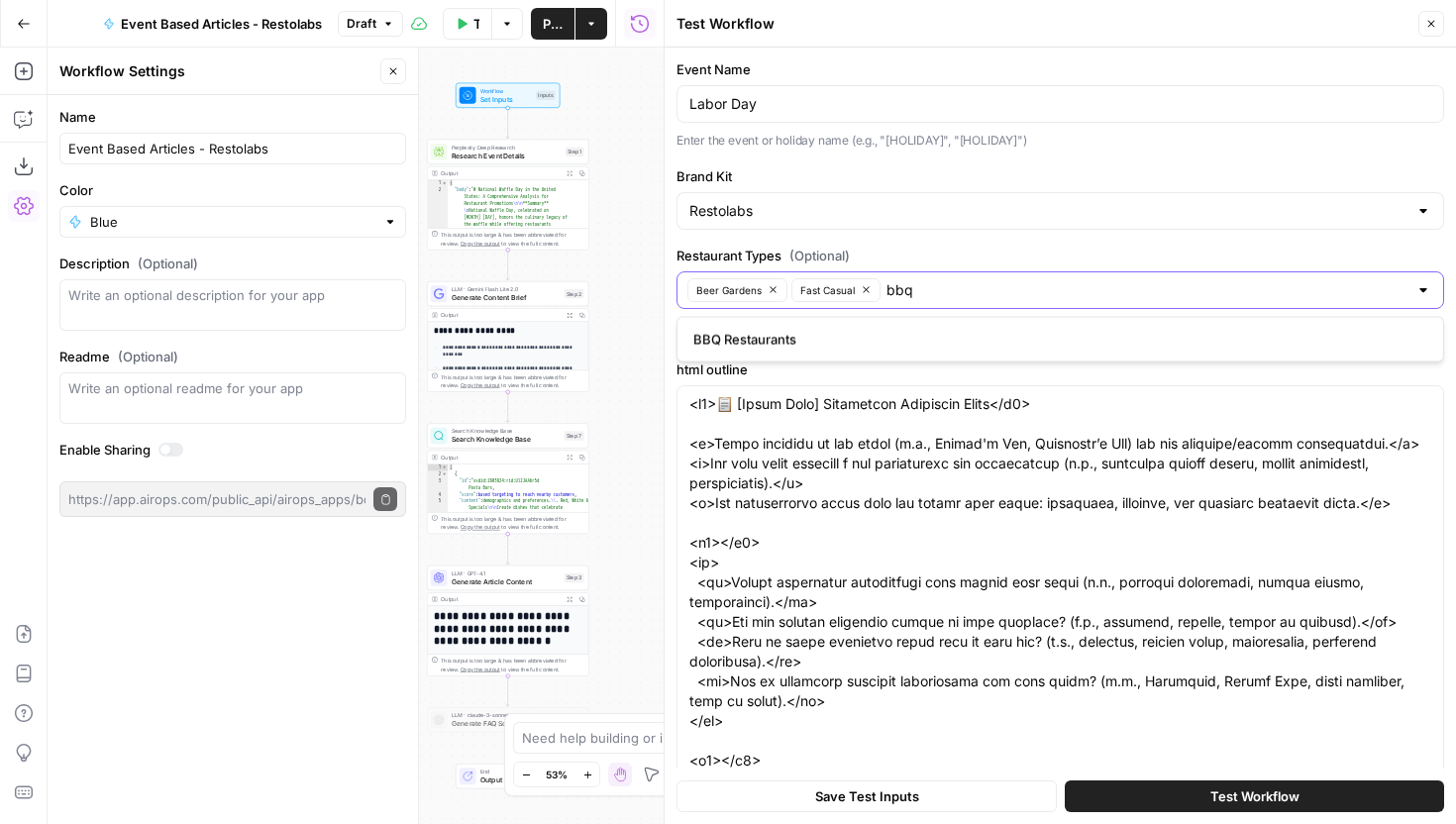 type on "bbq" 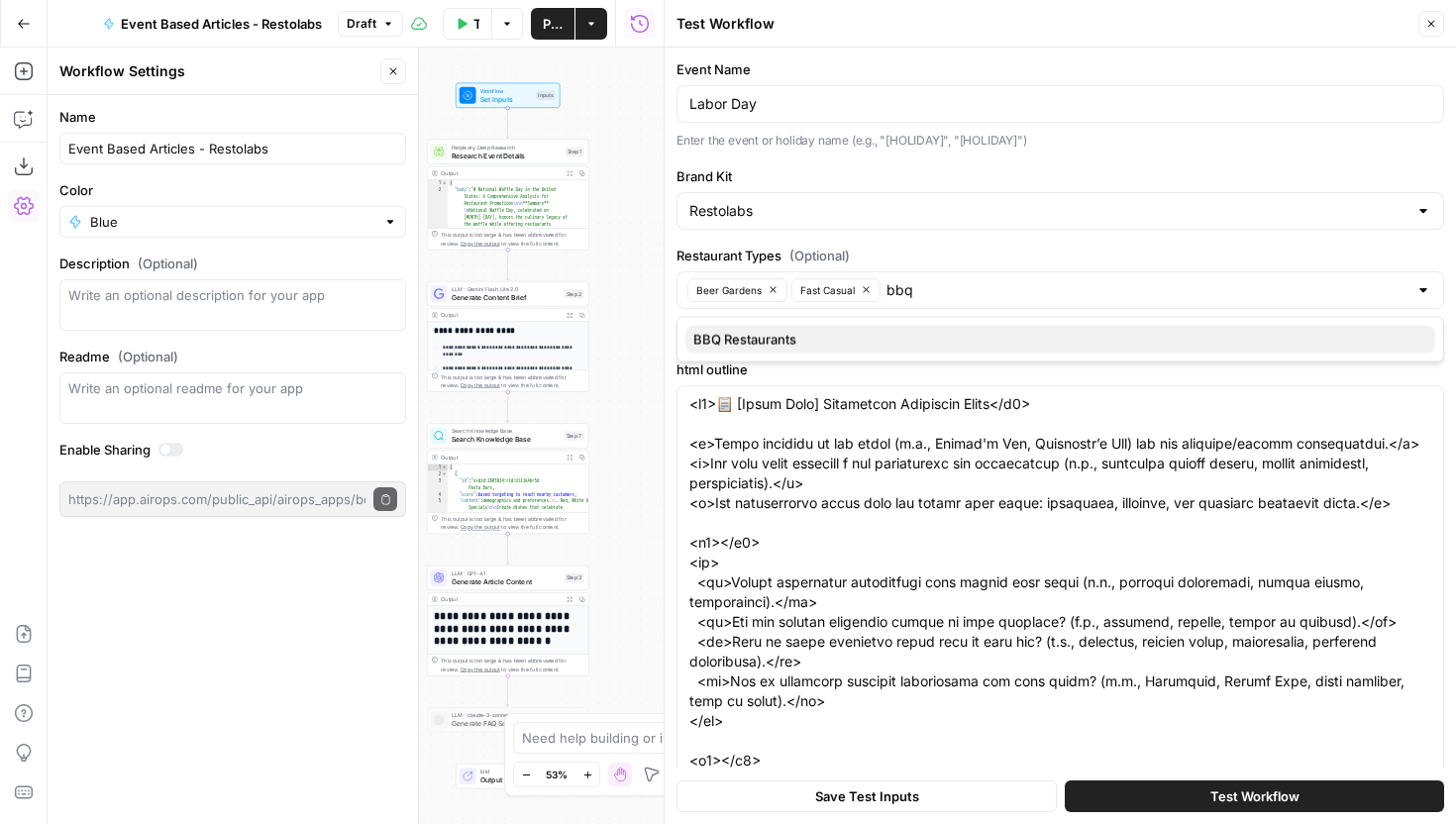 click on "BBQ Restaurants" at bounding box center (1060, 340) 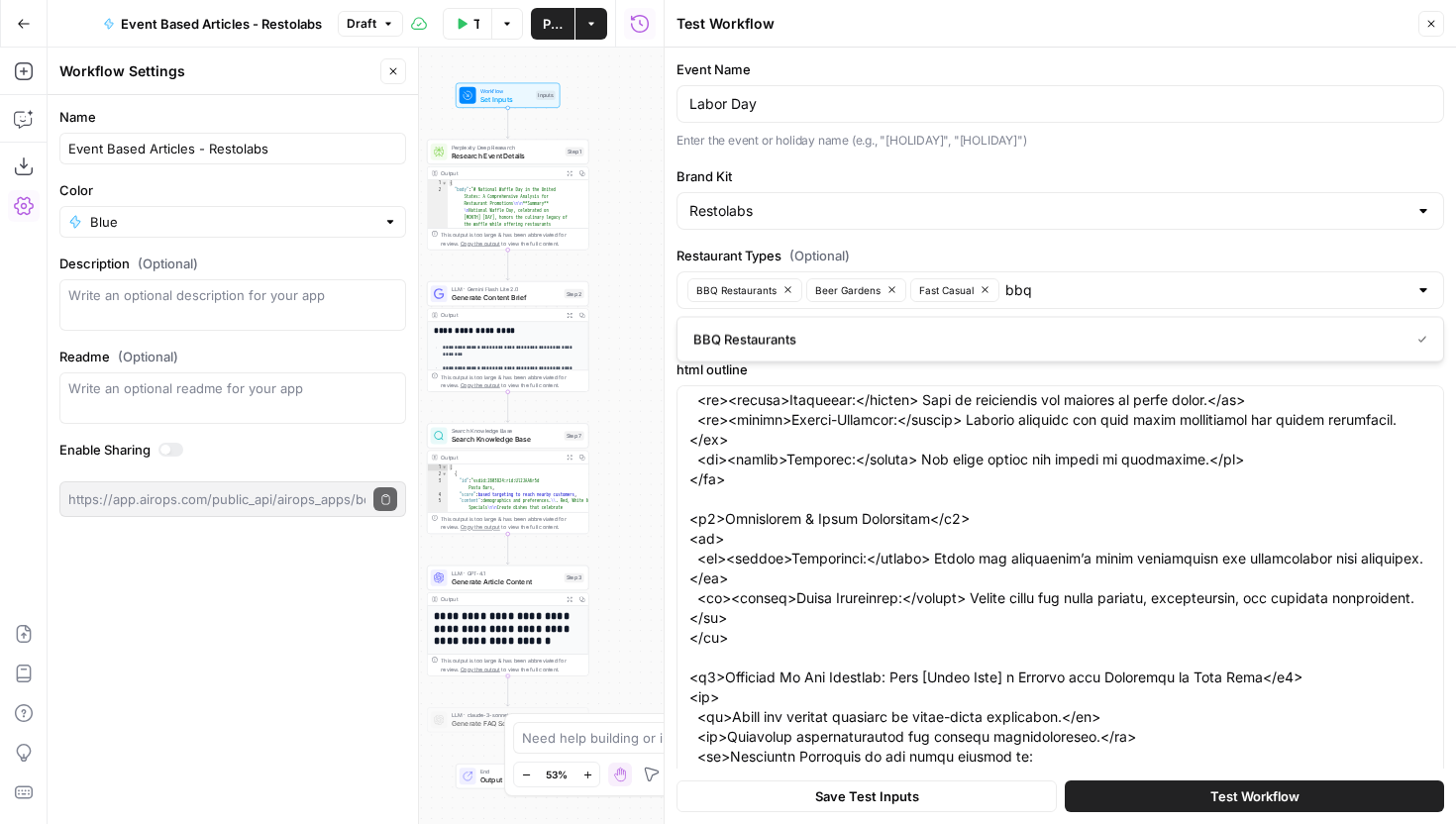 scroll, scrollTop: 1307, scrollLeft: 0, axis: vertical 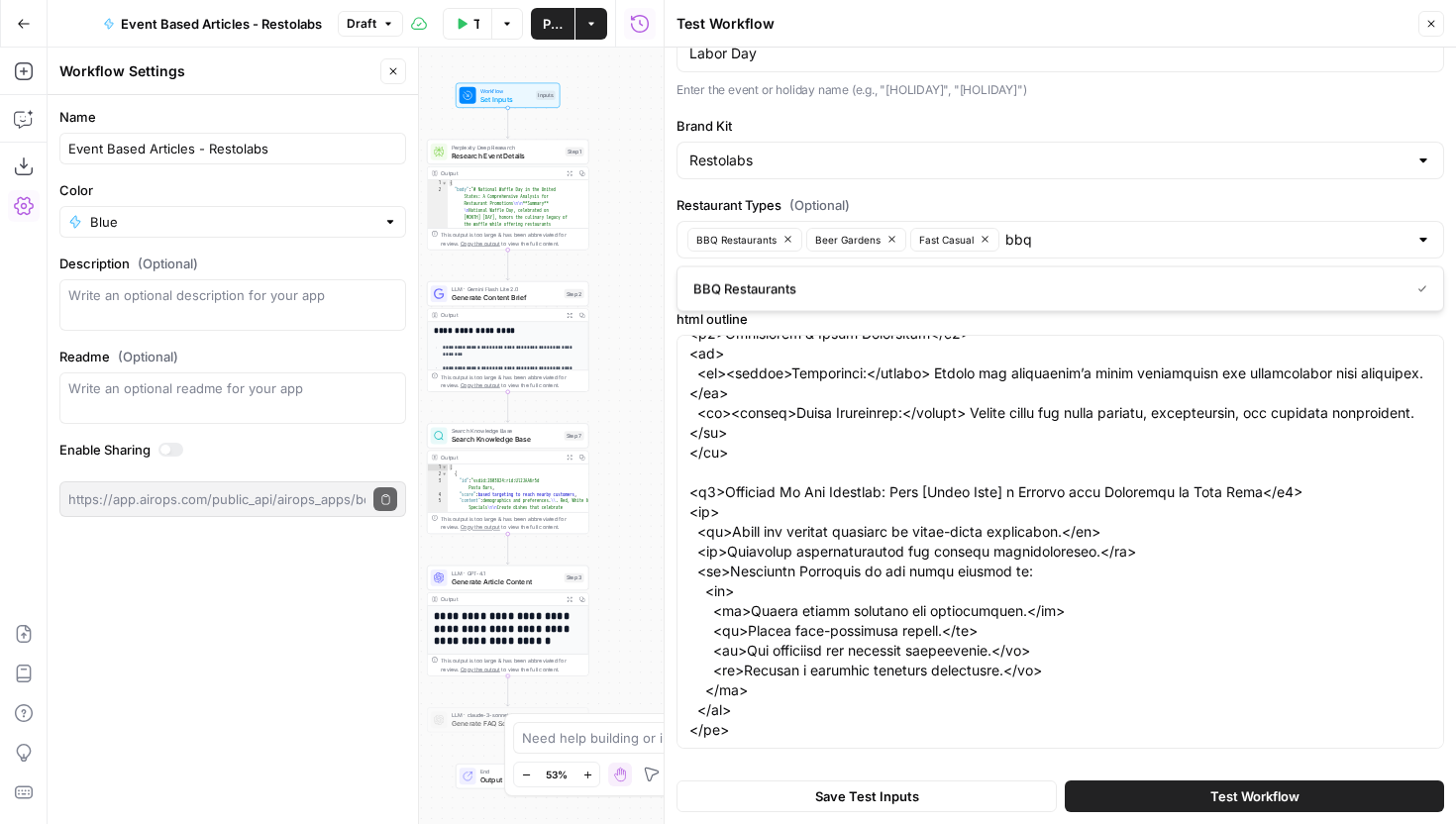 type 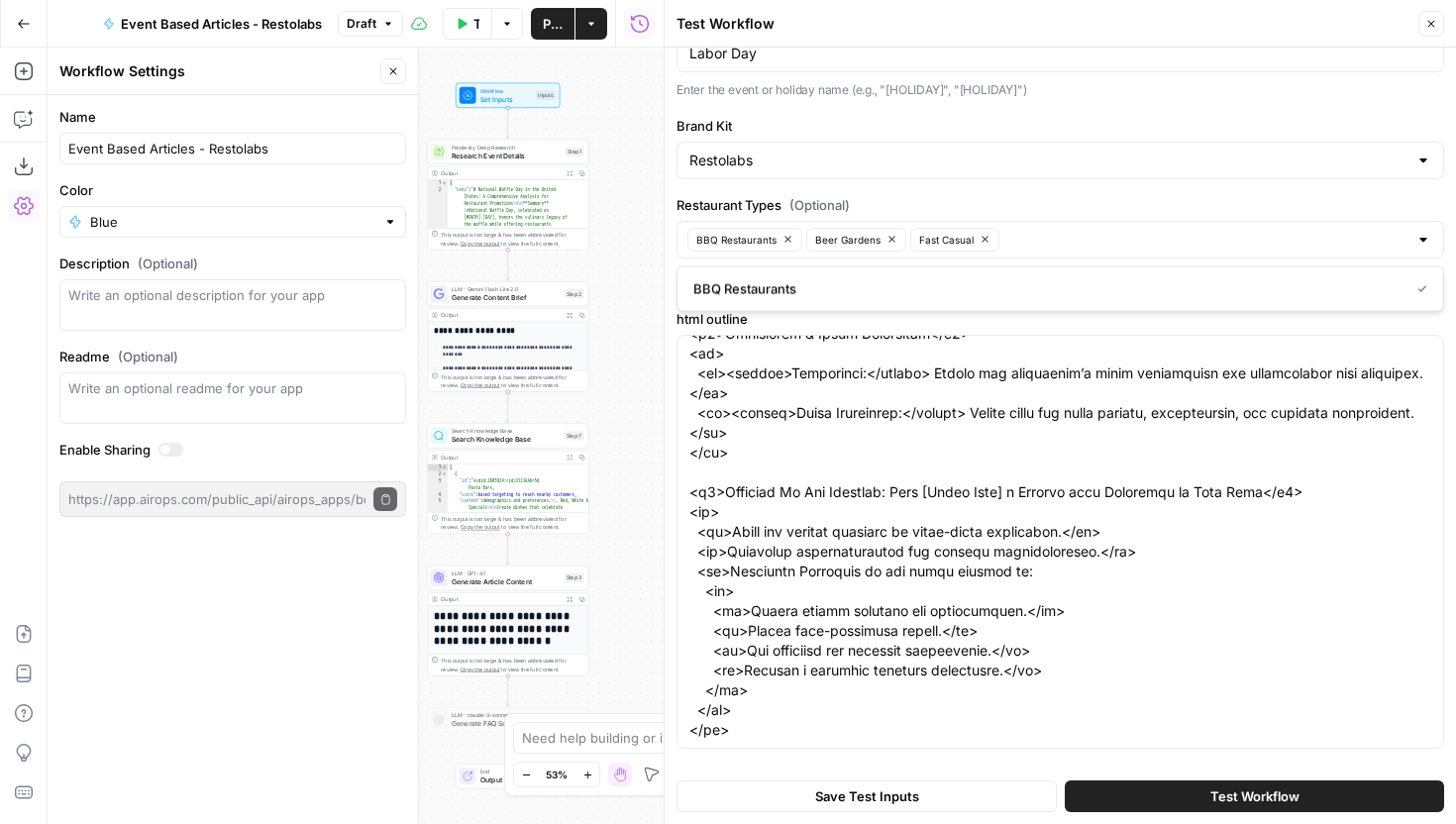click on "Test Workflow" at bounding box center (1254, 796) 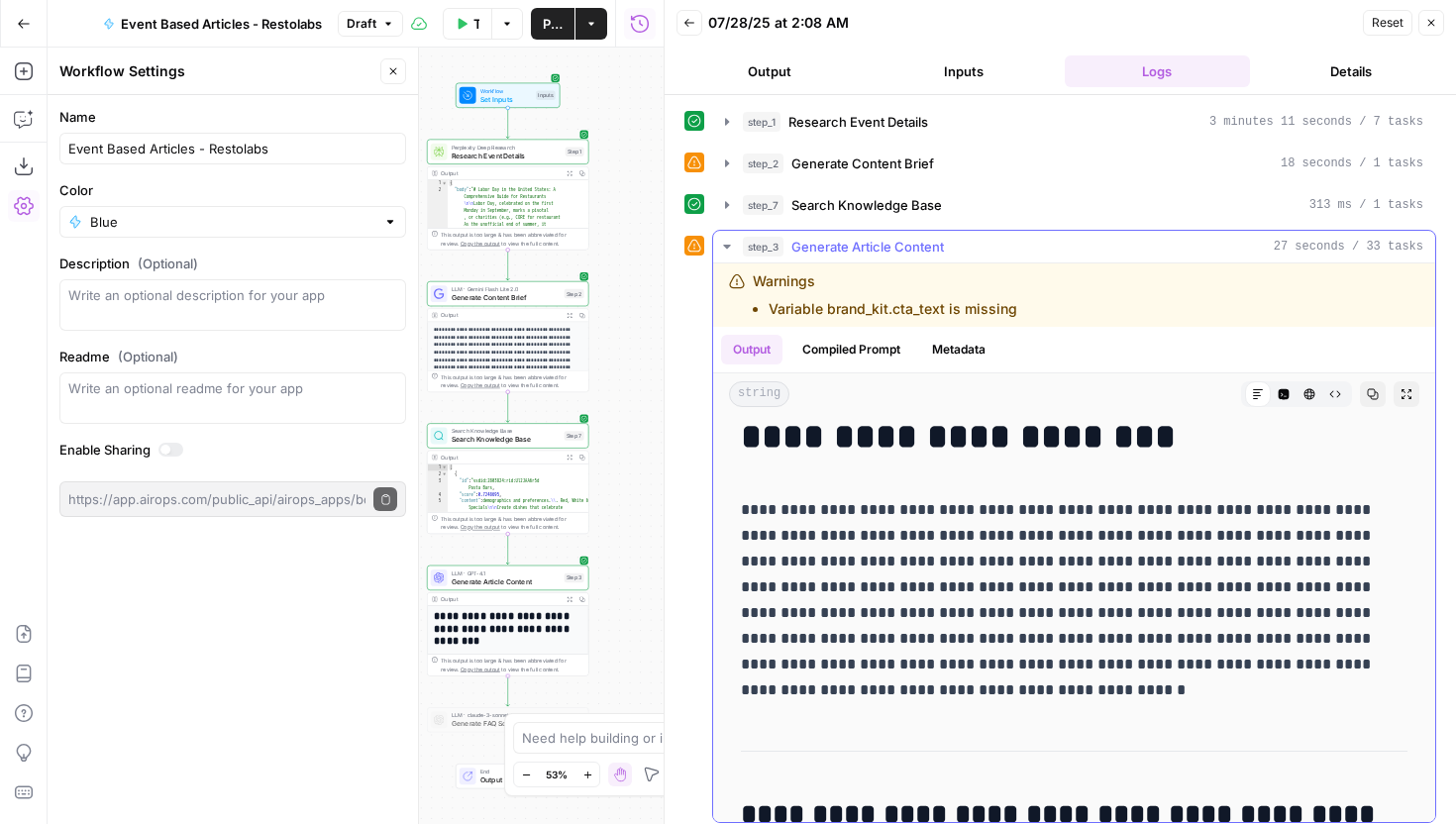 scroll, scrollTop: 0, scrollLeft: 0, axis: both 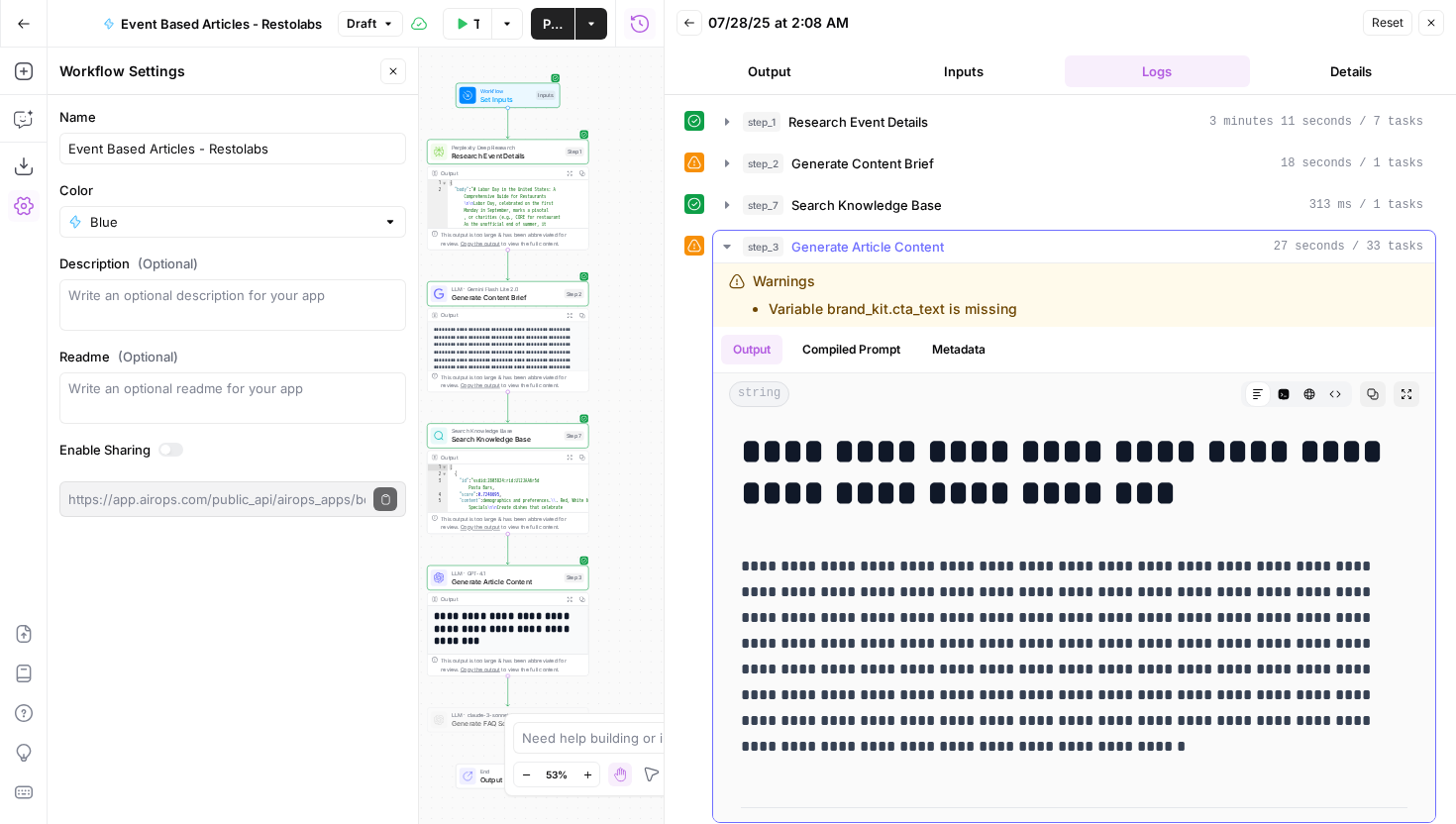 drag, startPoint x: 737, startPoint y: 459, endPoint x: 1263, endPoint y: 823, distance: 639.6655 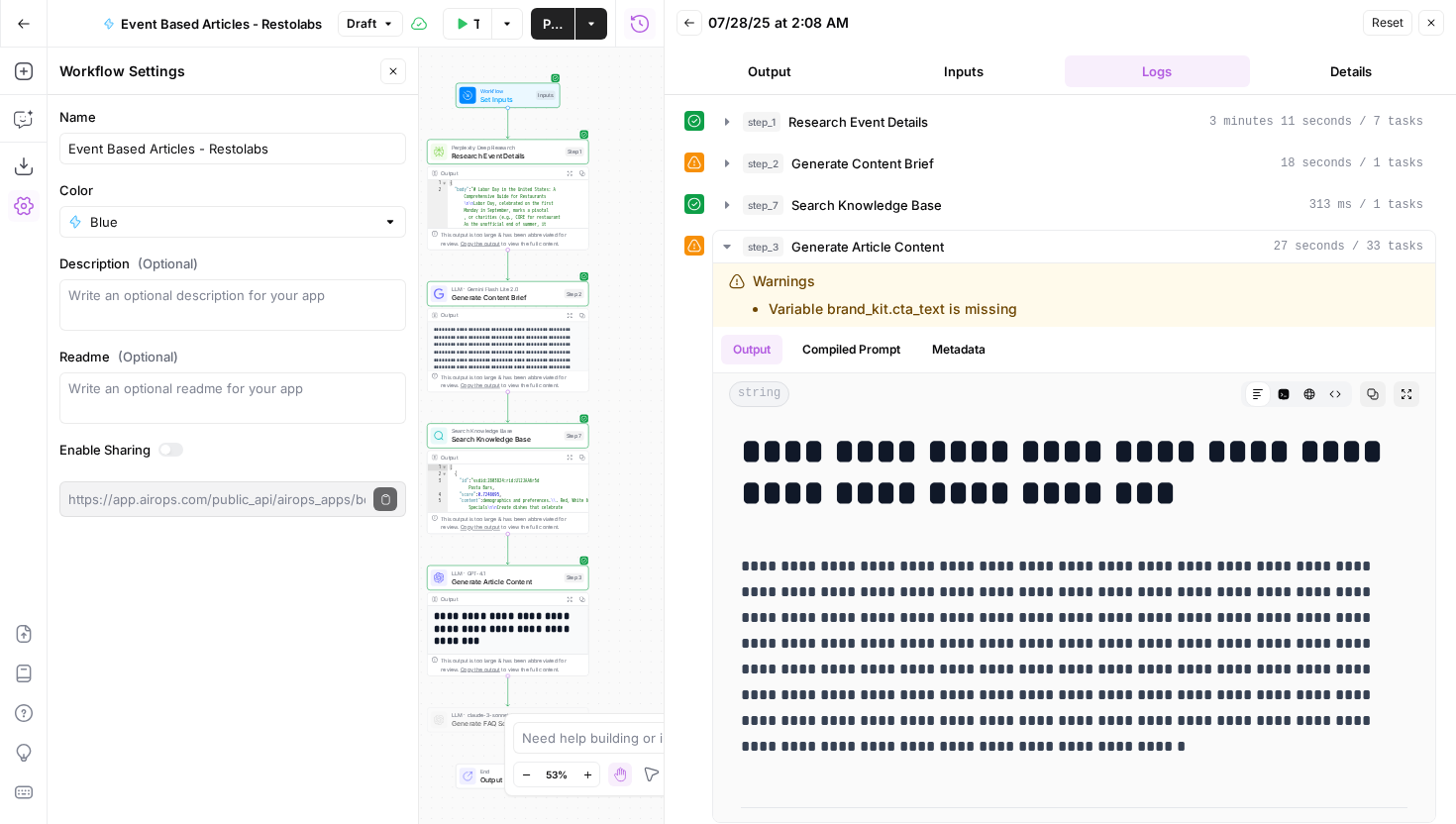 scroll, scrollTop: 9, scrollLeft: 0, axis: vertical 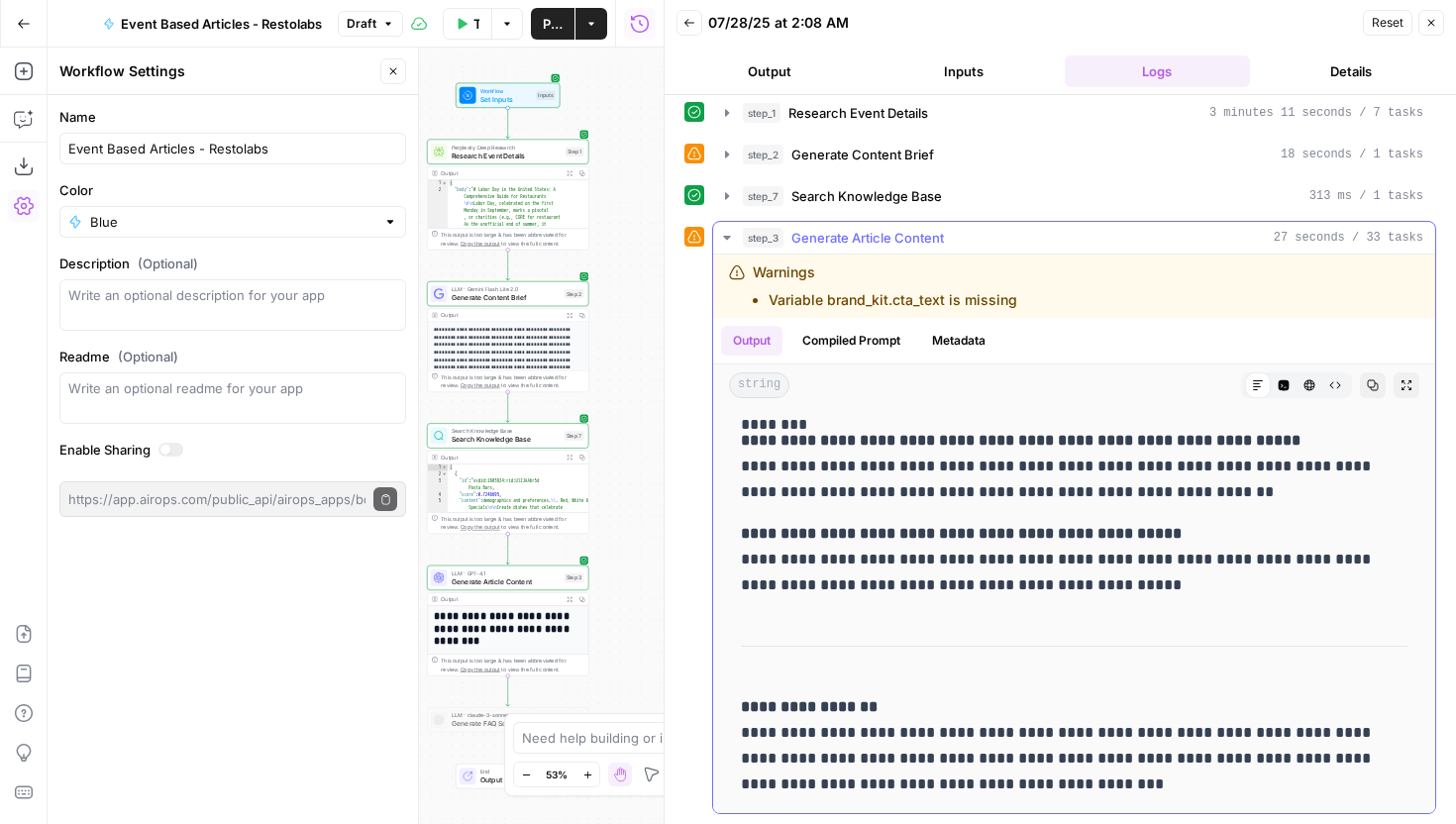 click on "**********" at bounding box center (1074, 560) 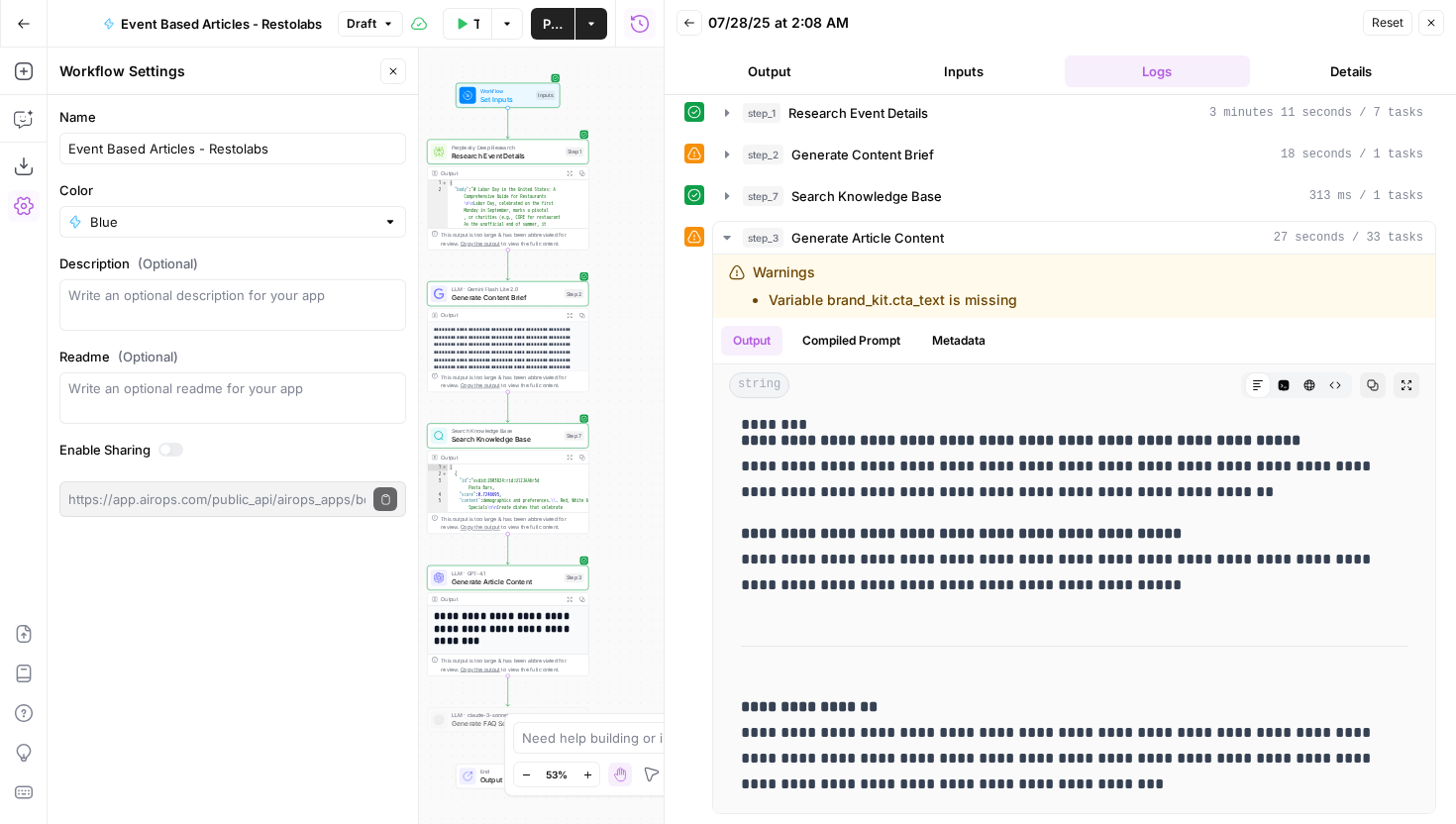 copy on "**********" 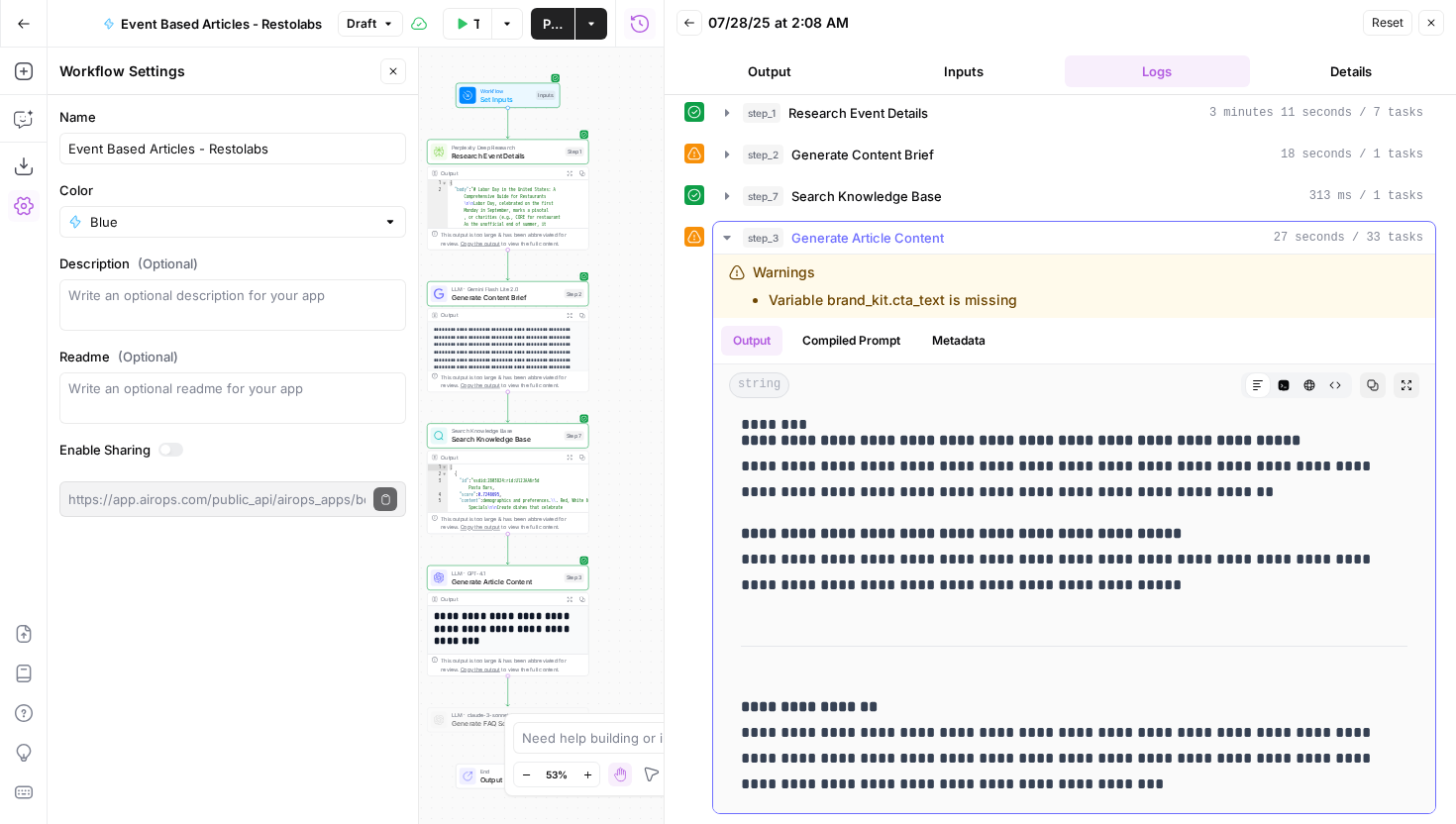click on "Generate Article Content" at bounding box center (868, 238) 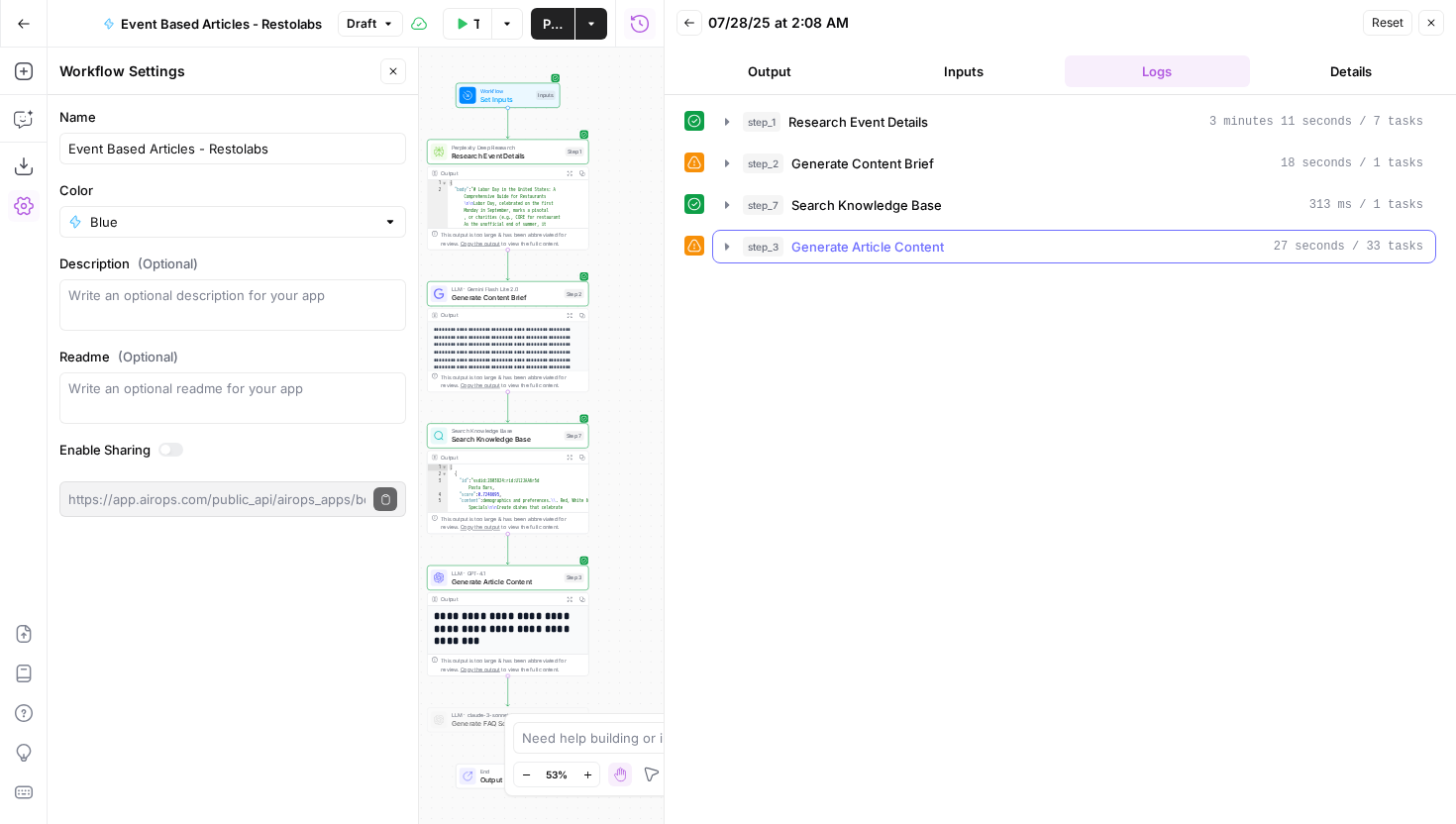 scroll, scrollTop: 0, scrollLeft: 0, axis: both 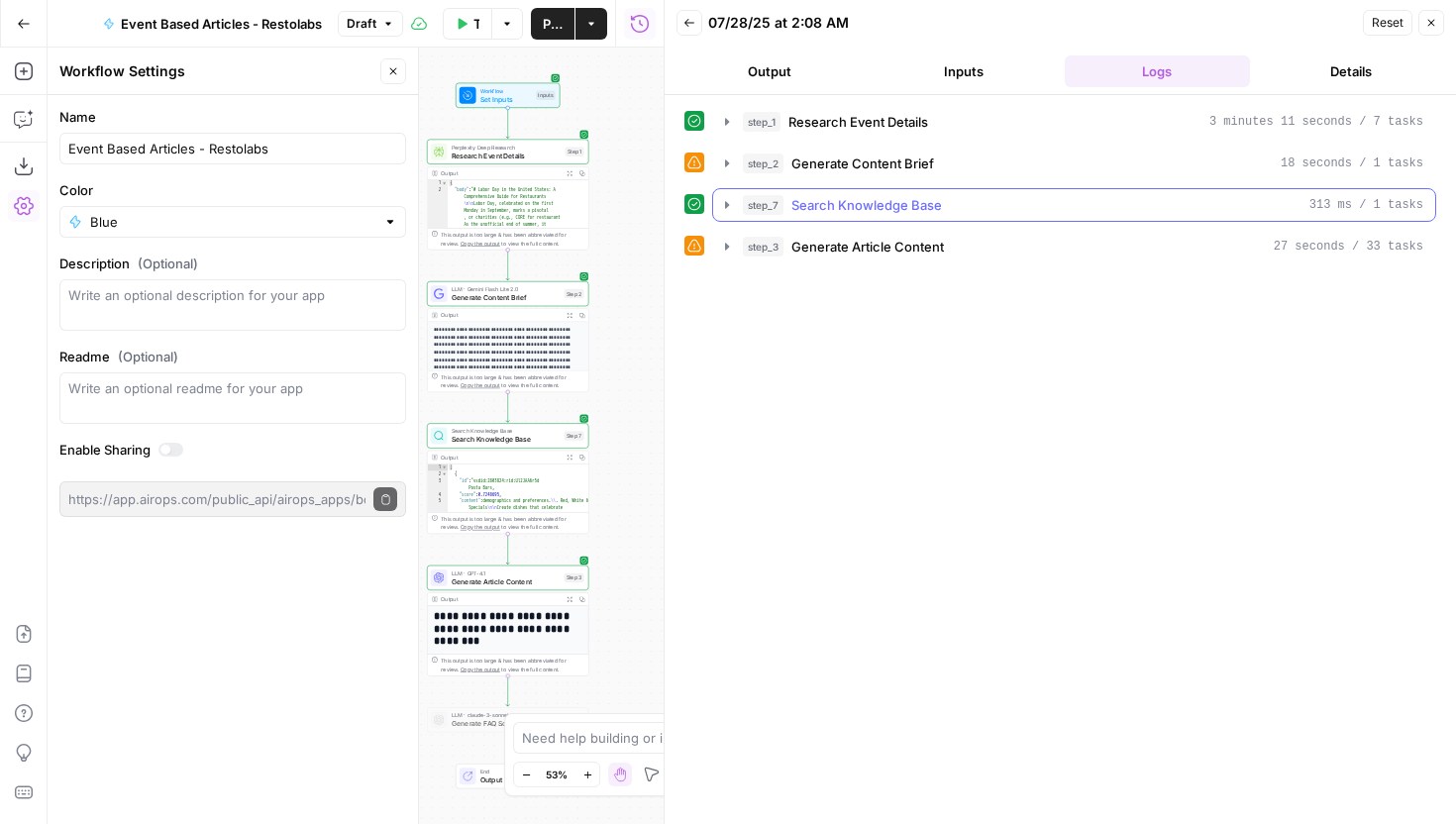 click on "Search Knowledge Base" at bounding box center [867, 205] 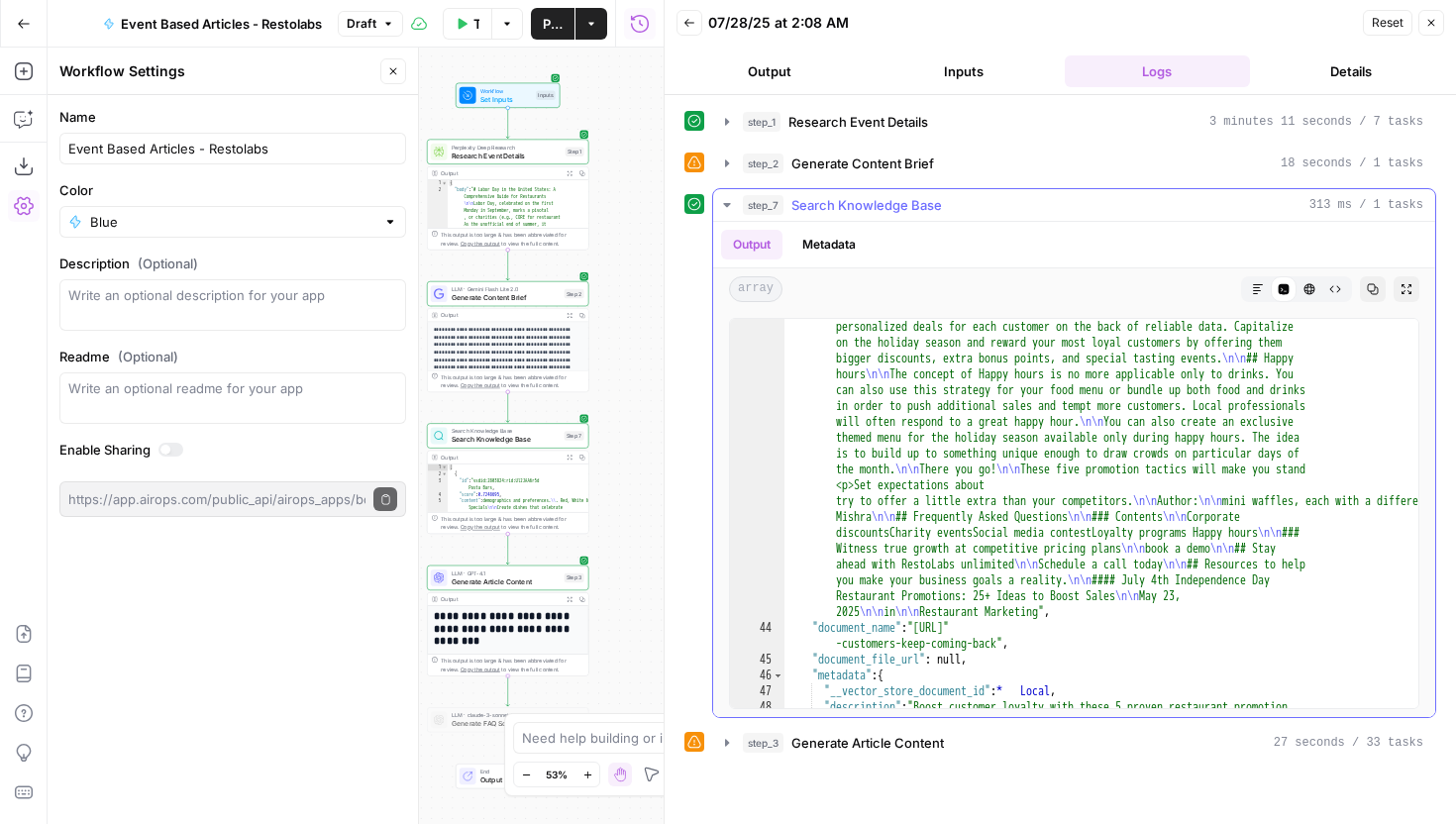 scroll, scrollTop: 3470, scrollLeft: 0, axis: vertical 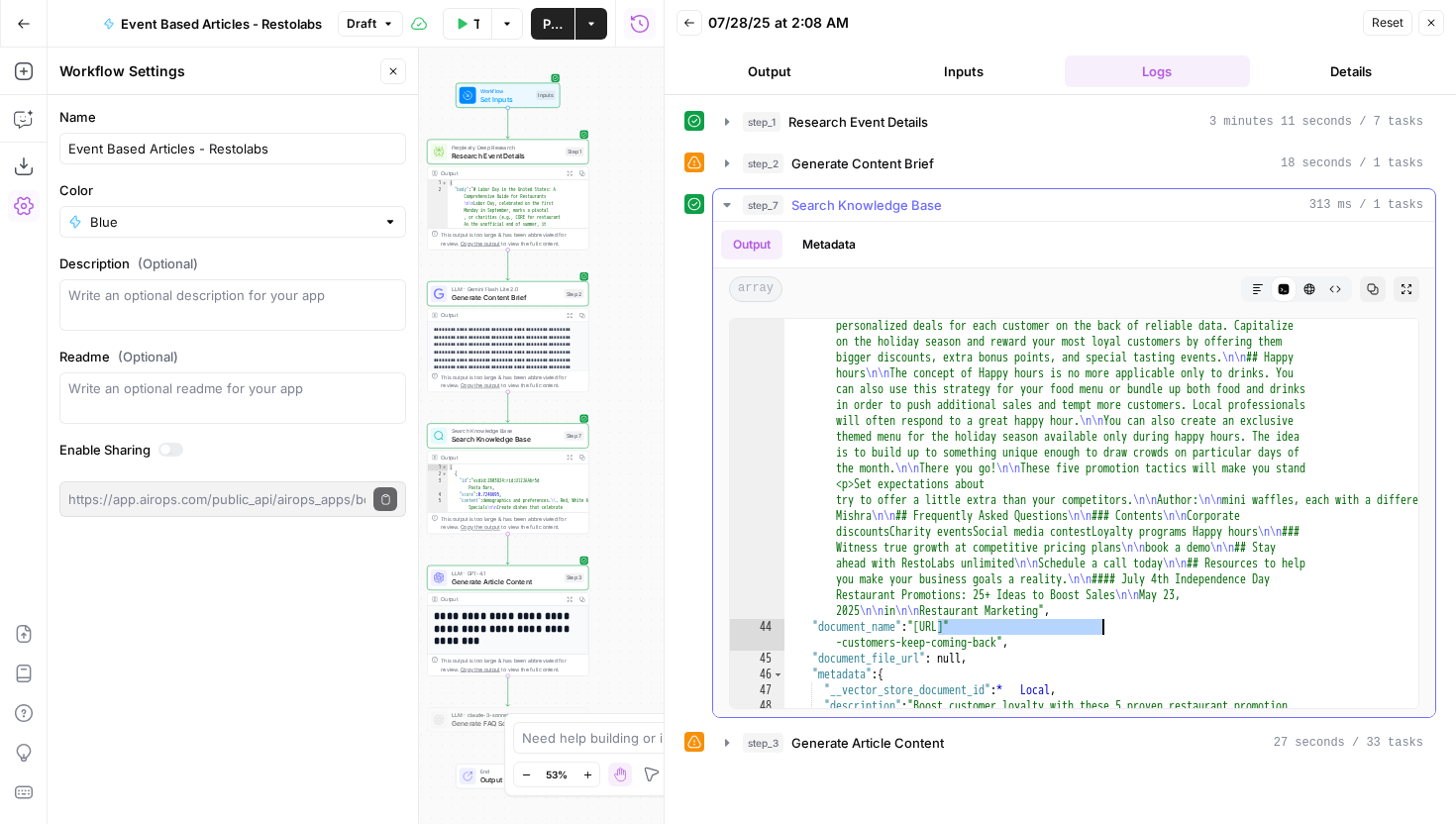 drag, startPoint x: 938, startPoint y: 631, endPoint x: 1106, endPoint y: 630, distance: 168.00298 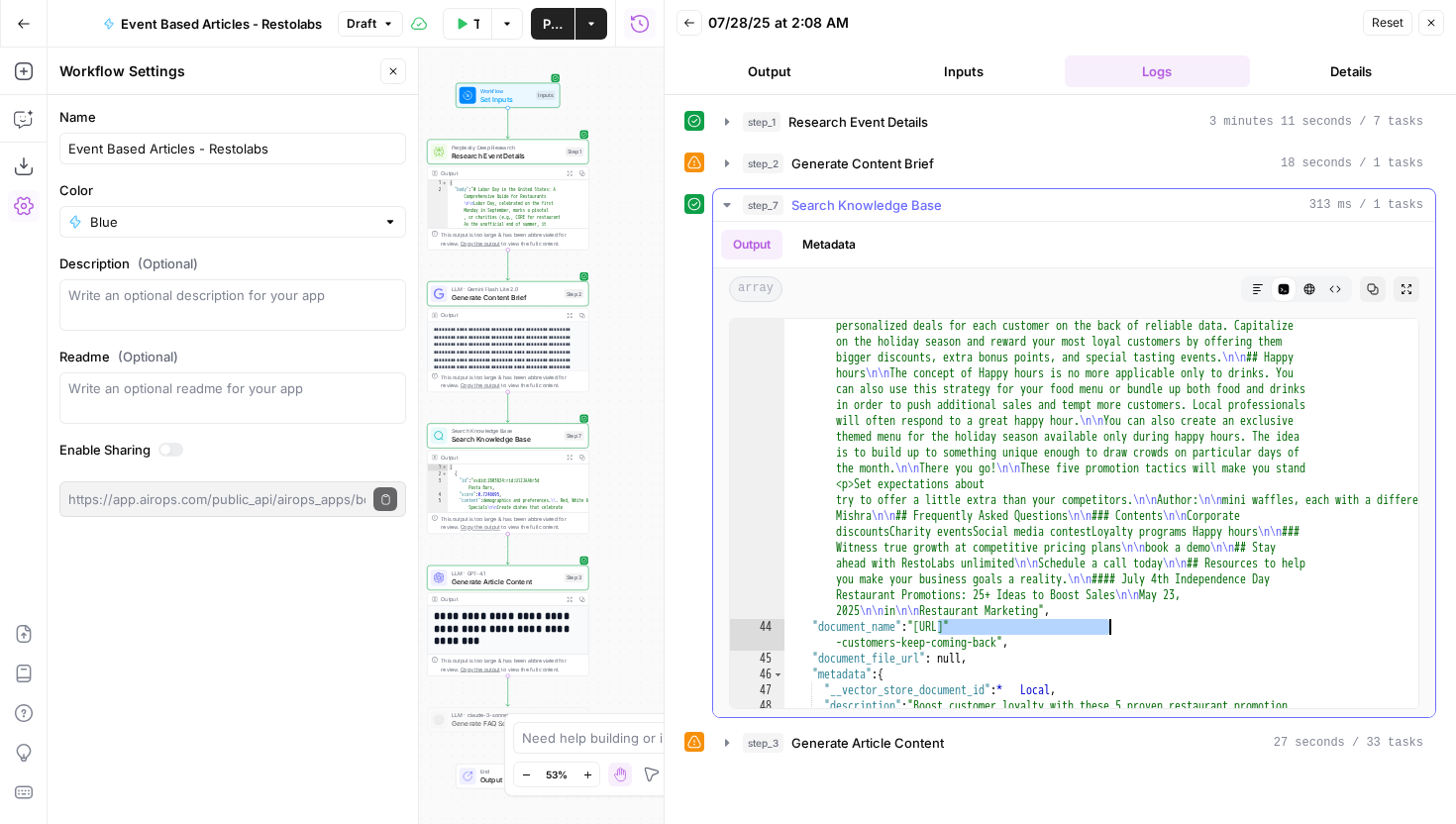 click on "Posted           on
September 29, 2020
|
updated on
February 21, 2025
[NAME]           [LAST NAME]
|
4
min
### Key takeaways
Repeat customers are the bread           and butter of any business. Studies show that loyal customers can spend up to           73% more on repeat visits. Thus, it is vital to come up with promotions, deals           or perhaps, marketing strategies to achieve sustained success: repeat           customers
Creating the perfect restaurant deal to build an army of loyal" at bounding box center [1101, 298] 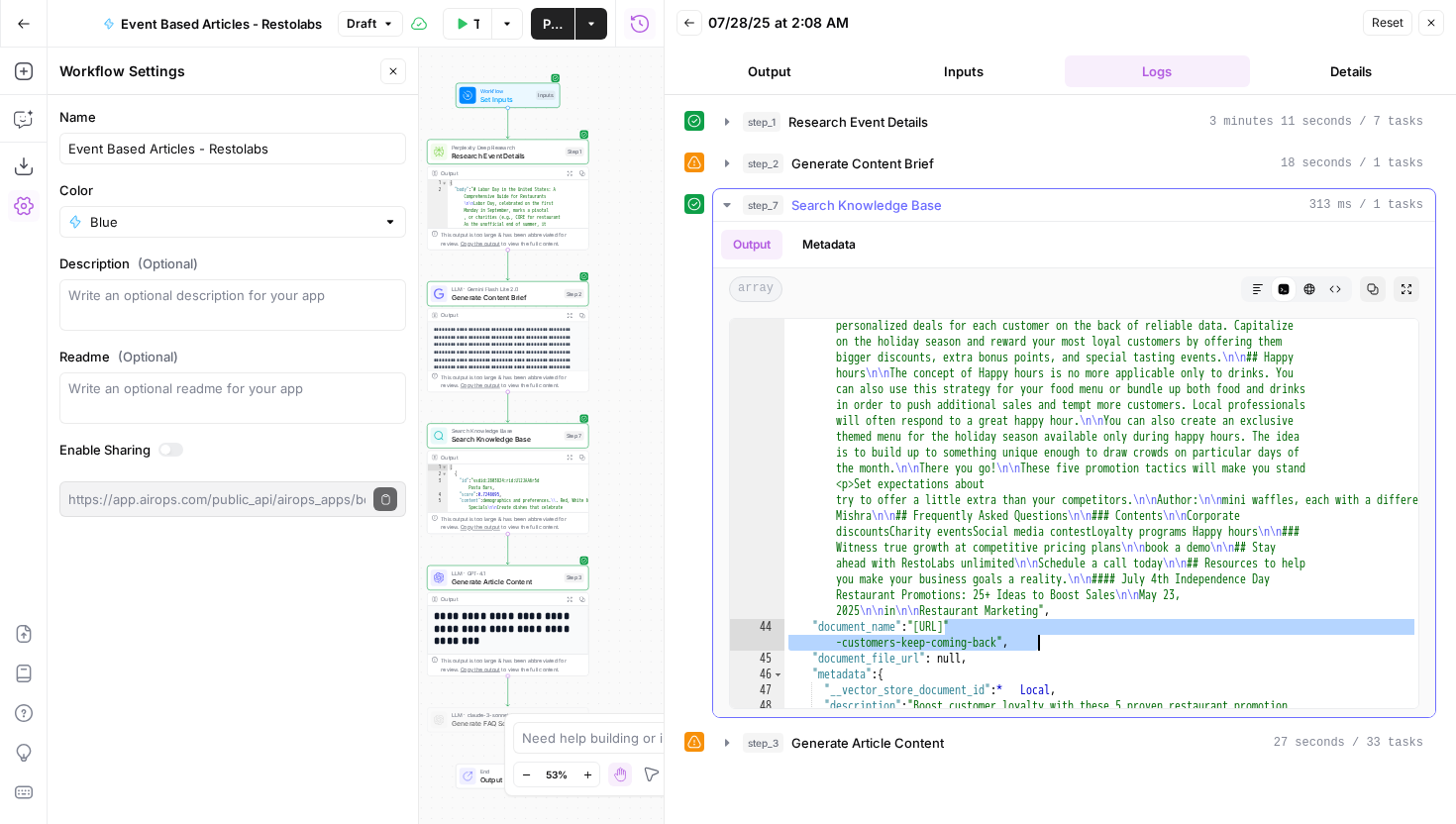 drag, startPoint x: 947, startPoint y: 627, endPoint x: 1040, endPoint y: 648, distance: 95.341491 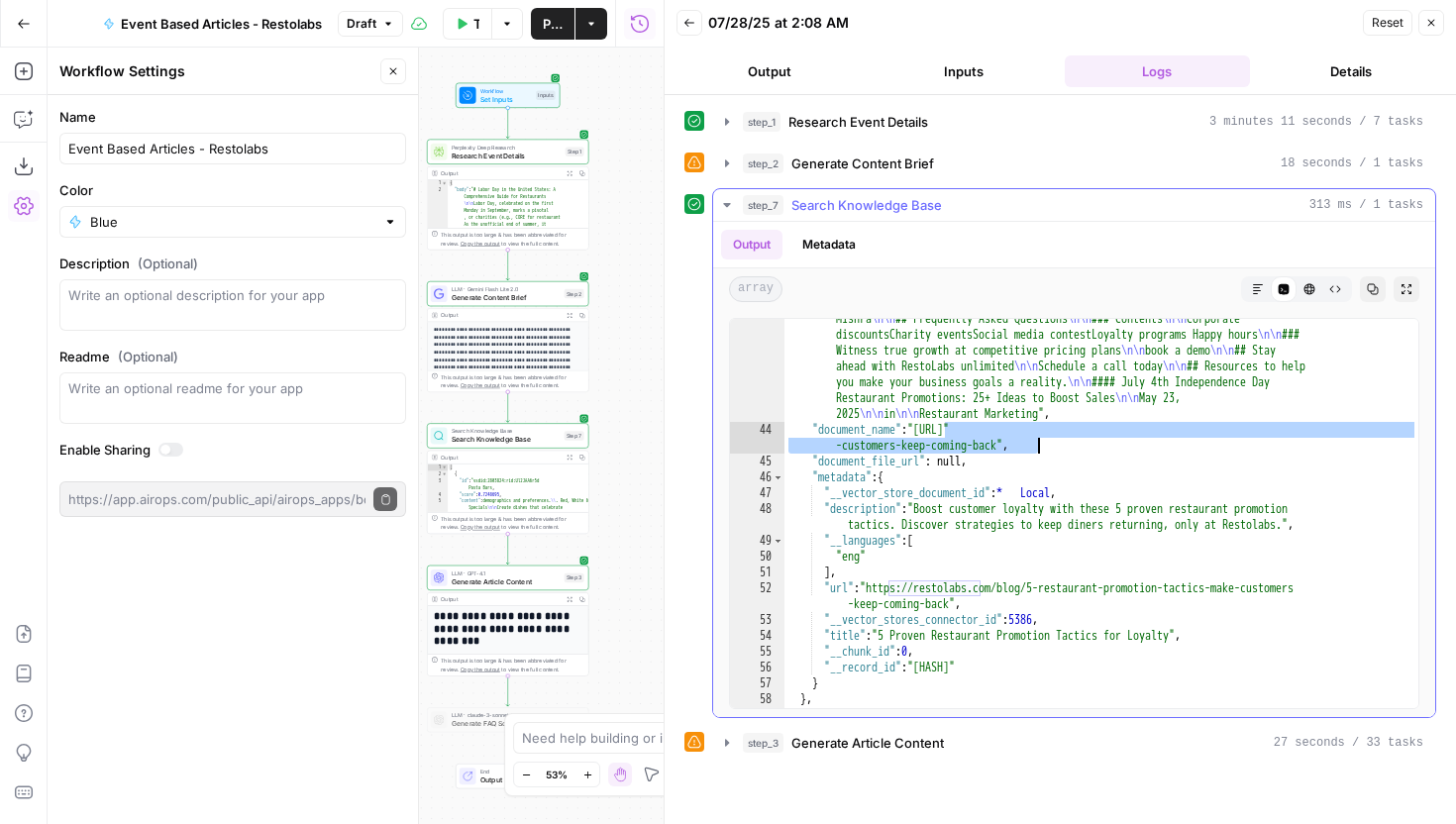 scroll, scrollTop: 3675, scrollLeft: 0, axis: vertical 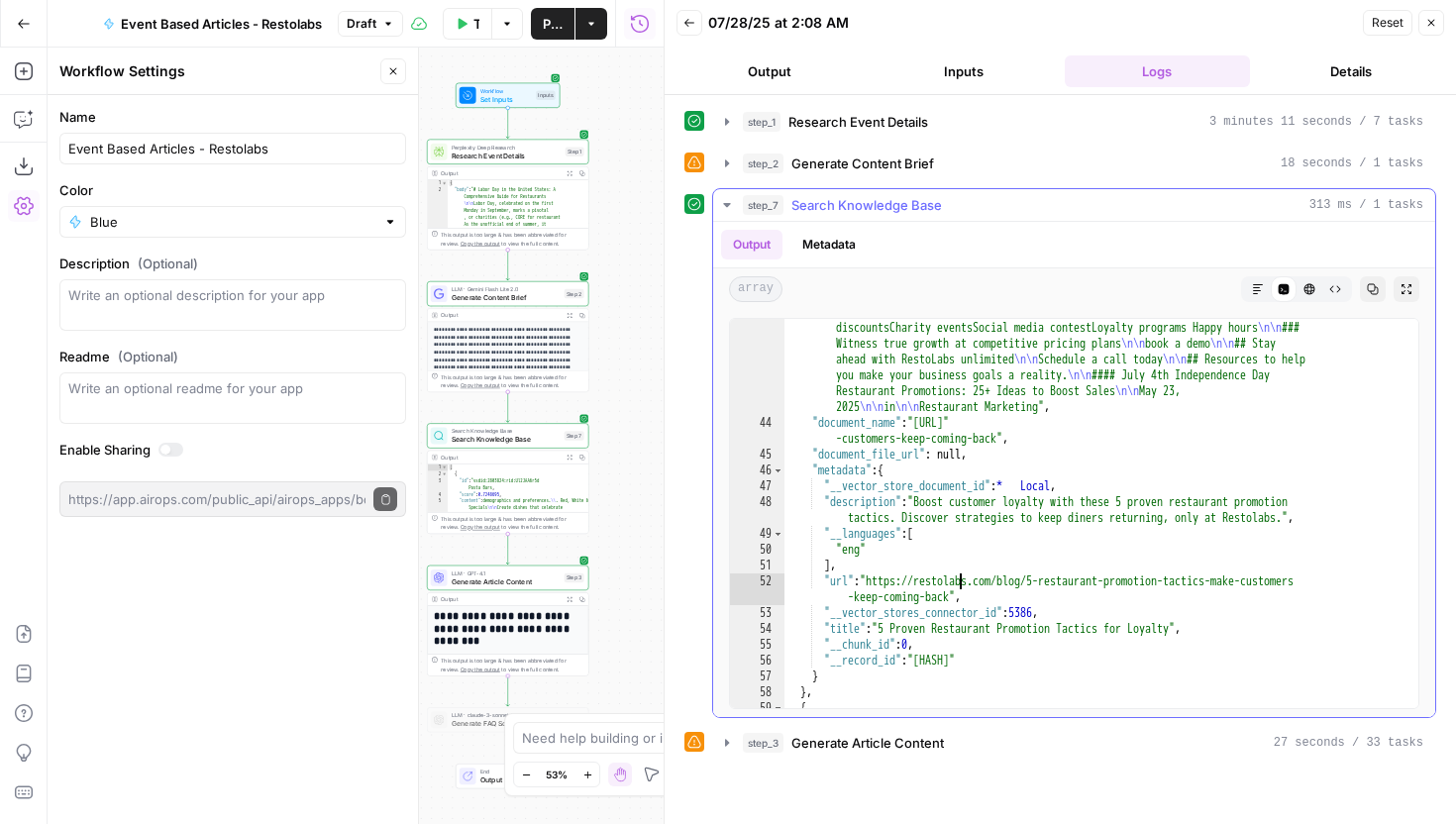 click on "Posted           on
September 29, 2020
|
updated on
February 21, 2025
[NAME]           [LAST NAME]
|
4
min
### Key takeaways
Repeat customers are the bread           and butter of any business. Studies show that loyal customers can spend up to           73% more on repeat visits. Thus, it is vital to come up with promotions, deals           or perhaps, marketing strategies to achieve sustained success: repeat           customers
Creating the perfect restaurant deal to build an army of loyal" at bounding box center [1101, 86] 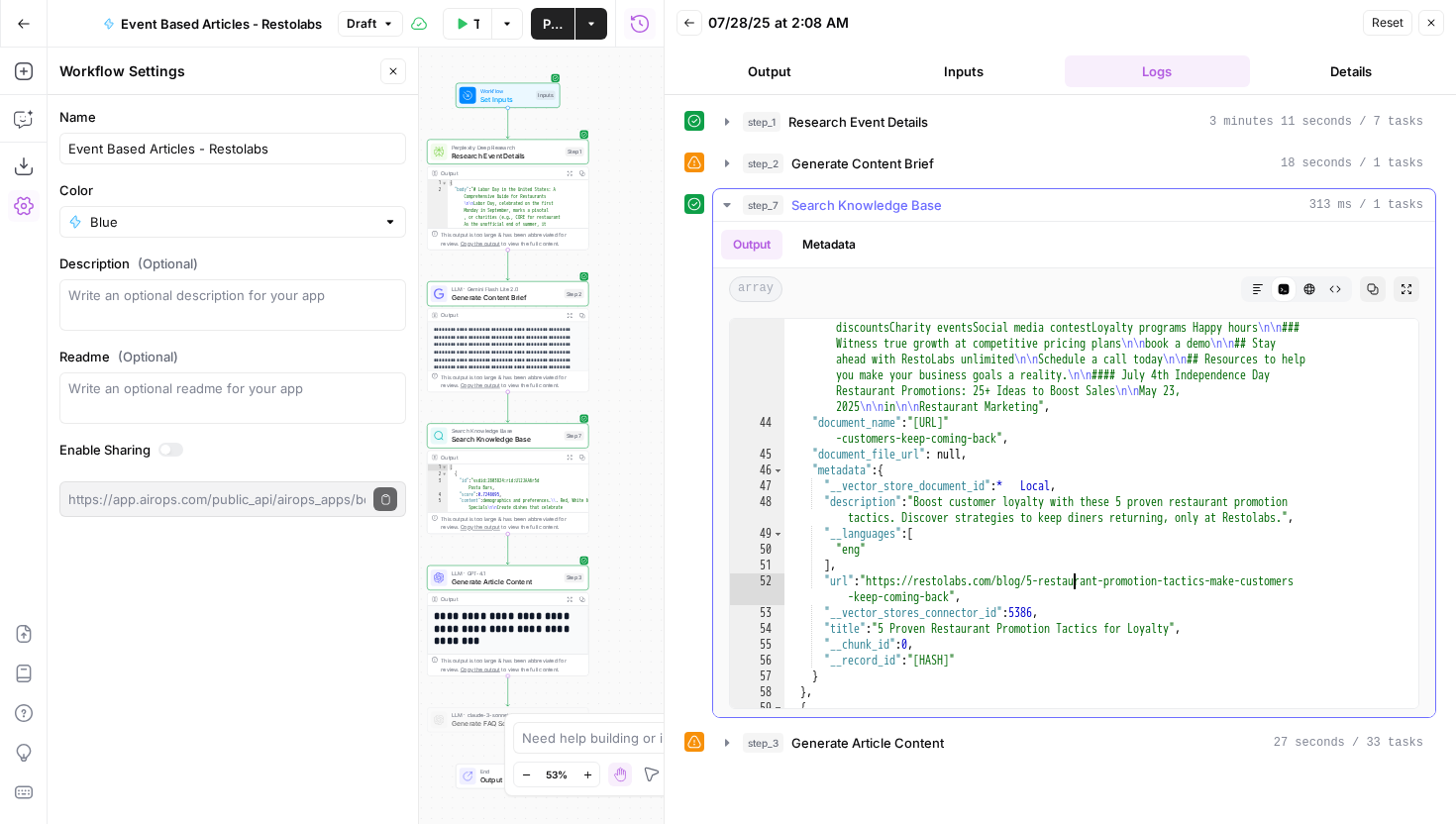 drag, startPoint x: 1076, startPoint y: 579, endPoint x: 1105, endPoint y: 579, distance: 29 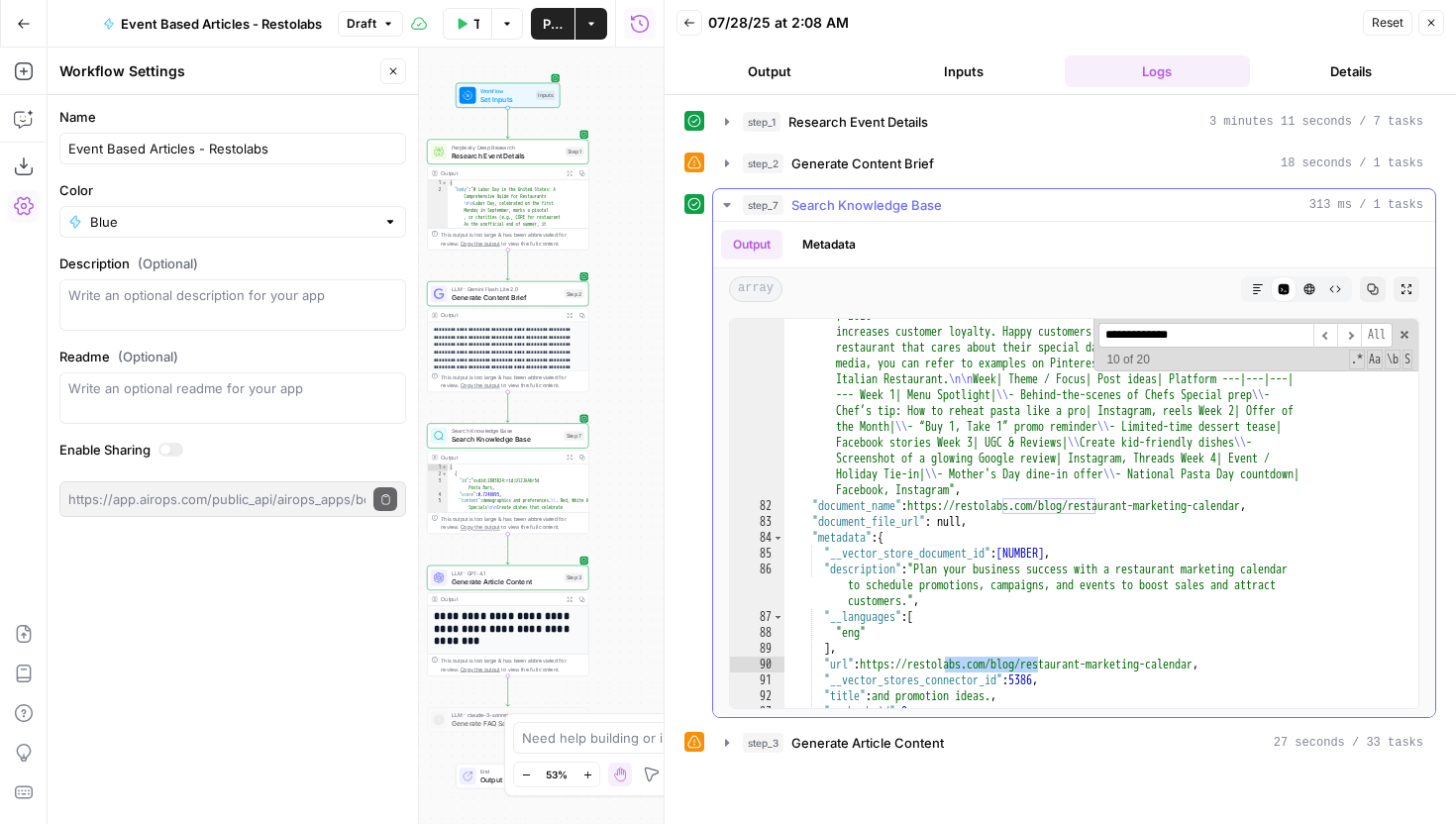 scroll, scrollTop: 7411, scrollLeft: 0, axis: vertical 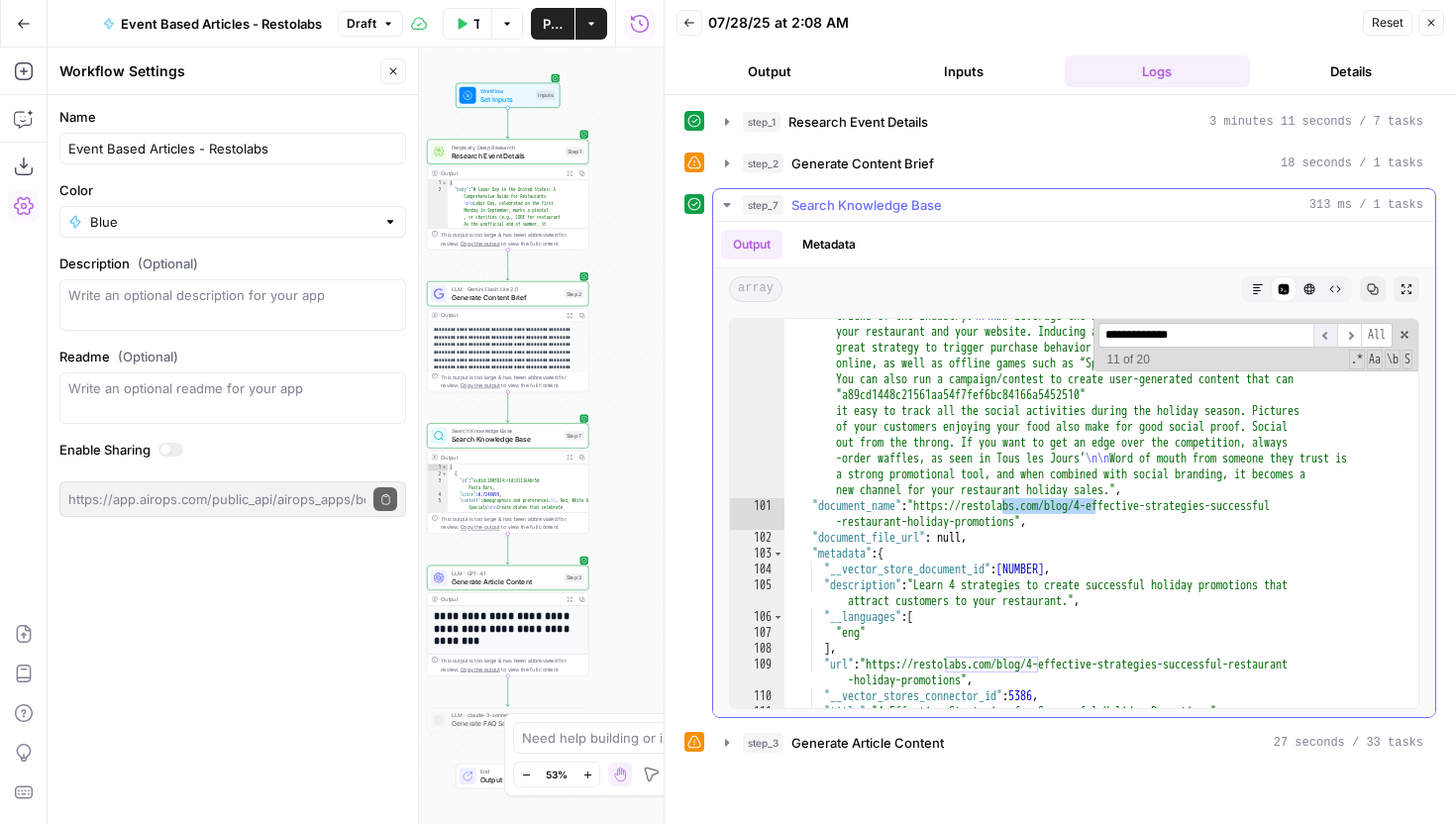 type on "**********" 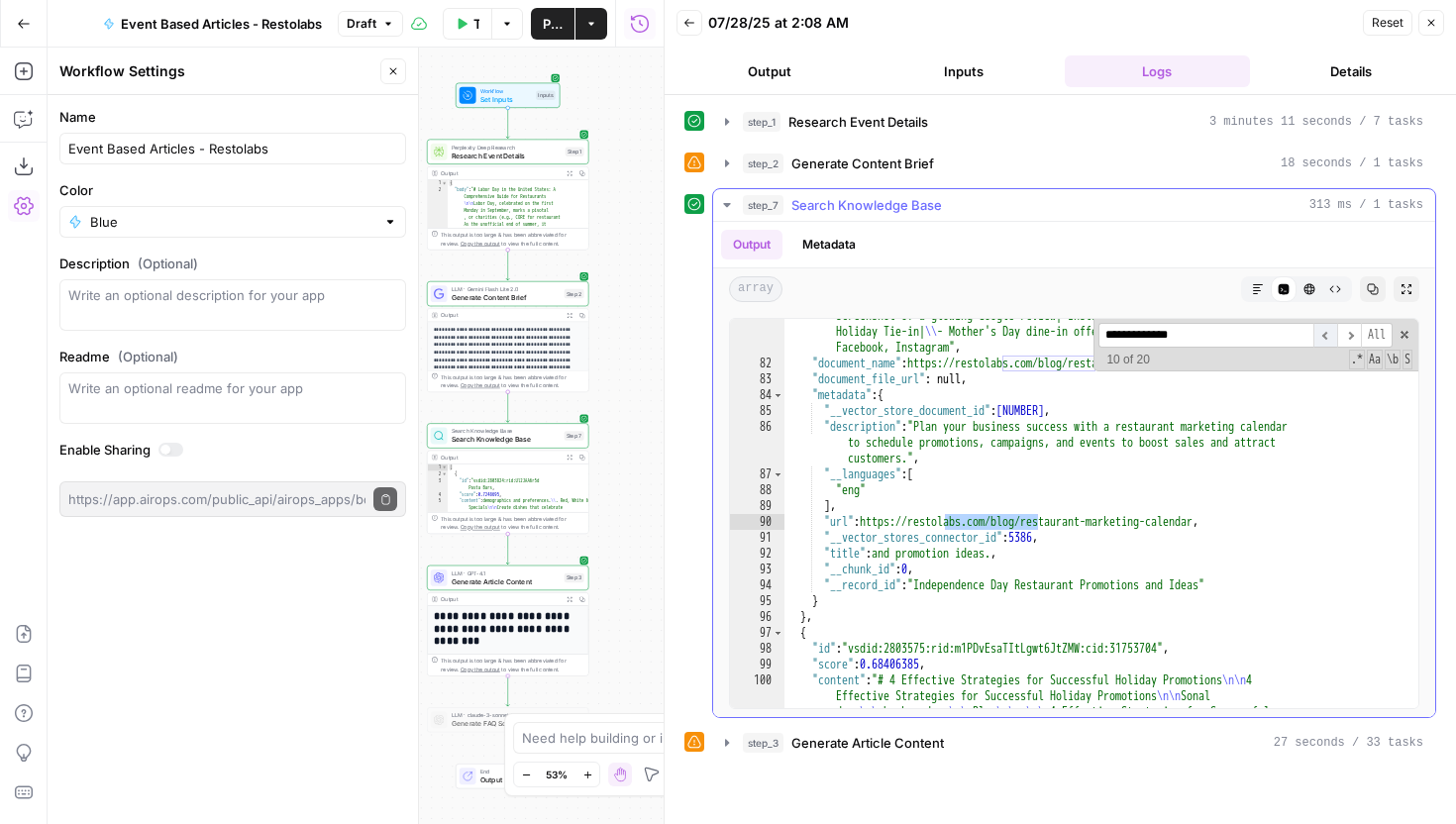 scroll, scrollTop: 6318, scrollLeft: 0, axis: vertical 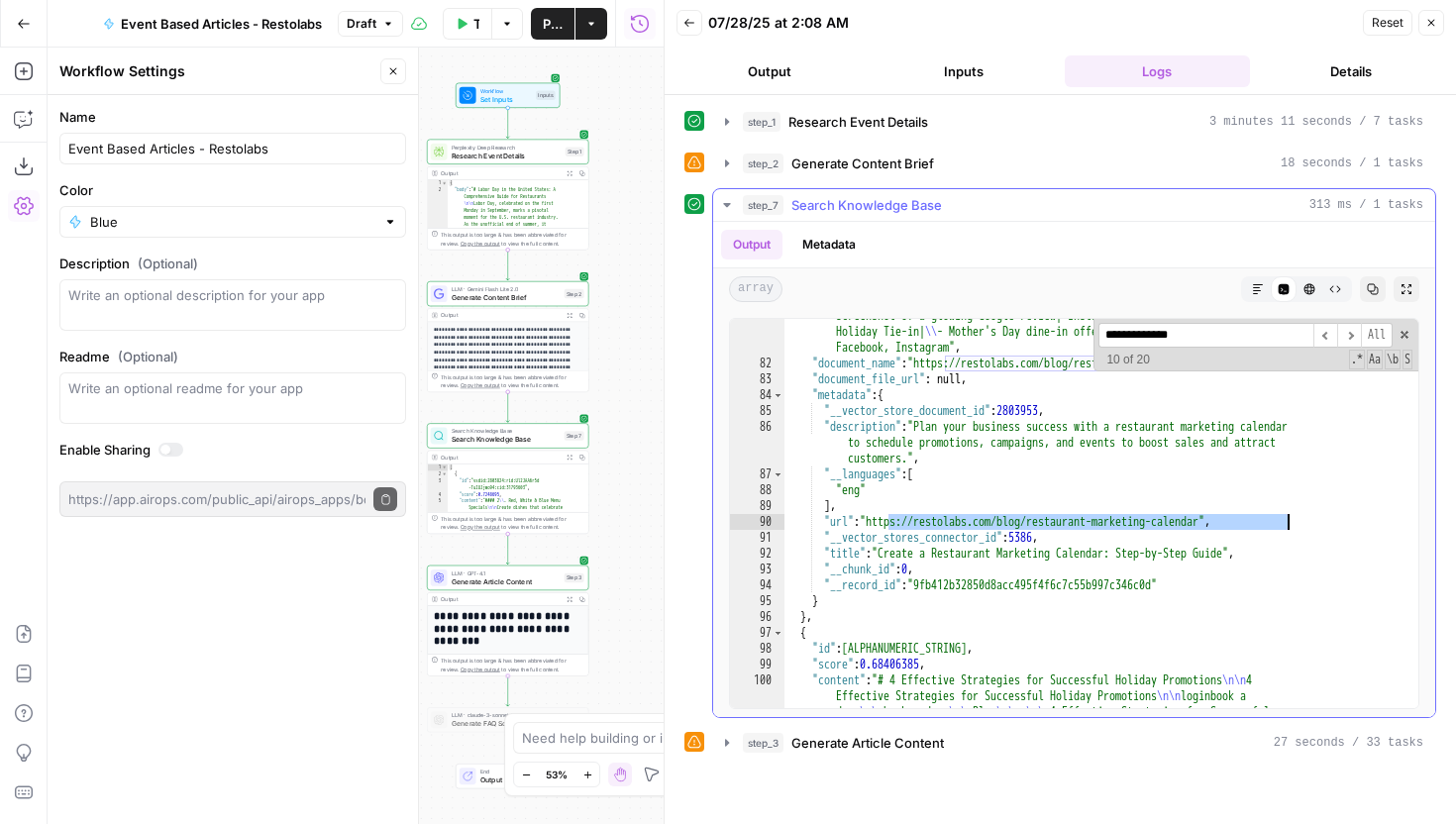 drag, startPoint x: 0, startPoint y: 0, endPoint x: 1287, endPoint y: 526, distance: 1390.3399 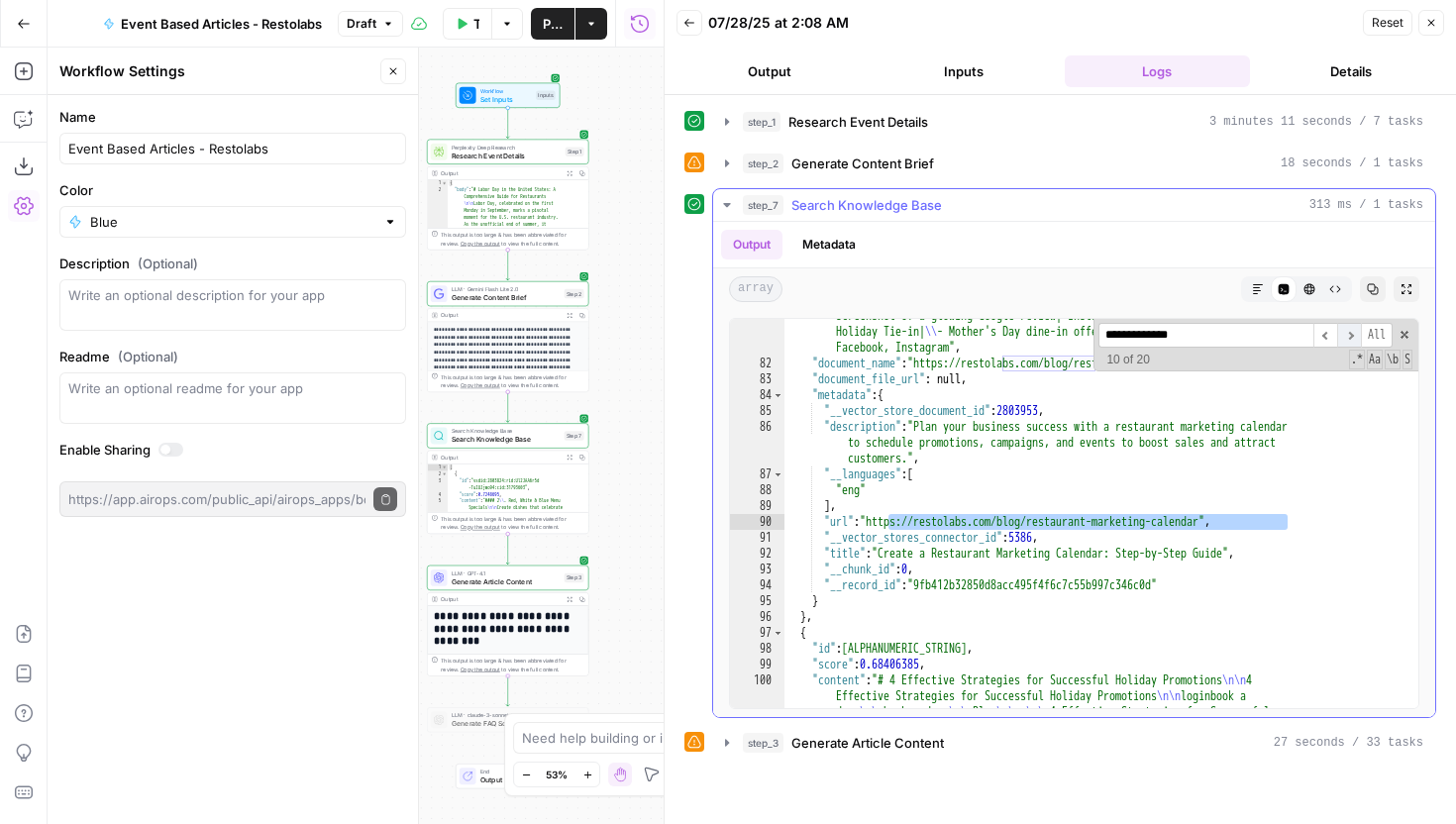 click on "​" at bounding box center [1349, 335] 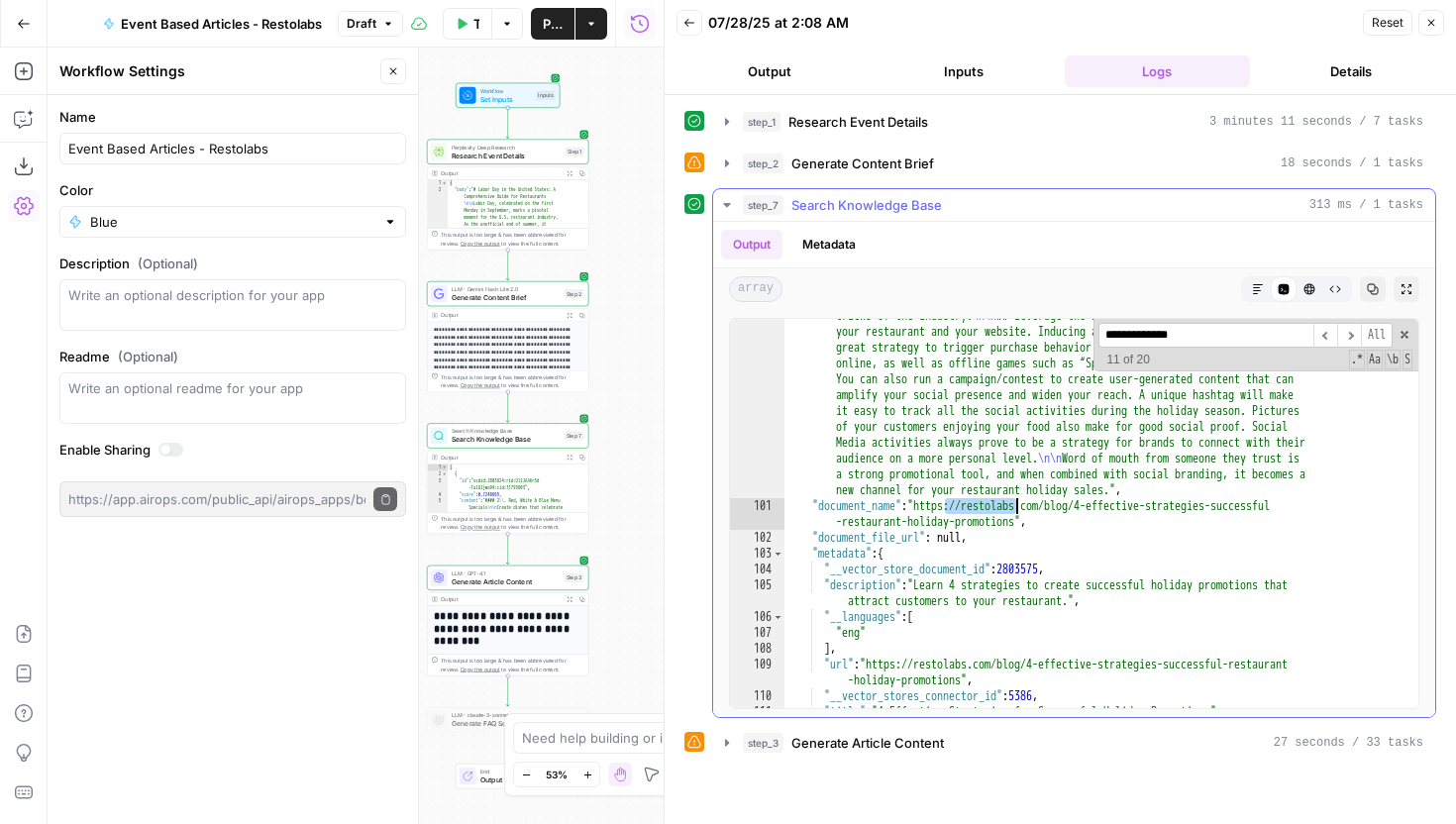 drag, startPoint x: 946, startPoint y: 505, endPoint x: 1010, endPoint y: 509, distance: 64.12488 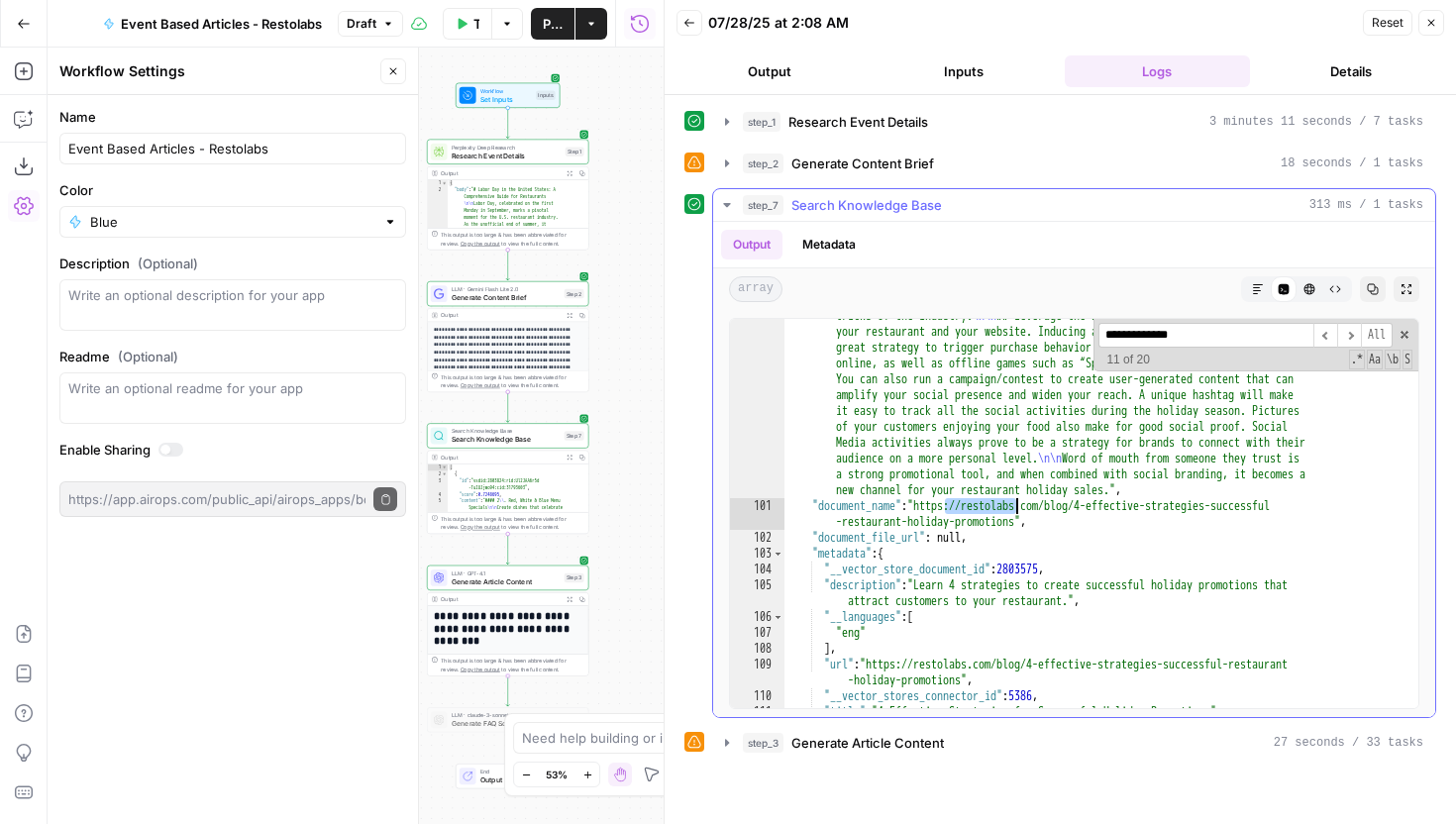 click on ""content" :  "# 4 Effective Strategies for Successful Holiday Promotions \n\n 4           Effective Strategies for Successful Holiday Promotions \n\n loginbook a           demo \n\n book a demo \n\n Blog \n\n > \n\n 4 Effective Strategies for Successful           Restaurant Holiday Promotions \n\n # 4 Effective Strategies for Successful           Restaurant Holiday Promotions \n\n Posted on \n\n September 29,           2020 \n\n | \n\n updated on \n\n February 21, 2025 \n\n Sonal Mishra \n\n | \n\n min \n\n ###           Key takeaways \n\n Retail is not the only place where you see customers going           crazy during holiday season - if we were to believe restaurant and cafe owners,           holiday season, especially around Halloween, Christmas and New year's, brings           for them added pressure to promote their business as a perfect setting for           holiday parties, corporate events and family gatherings. \n\n" at bounding box center (1101, 241) 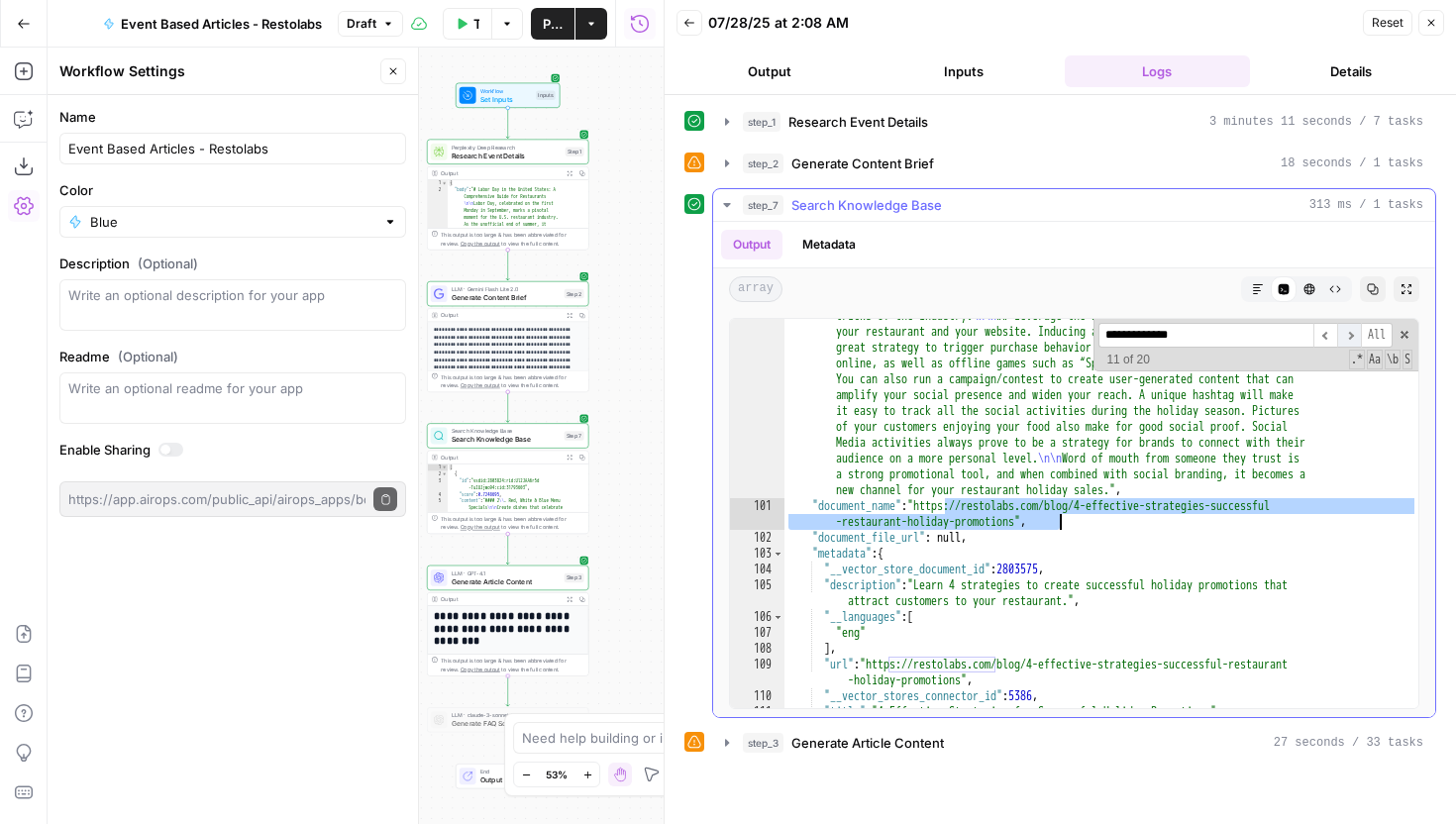 click on "​" at bounding box center (1349, 335) 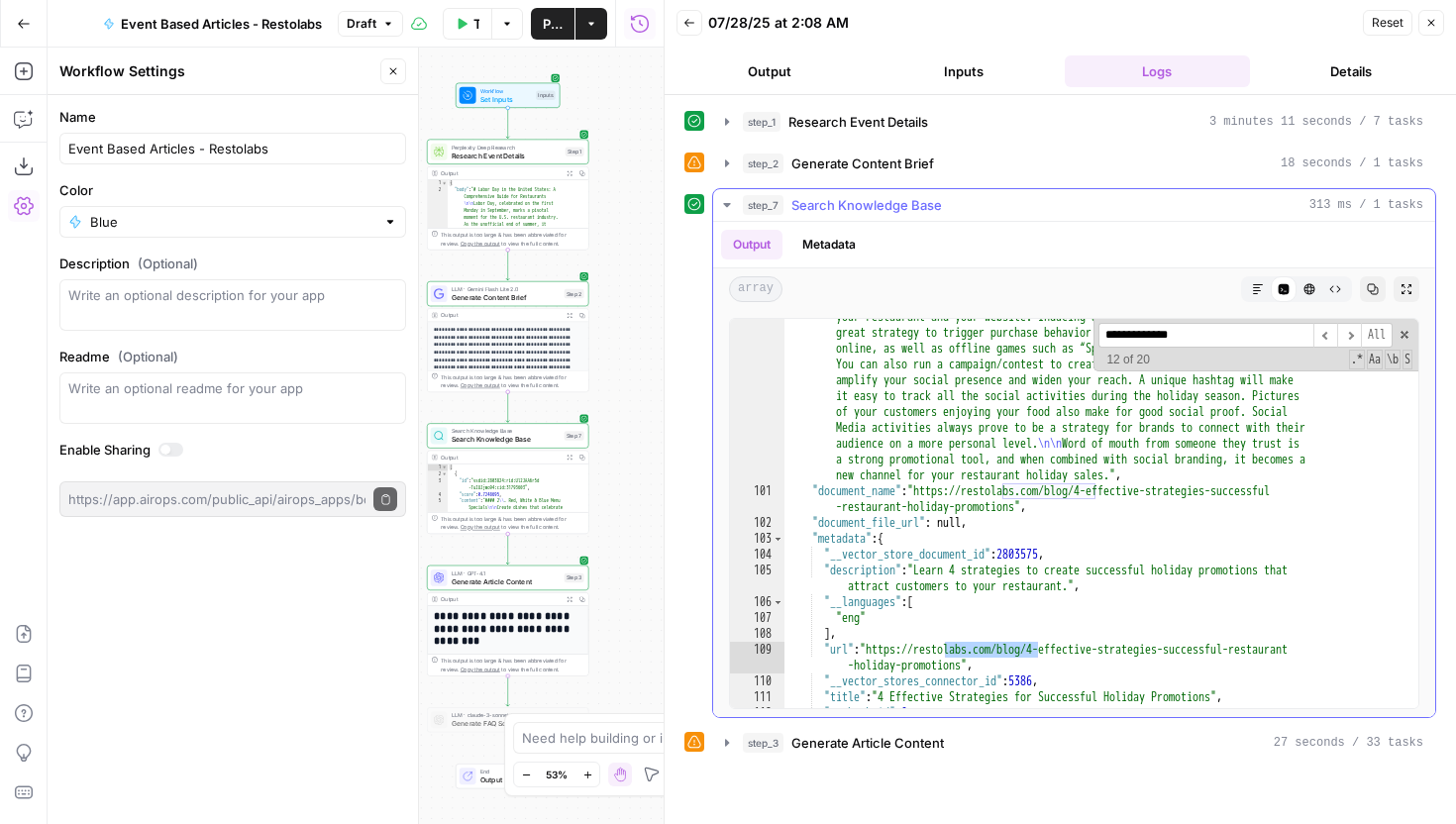 scroll, scrollTop: 7426, scrollLeft: 0, axis: vertical 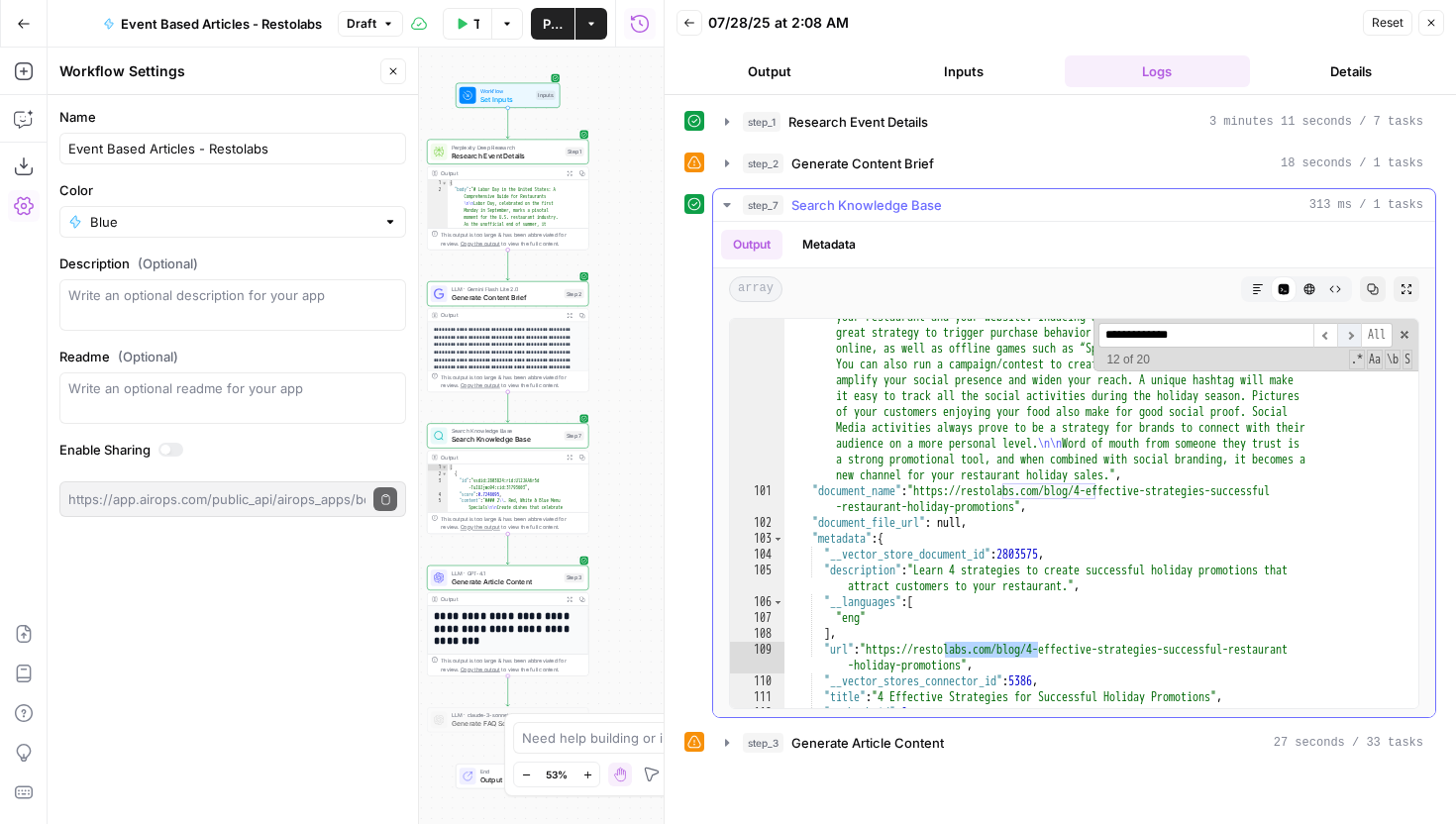 click on "​" at bounding box center [1349, 335] 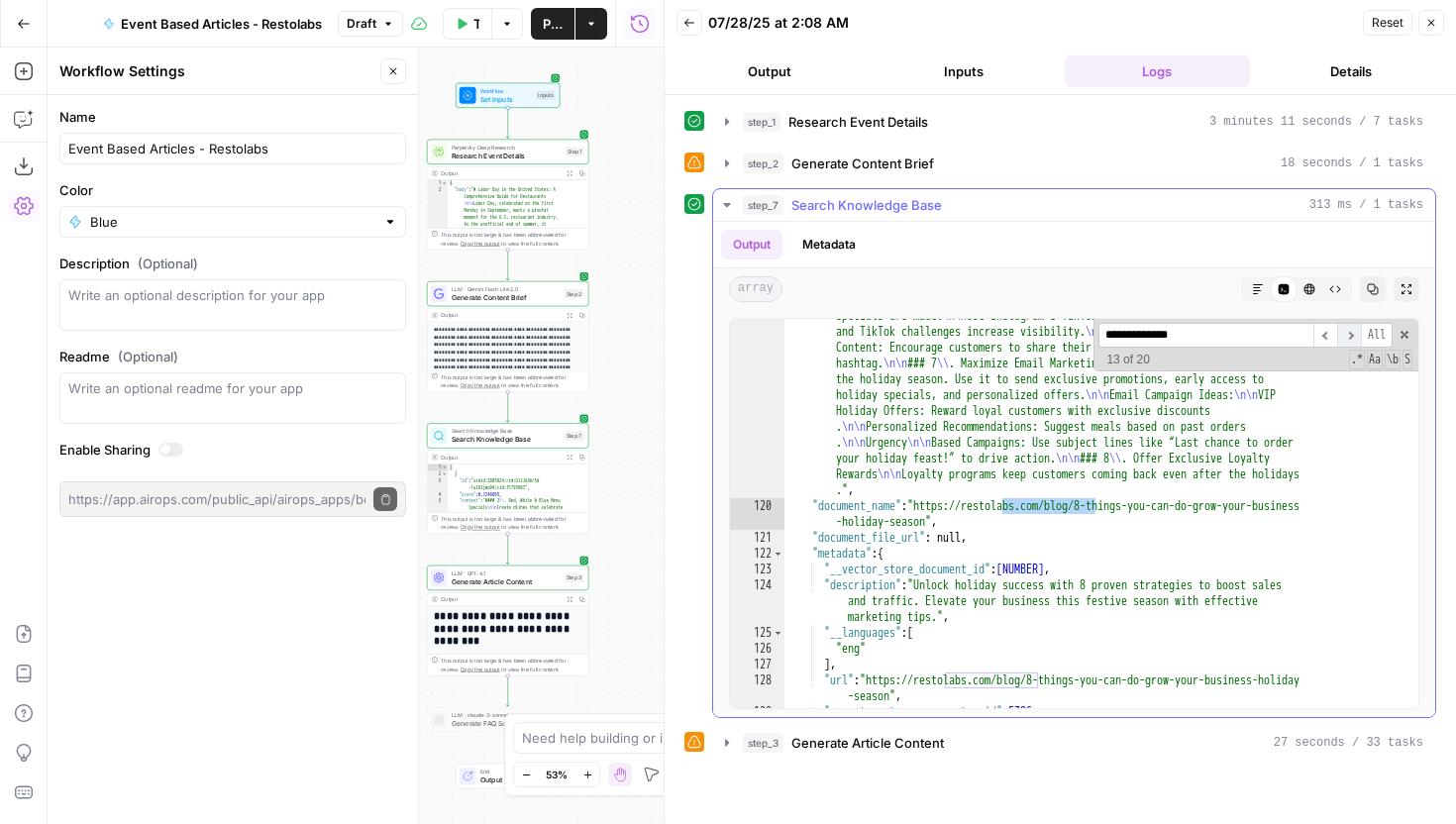 scroll, scrollTop: 8821, scrollLeft: 0, axis: vertical 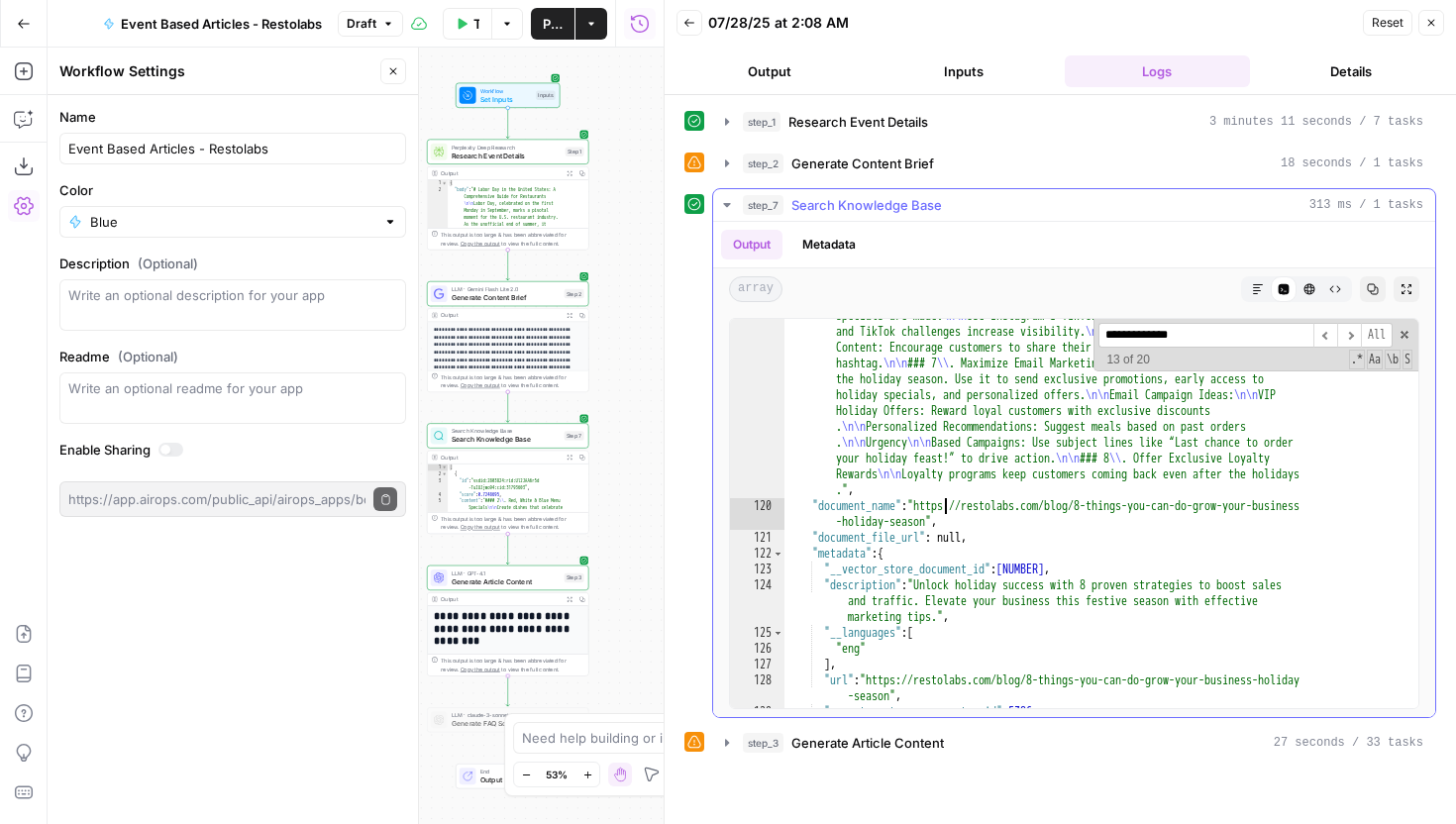 click on ""content" :  "# Boost Your Business: 8 Holiday Growth Tips \n\n Boost Your Business: 8           Holiday Growth Tips \n\n loginbook a demo \n\n book a demo \n\n Blog \n\n > \n\n 8 Proven           Strategies to Grow Your Business This Holiday \n\n # 8 Proven Strategies to Grow           Your Business This Holiday \n\n Posted on \n\n September 29, 2020 \n\n | \n\n updated           on \n\n March 19, 2025 \n\n Sonal Mishra \n\n | \n\n 7 \n\n min \n\n ### Key           takeaways \n\n ## How to Maximize Your Restaurant Sales During the Holiday Season           in 2025 \n\n The holiday season is here! And by  \" season, \"  we mean the busiest           time of the year for restaurants. Between Thanksgiving and New Year,           competition is fierce, with major restaurant chains ramping up their marketing           efforts across billboards, social media, and TV ads. For small and mid-sized                    . \n\n \\" at bounding box center (1101, 161) 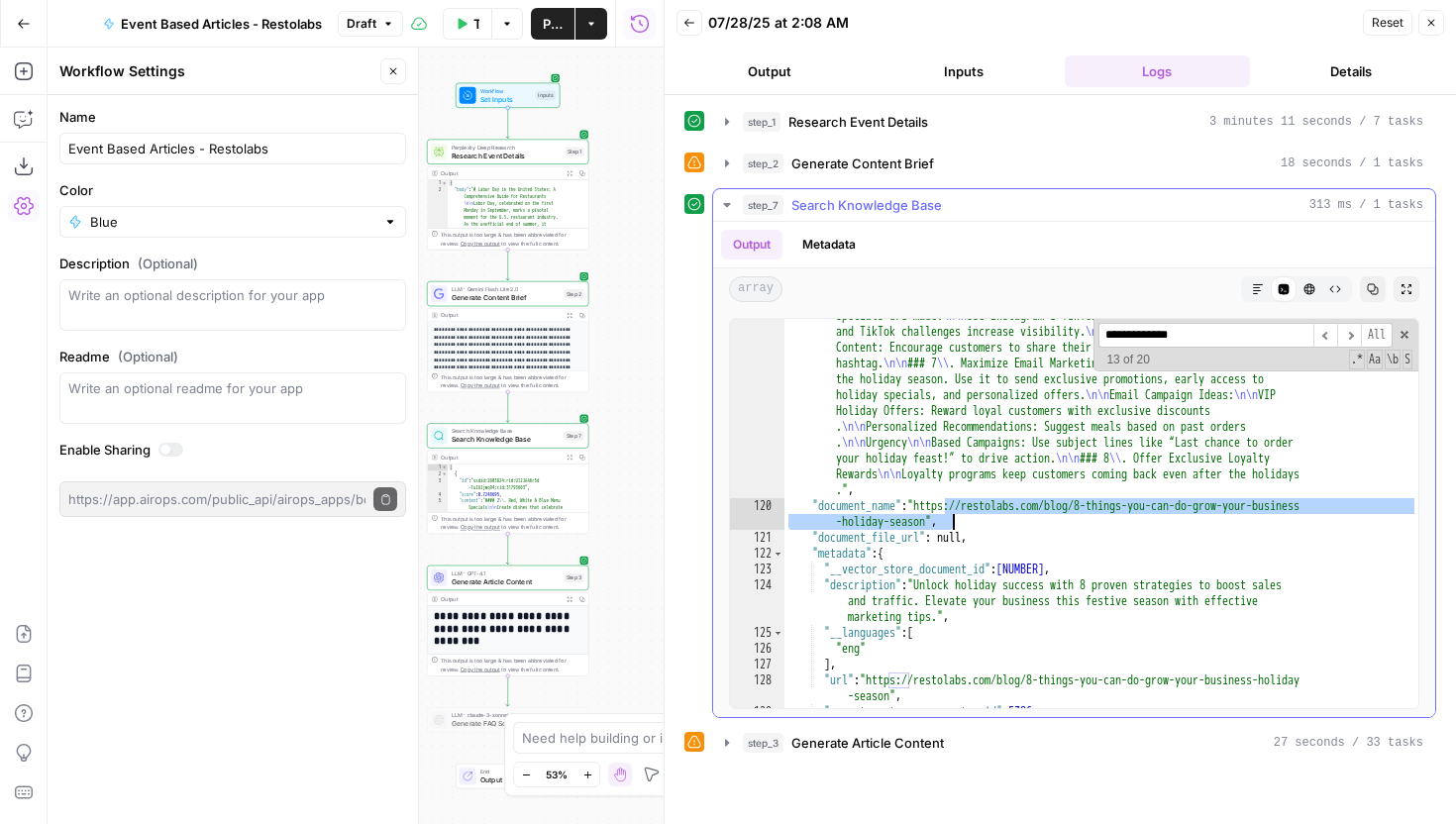 click on ""content" :  "# Boost Your Business: 8 Holiday Growth Tips \n\n Boost Your Business: 8           Holiday Growth Tips \n\n loginbook a demo \n\n book a demo \n\n Blog \n\n > \n\n 8 Proven           Strategies to Grow Your Business This Holiday \n\n # 8 Proven Strategies to Grow           Your Business This Holiday \n\n Posted on \n\n September 29, 2020 \n\n | \n\n updated           on \n\n March 19, 2025 \n\n Sonal Mishra \n\n | \n\n 7 \n\n min \n\n ### Key           takeaways \n\n ## How to Maximize Your Restaurant Sales During the Holiday Season           in 2025 \n\n The holiday season is here! And by  \" season, \"  we mean the busiest           time of the year for restaurants. Between Thanksgiving and New Year,           competition is fierce, with major restaurant chains ramping up their marketing           efforts across billboards, social media, and TV ads. For small and mid-sized                    . \n\n \\" at bounding box center [1101, 161] 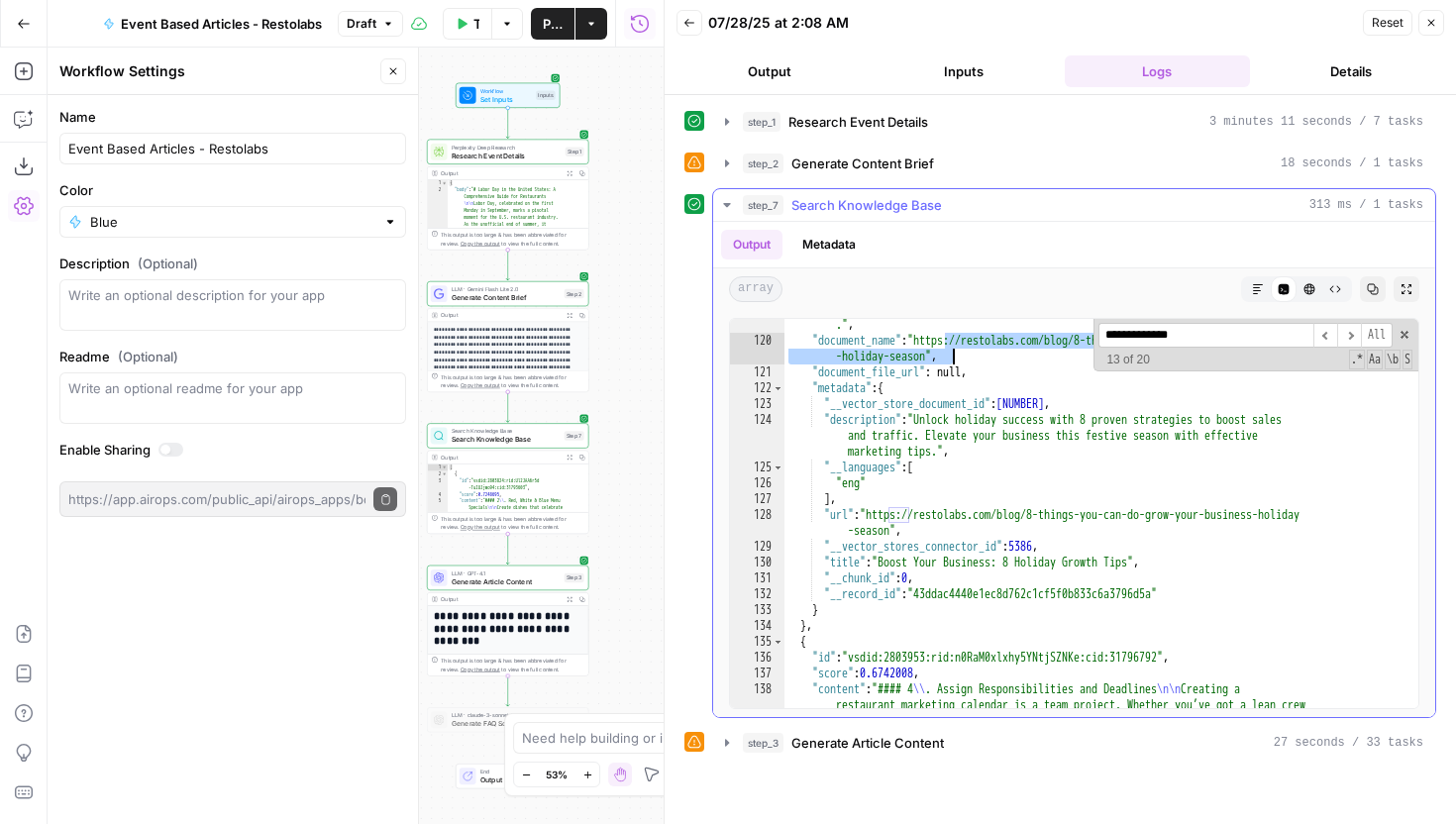 scroll, scrollTop: 8986, scrollLeft: 0, axis: vertical 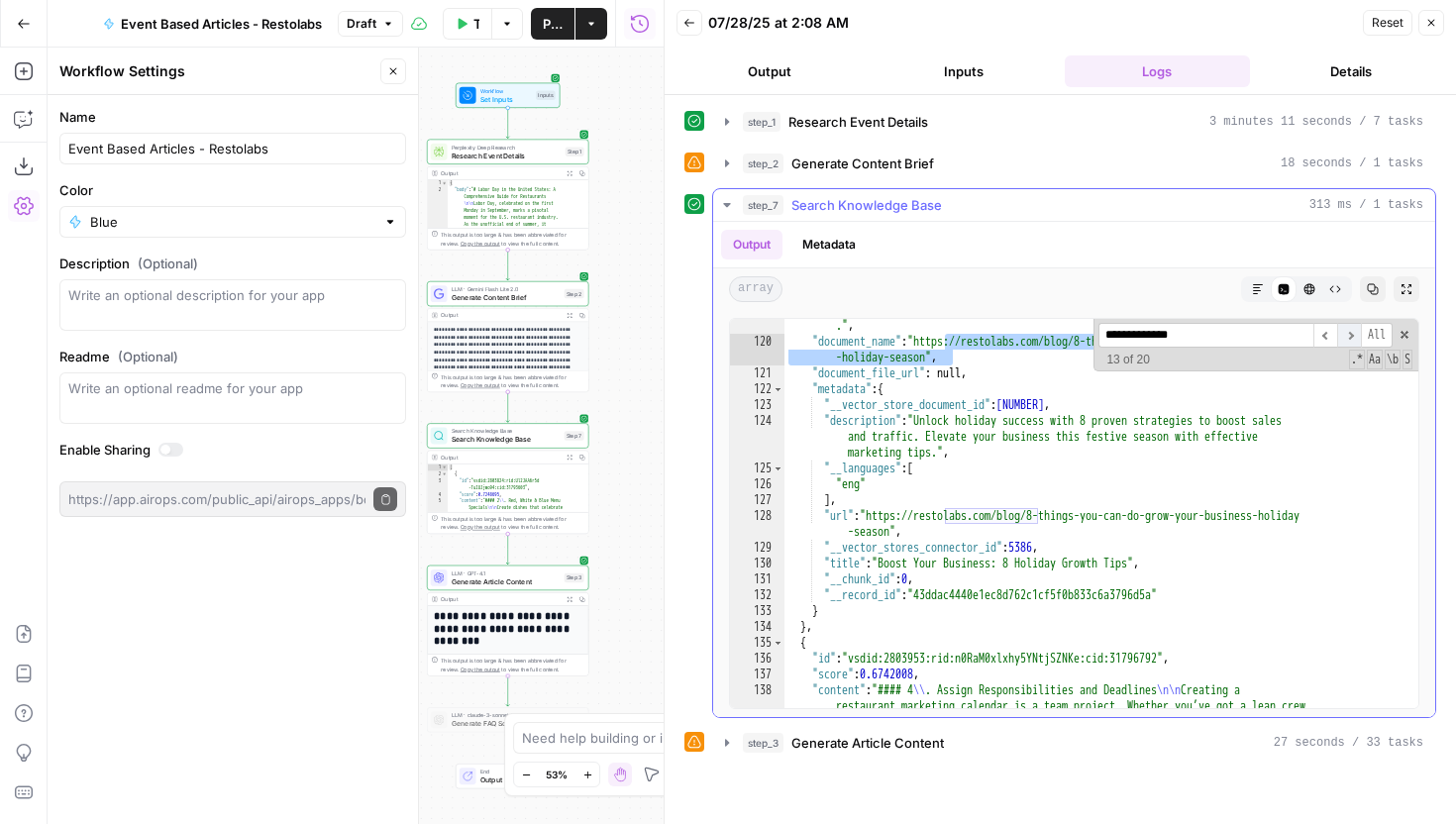 click on "​" at bounding box center [1349, 335] 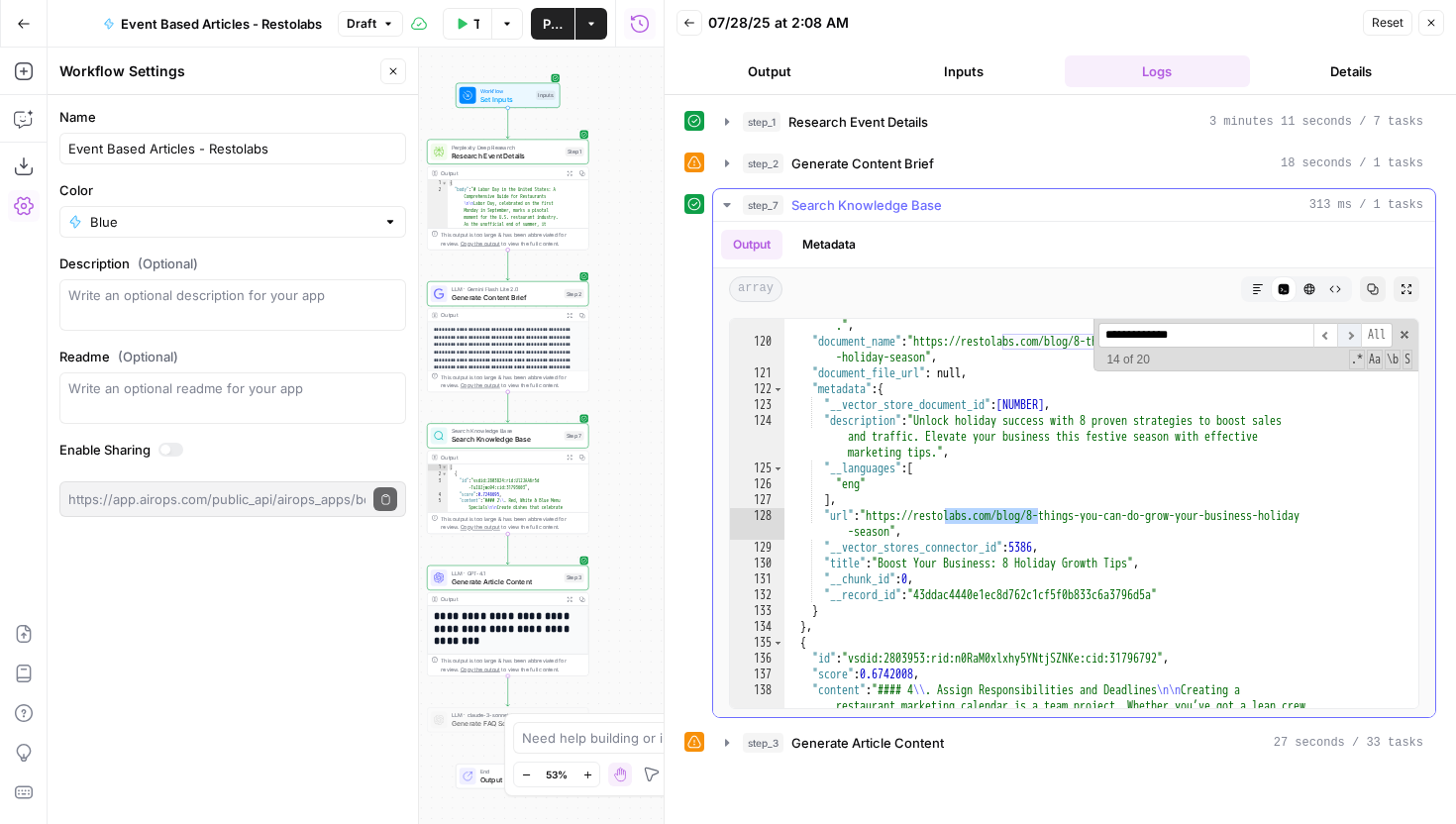 click on "​" at bounding box center (1349, 335) 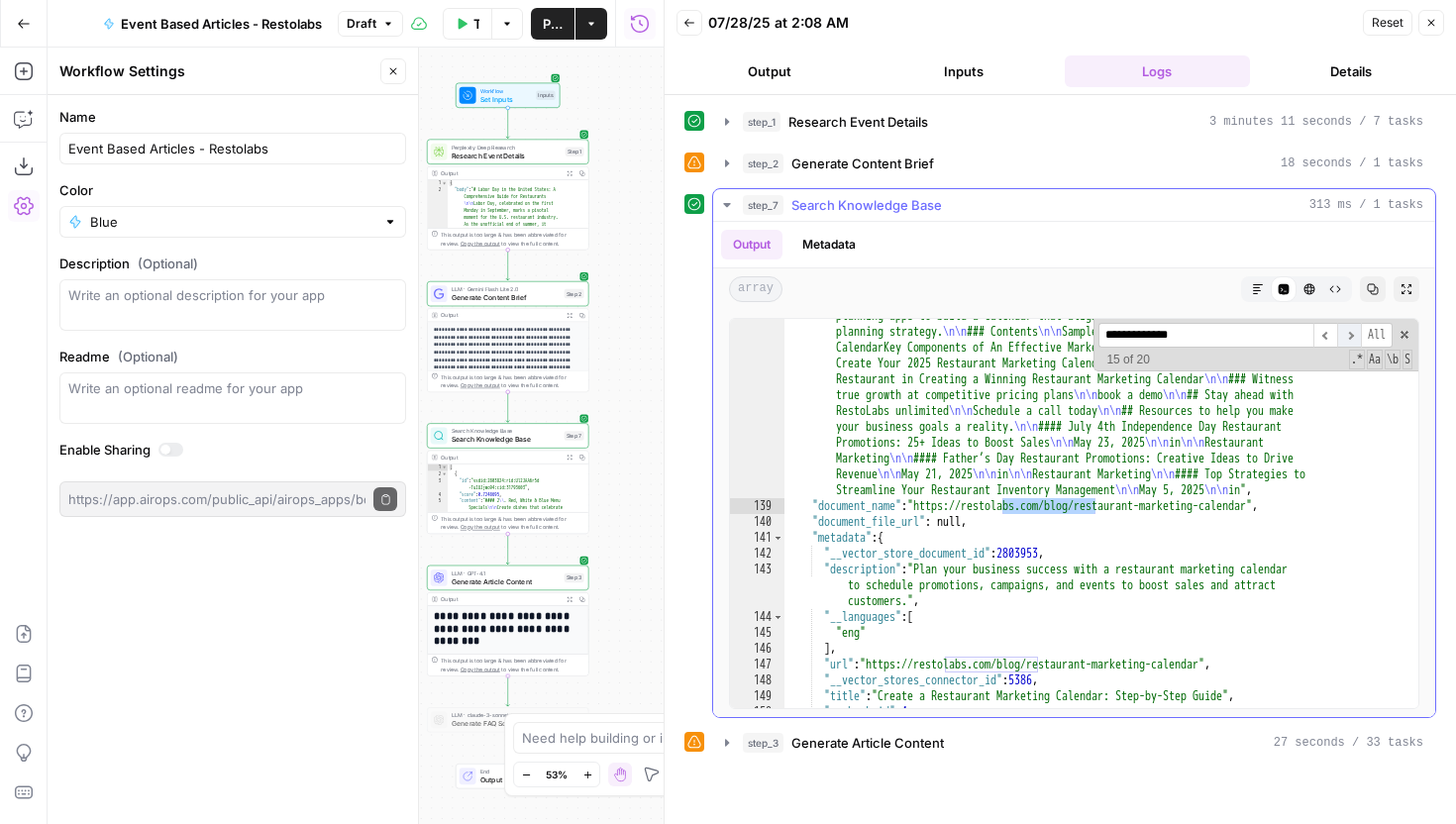 scroll, scrollTop: 10216, scrollLeft: 0, axis: vertical 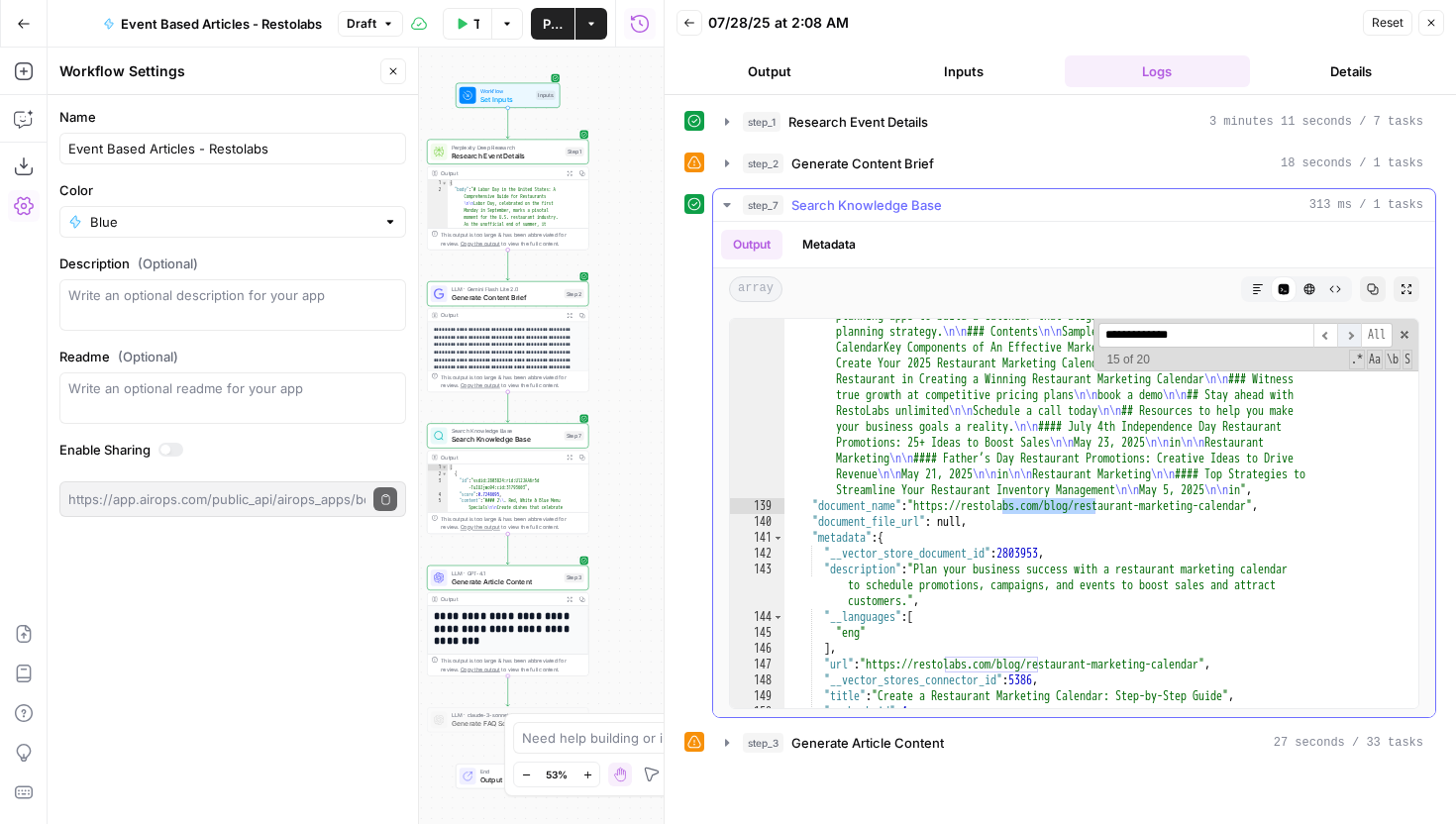 click on "​" at bounding box center (1349, 335) 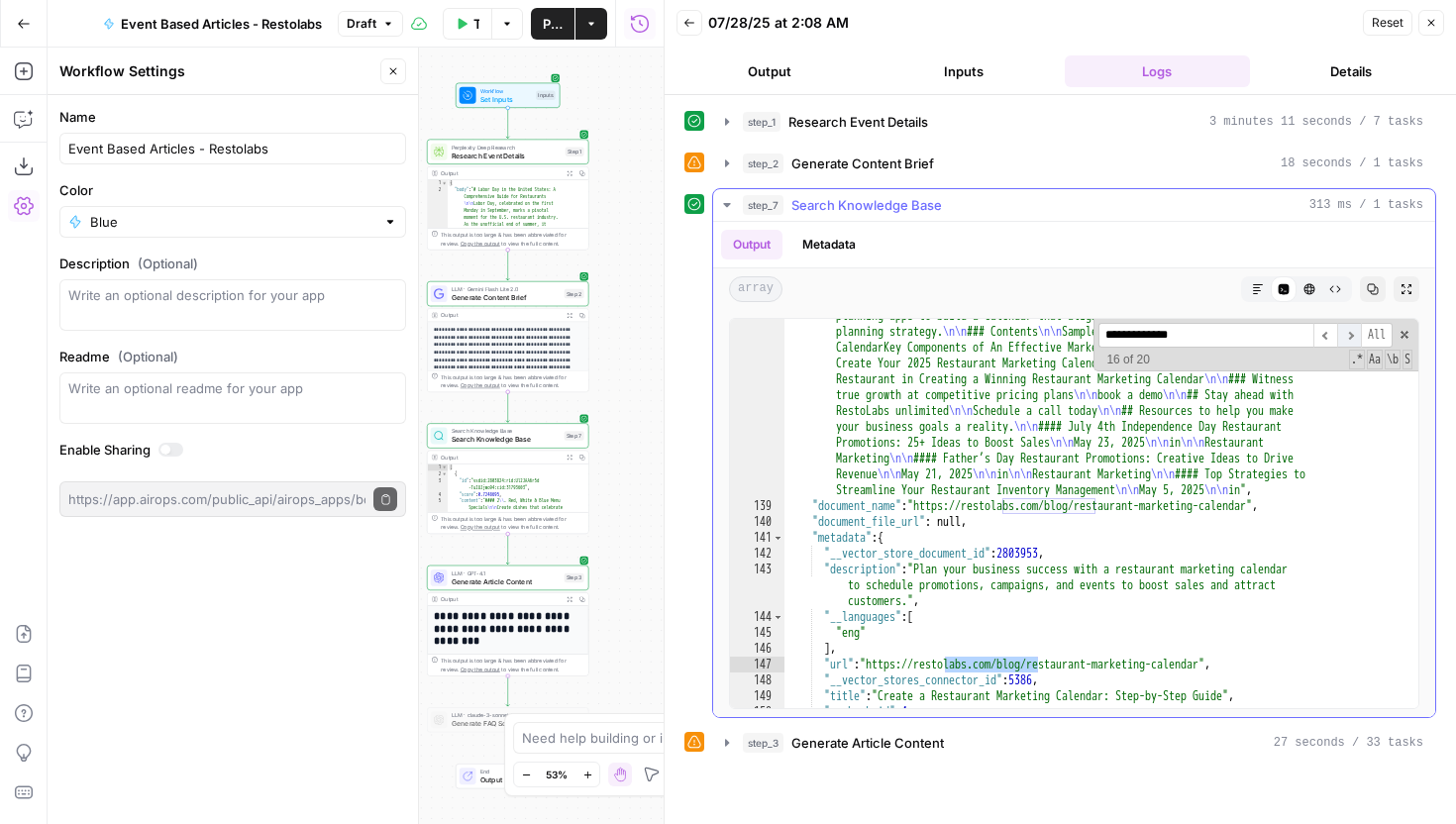 click on "​" at bounding box center (1349, 335) 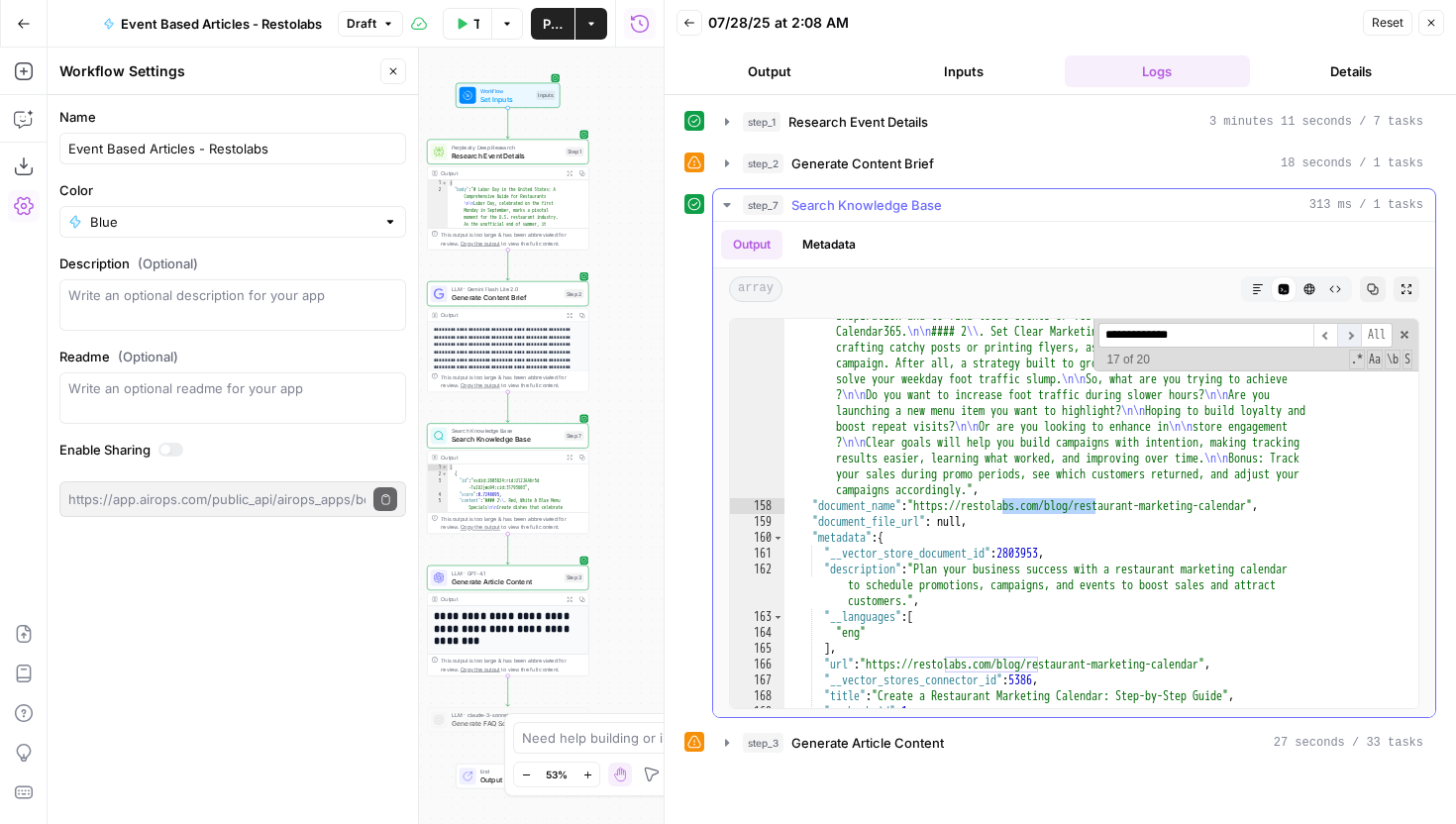 click on "​" at bounding box center (1349, 335) 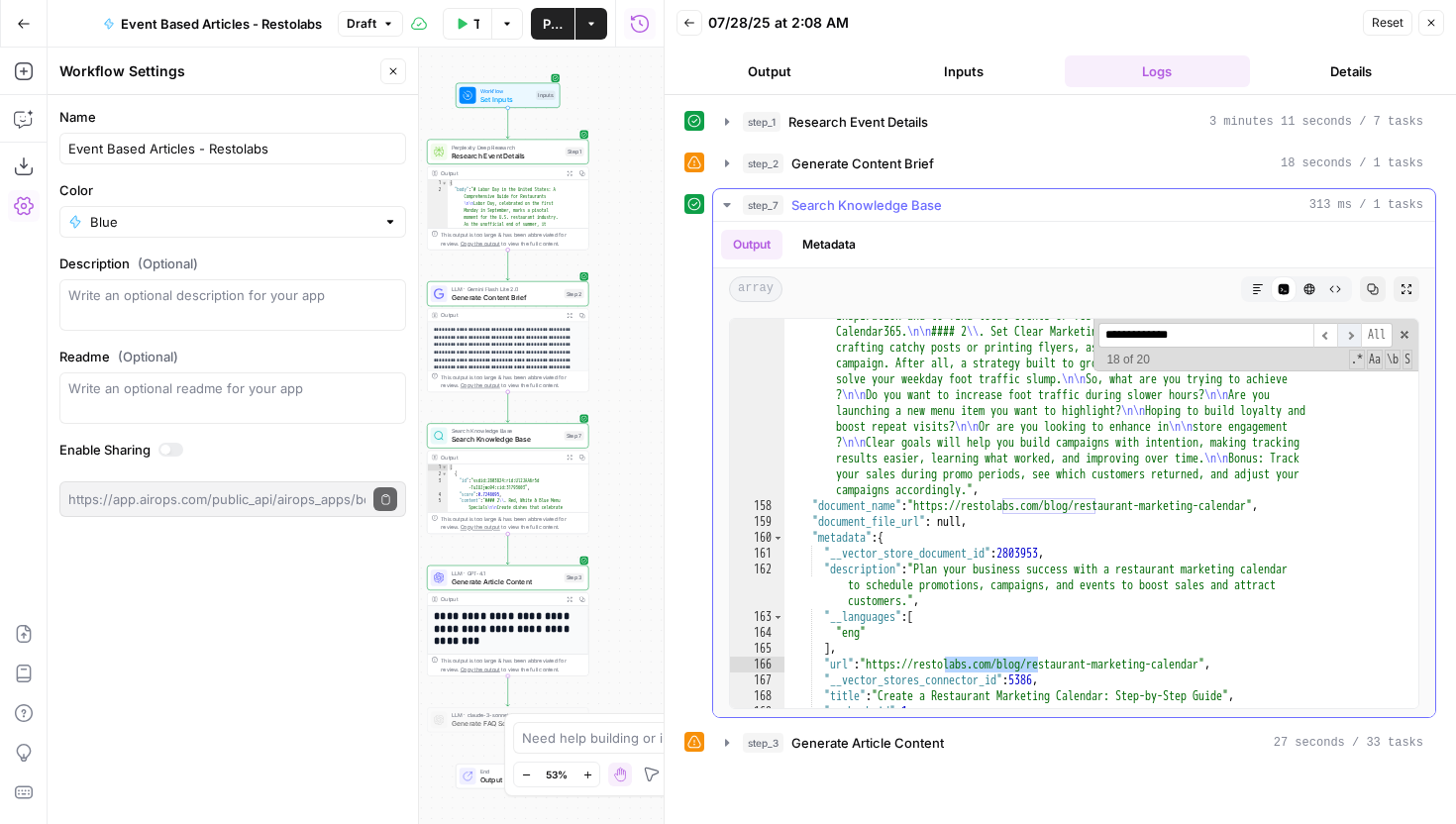 click on "​" at bounding box center [1349, 335] 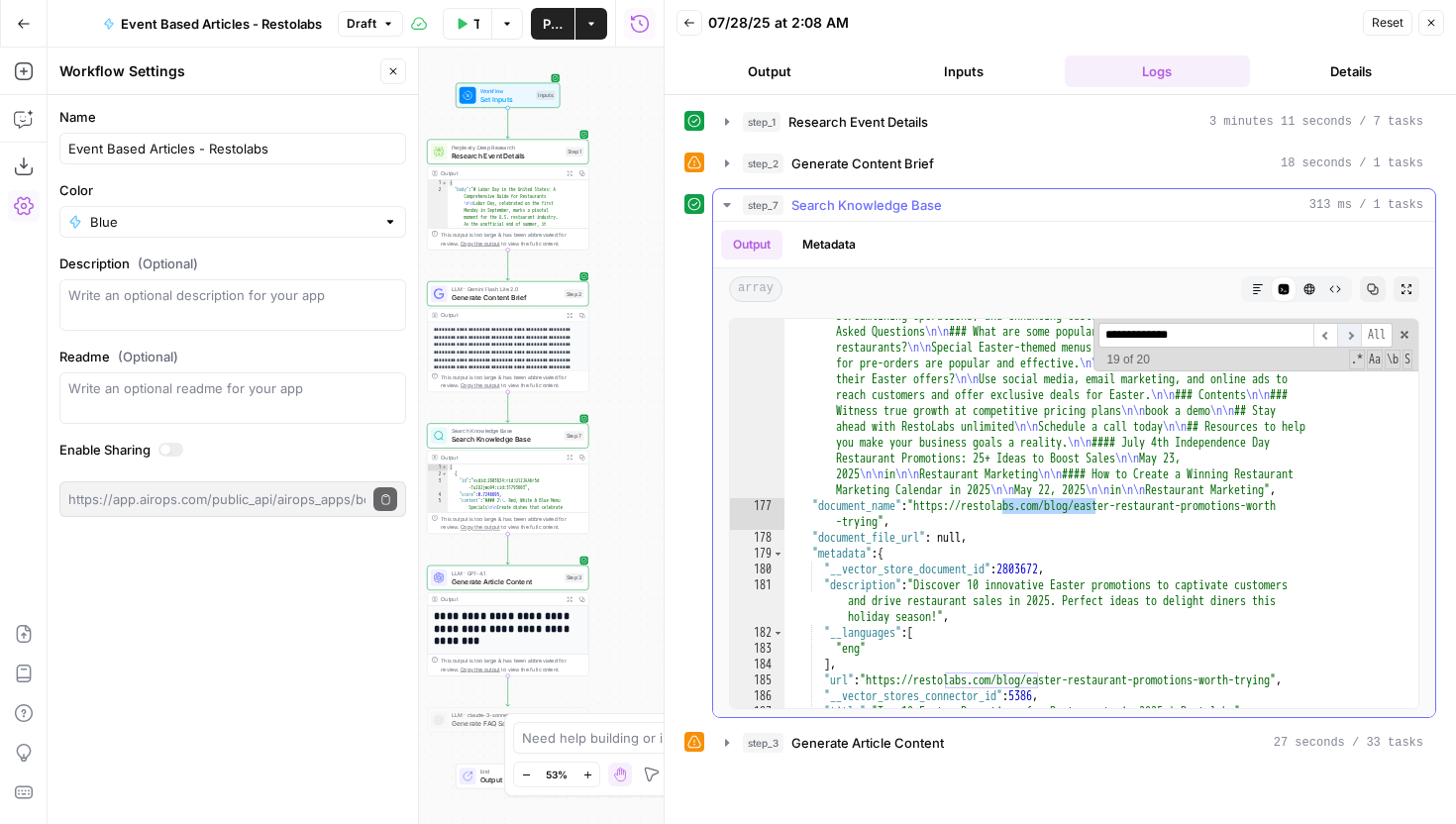click on "​" at bounding box center (1349, 335) 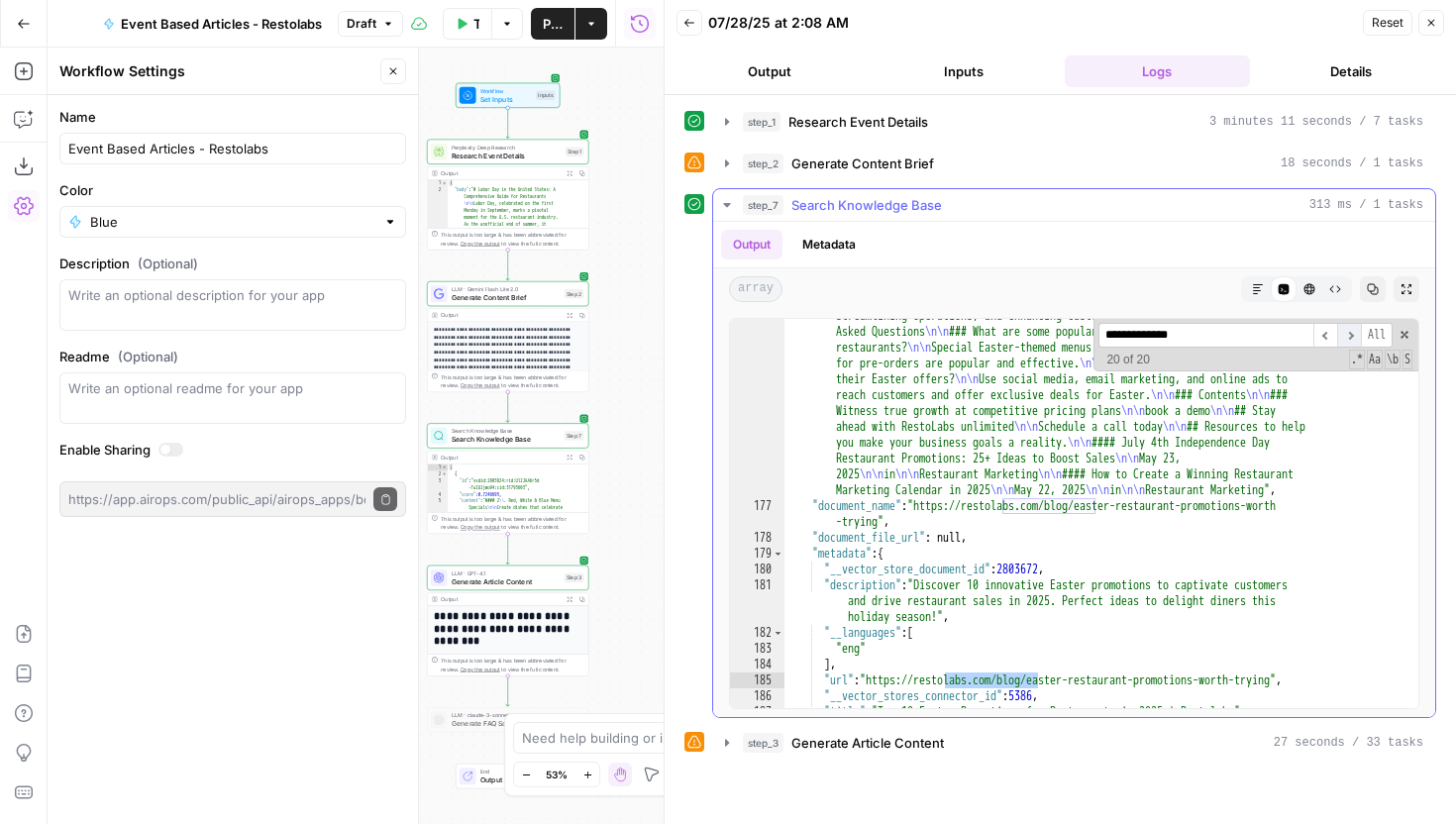 click on "​" at bounding box center [1349, 335] 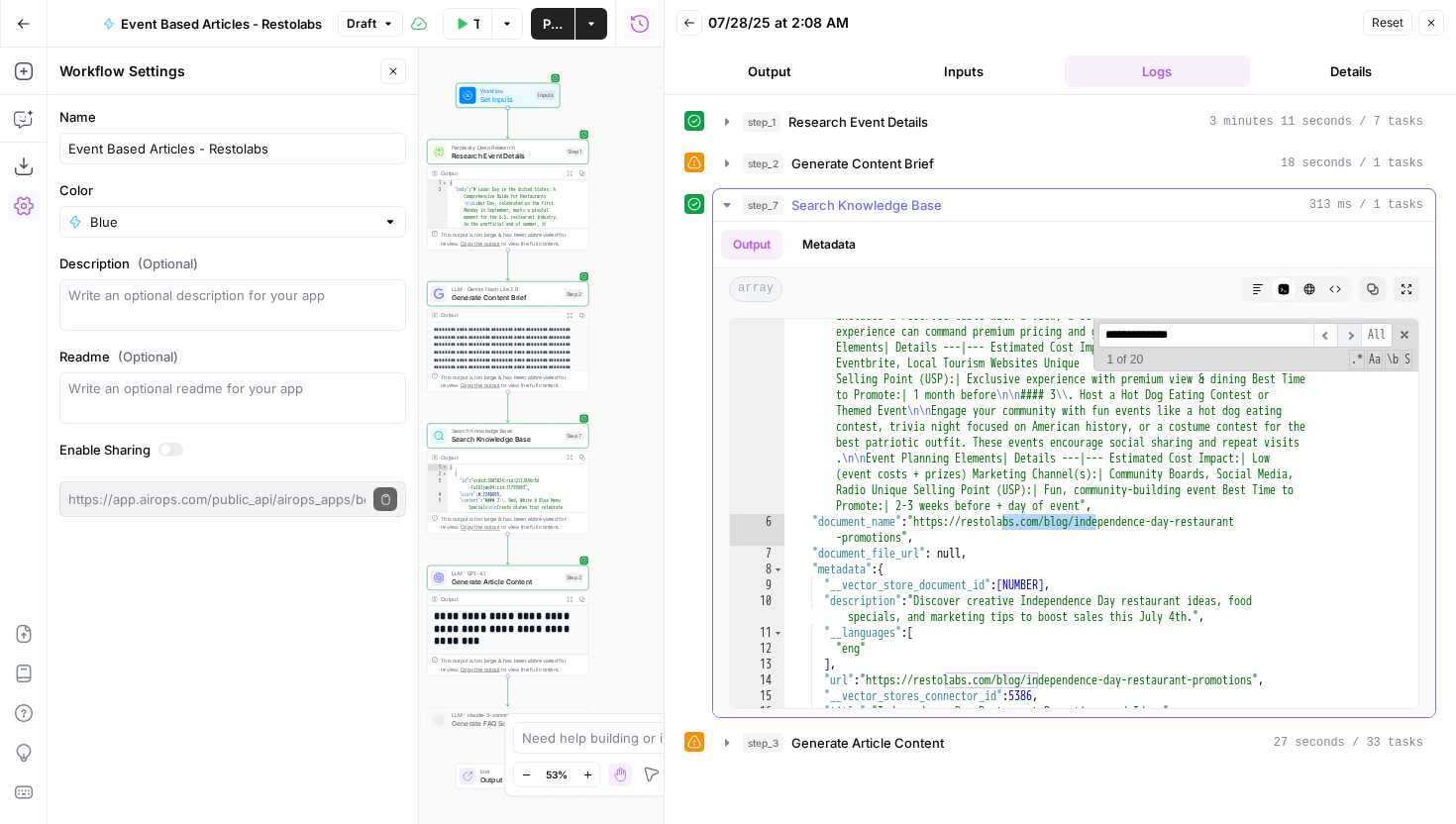 scroll, scrollTop: 819, scrollLeft: 0, axis: vertical 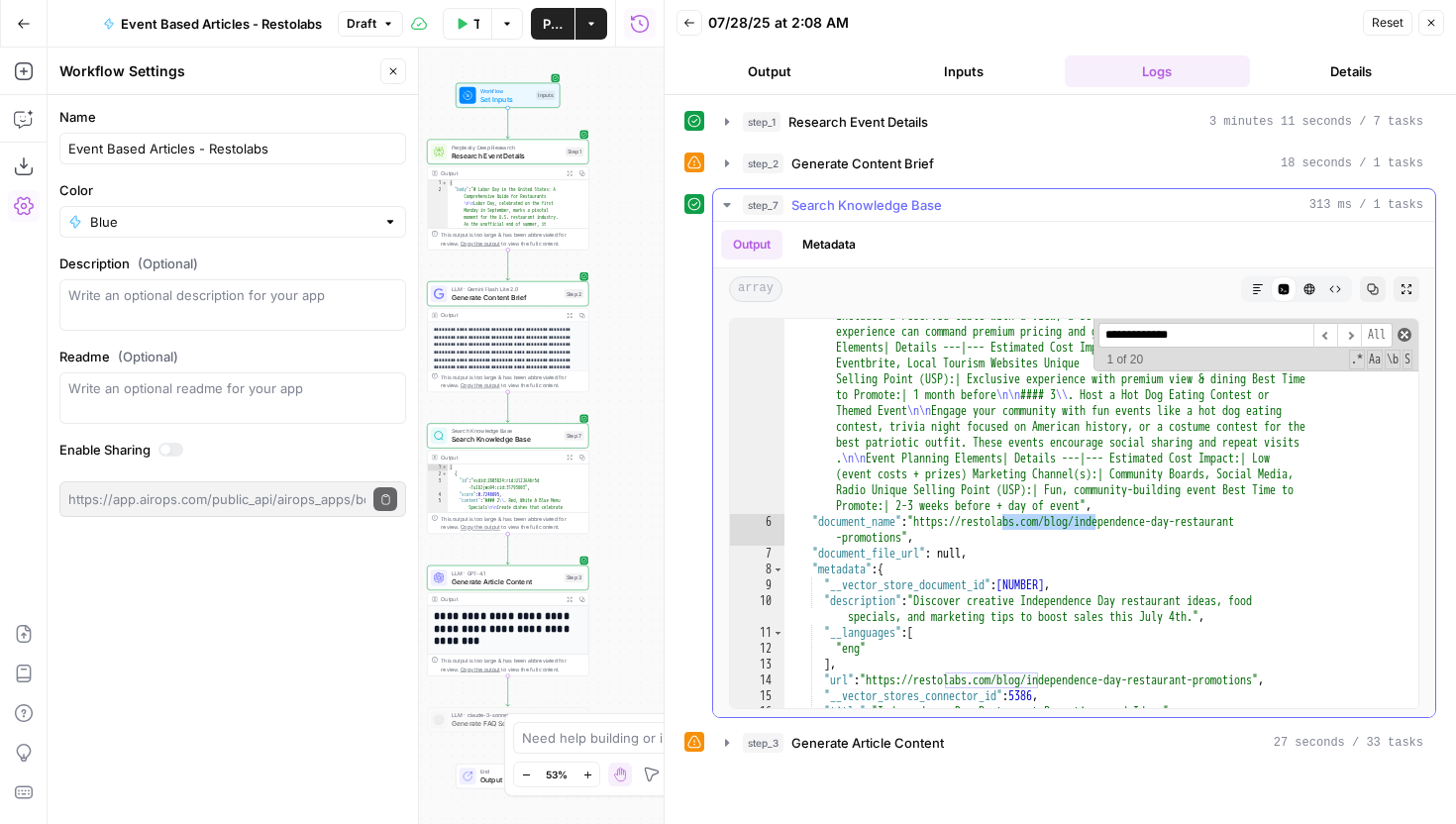 click at bounding box center (1404, 335) 